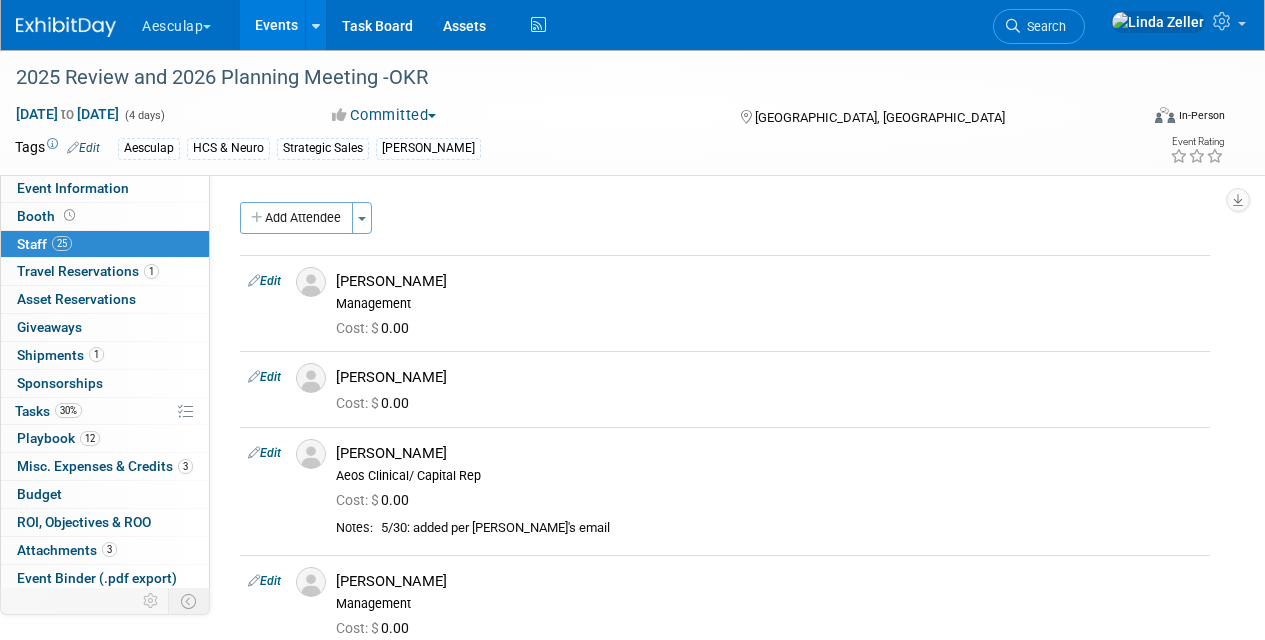 scroll, scrollTop: 2639, scrollLeft: 0, axis: vertical 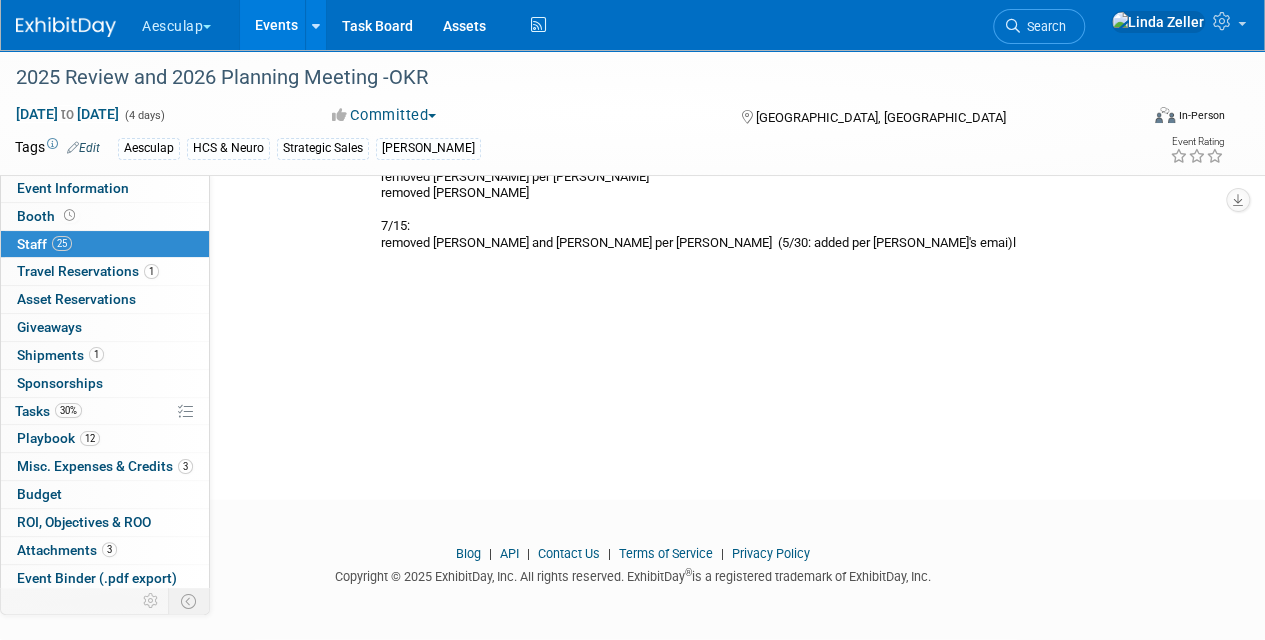 drag, startPoint x: 1089, startPoint y: 26, endPoint x: 1075, endPoint y: 10, distance: 21.260292 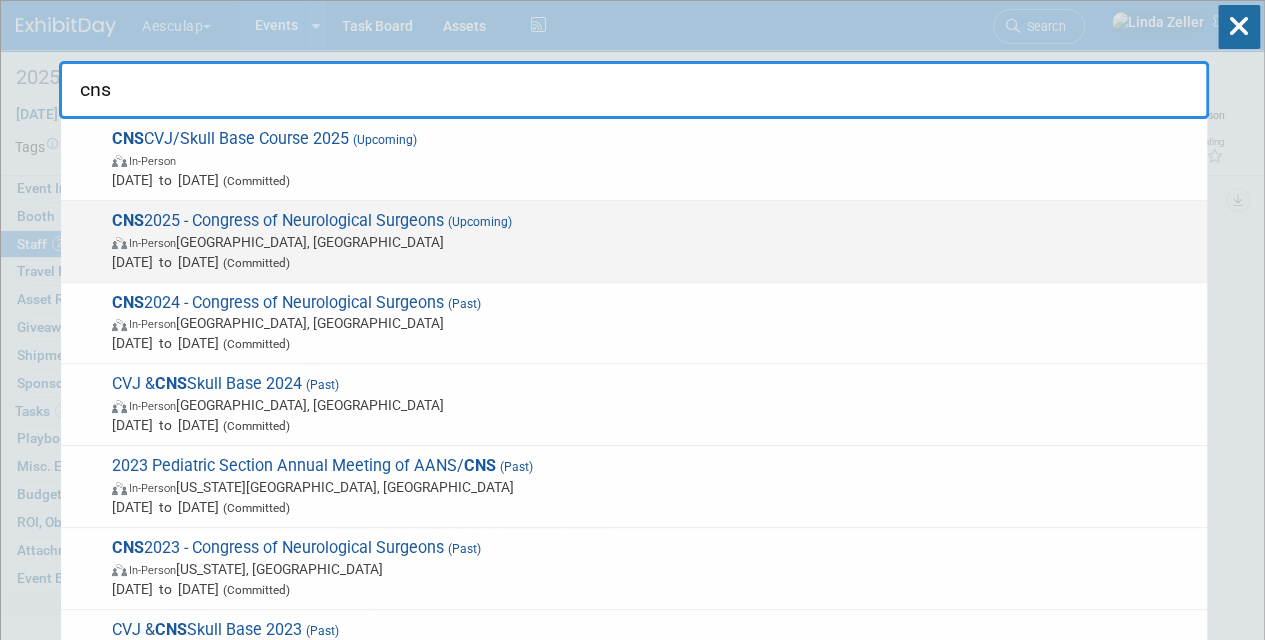 type on "cns" 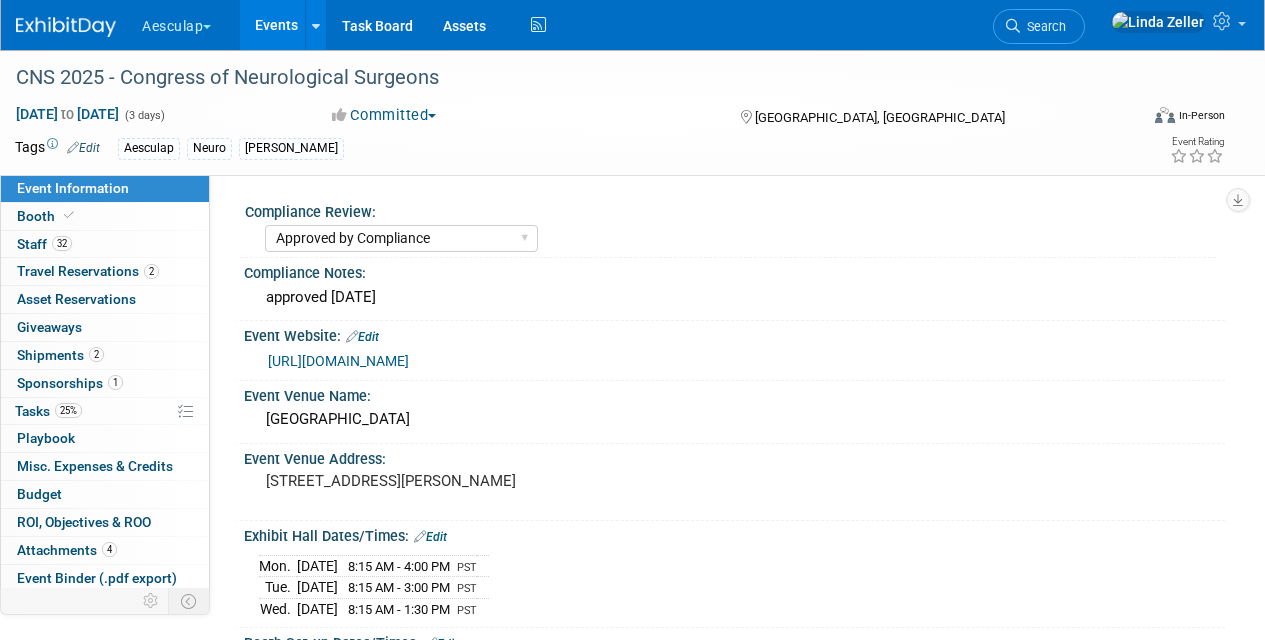 select on "Approved by Compliance" 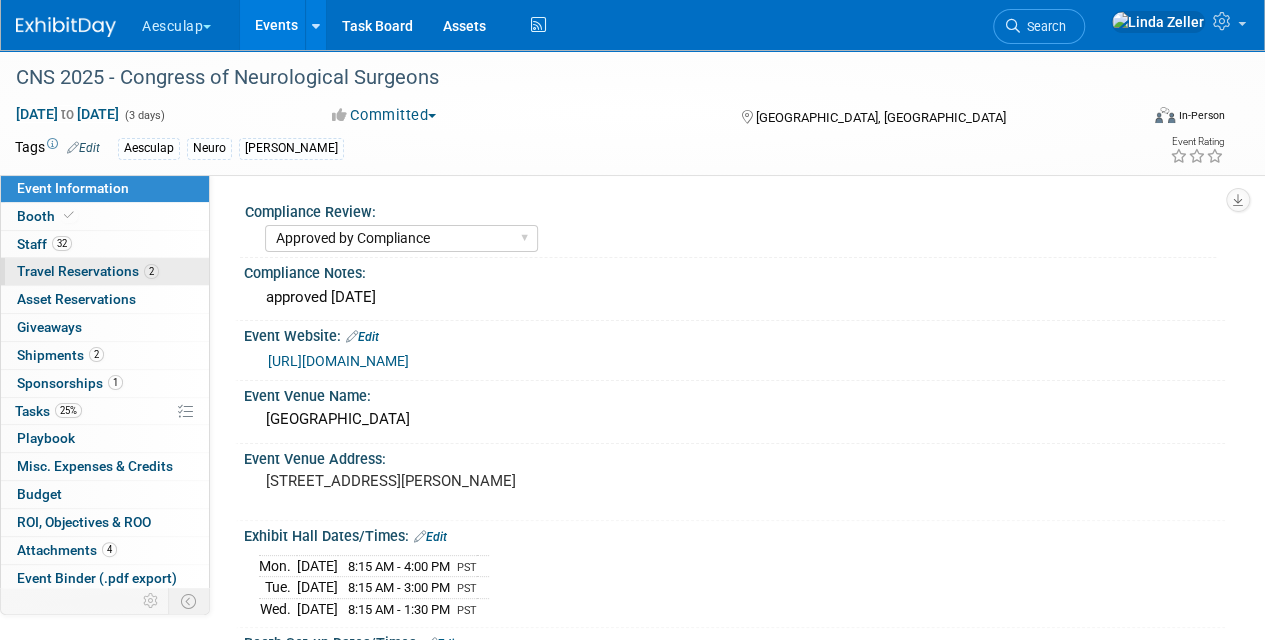 scroll, scrollTop: 0, scrollLeft: 0, axis: both 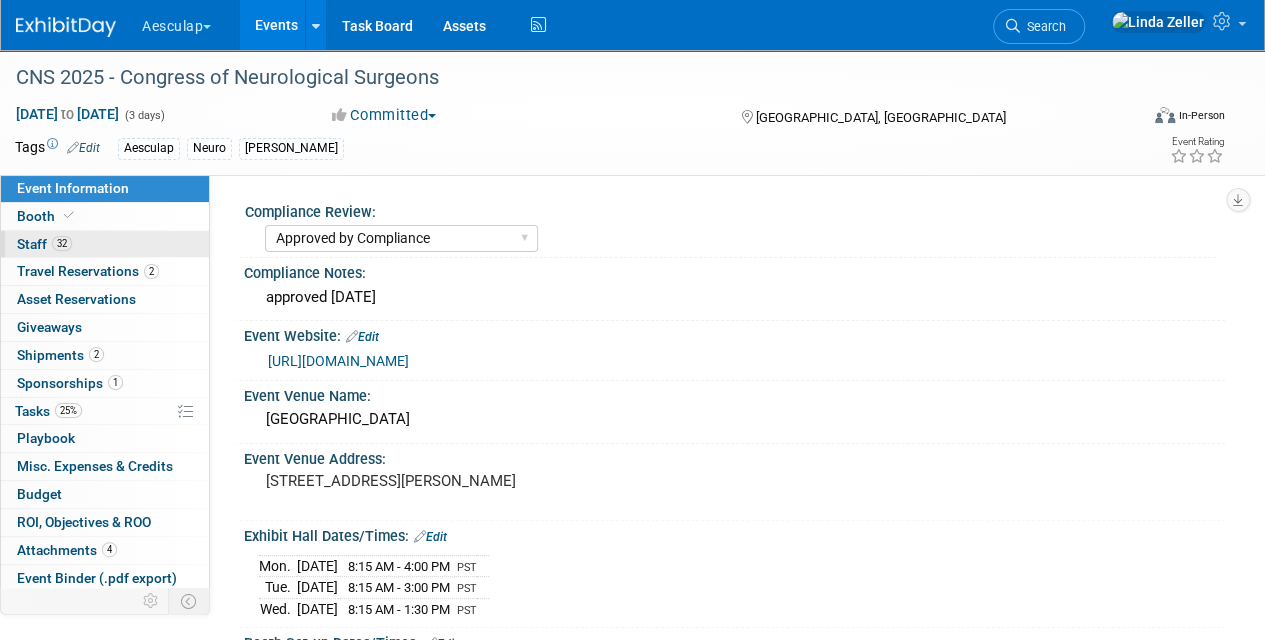 click on "32" at bounding box center [62, 243] 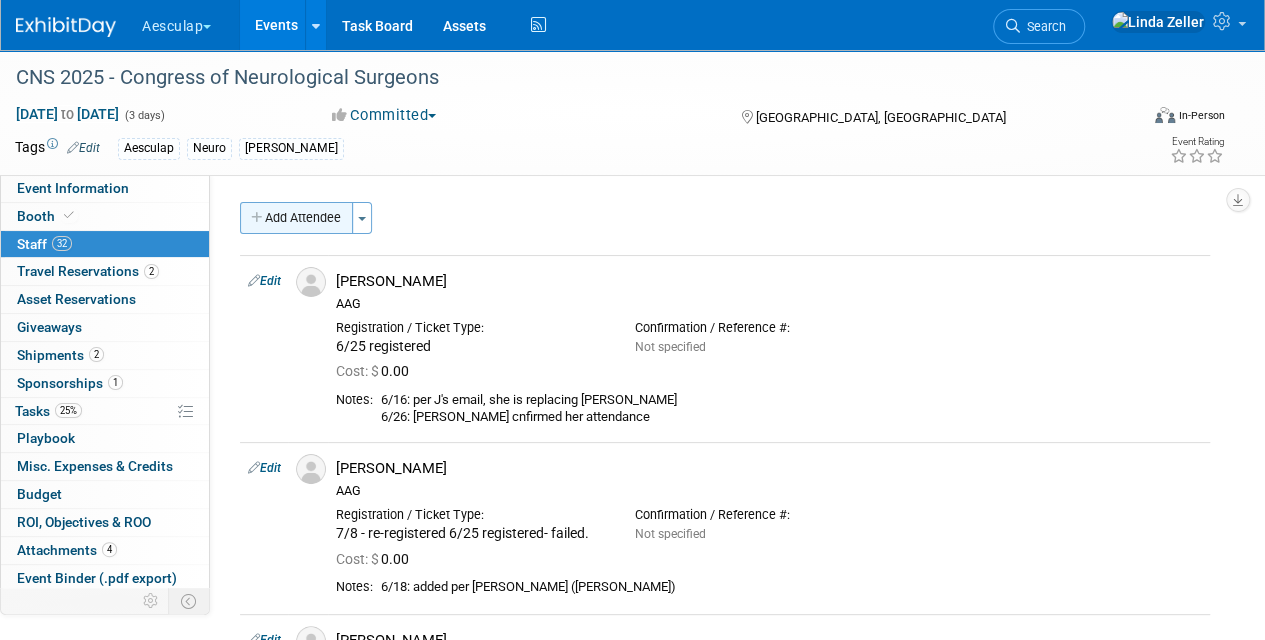 click on "Add Attendee" at bounding box center [296, 218] 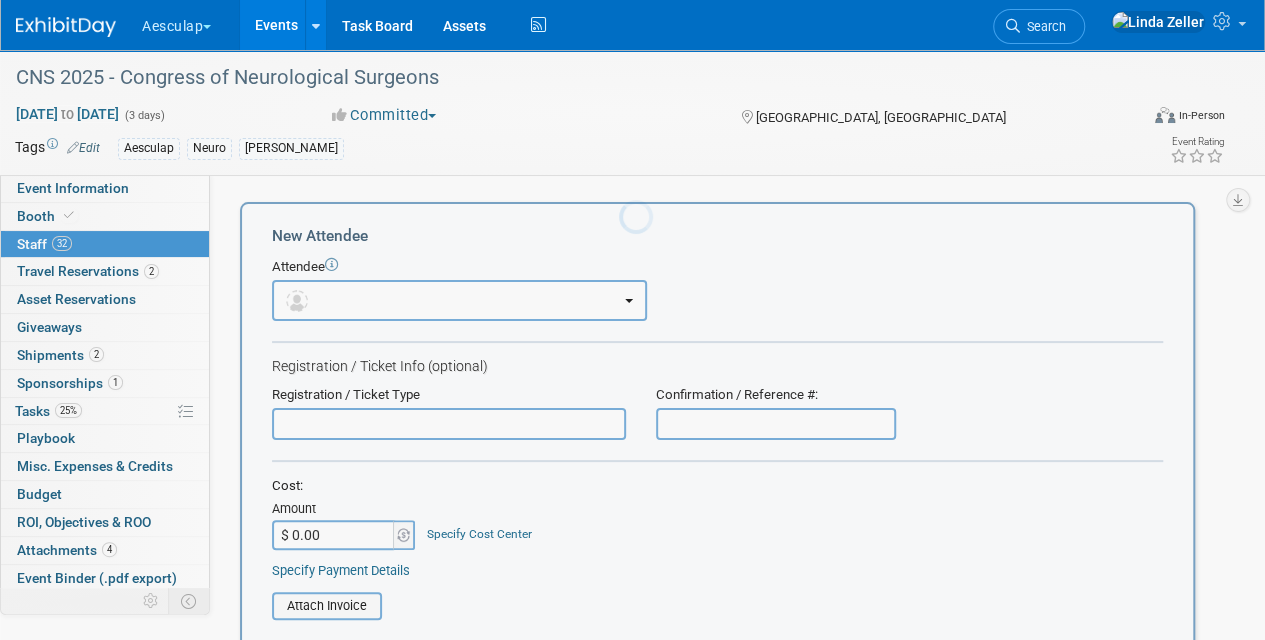 scroll, scrollTop: 0, scrollLeft: 0, axis: both 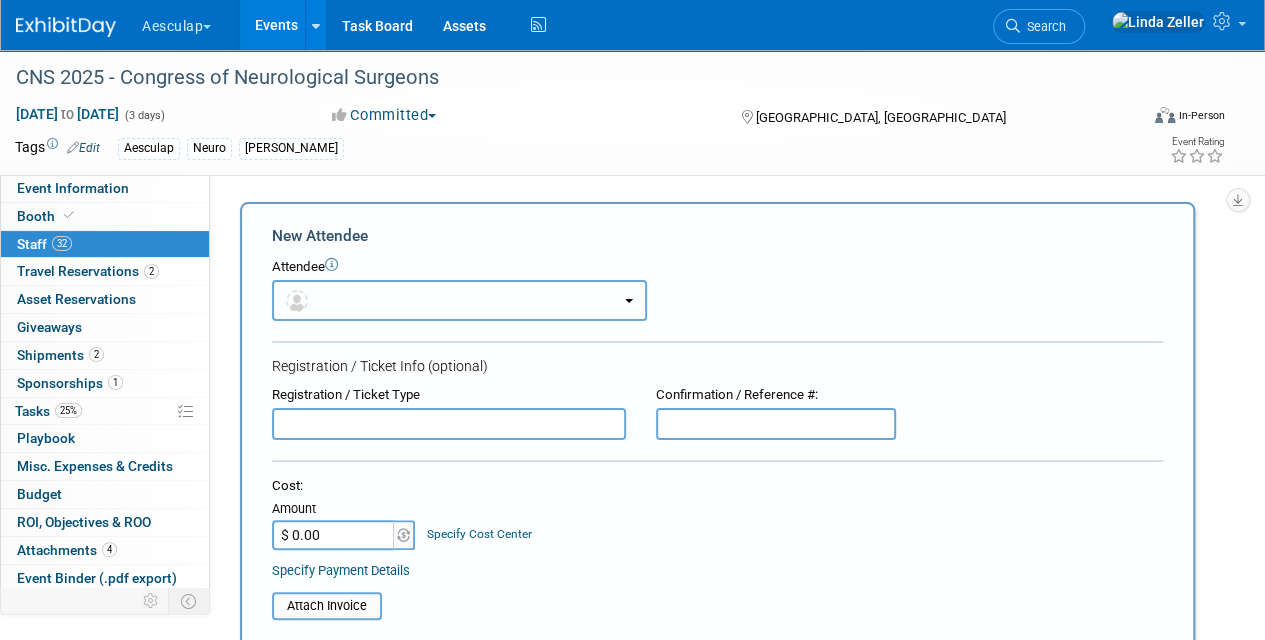 click at bounding box center (459, 300) 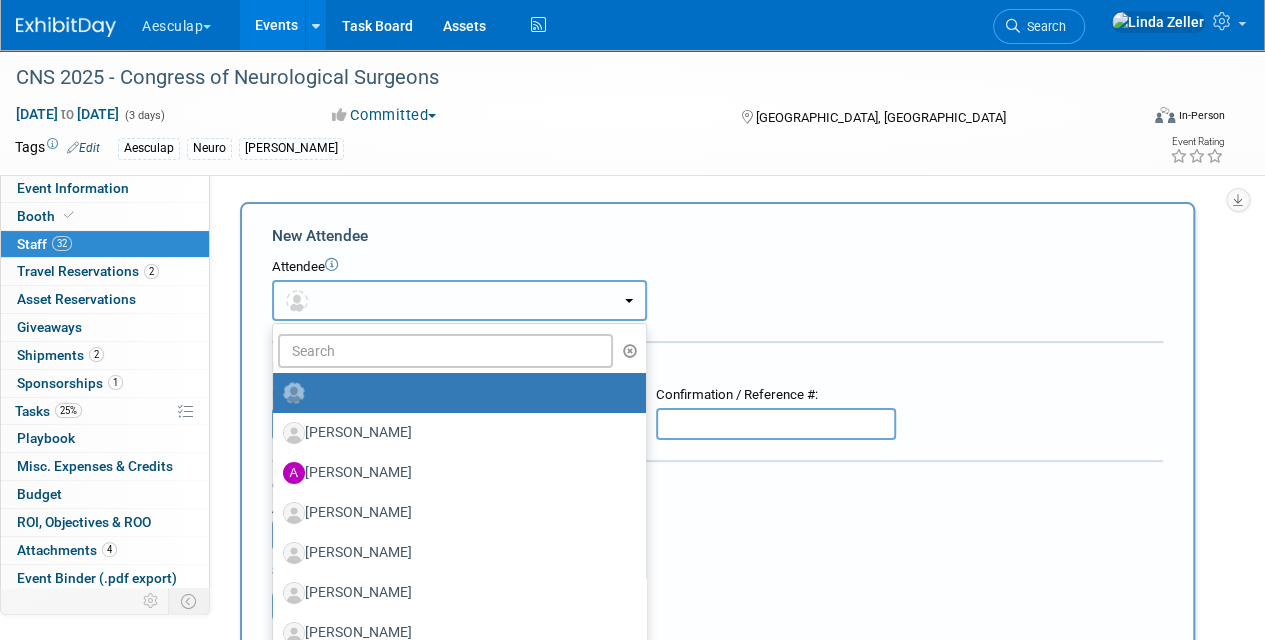 type 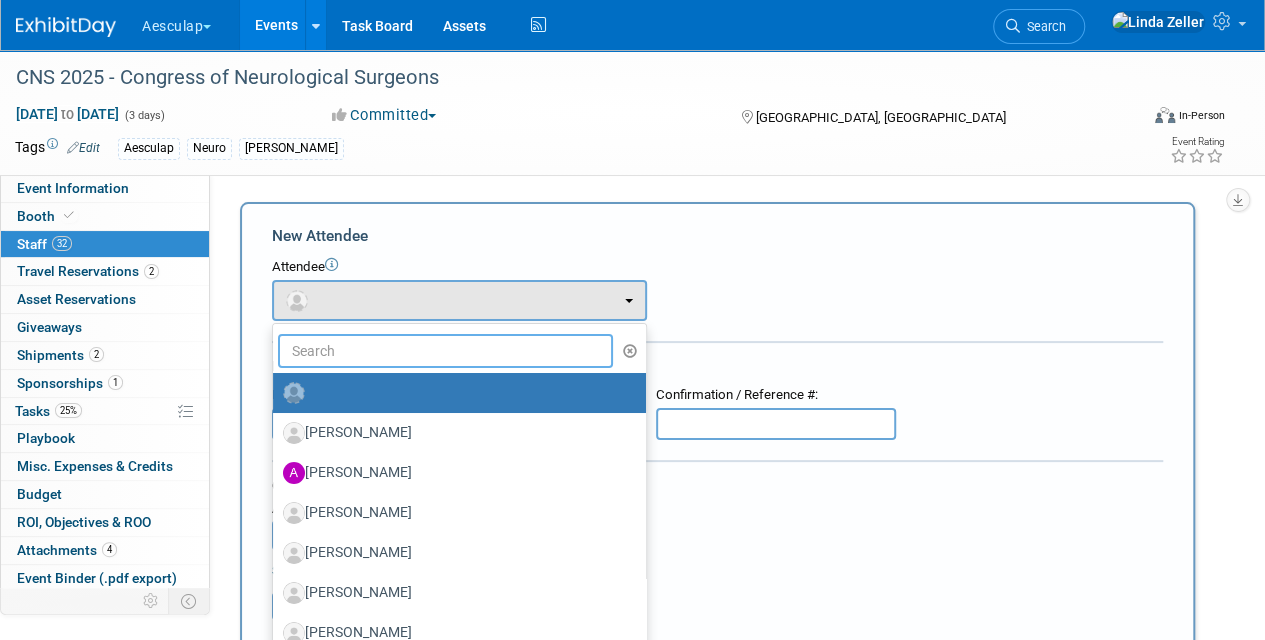 click at bounding box center [445, 351] 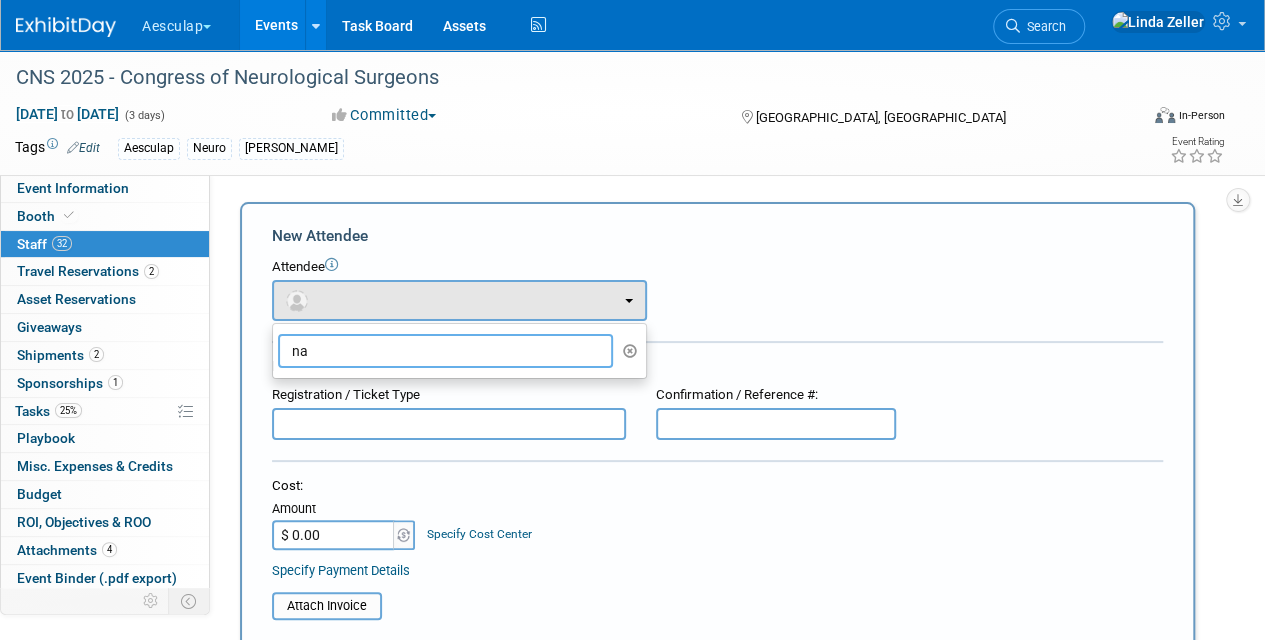 type on "n" 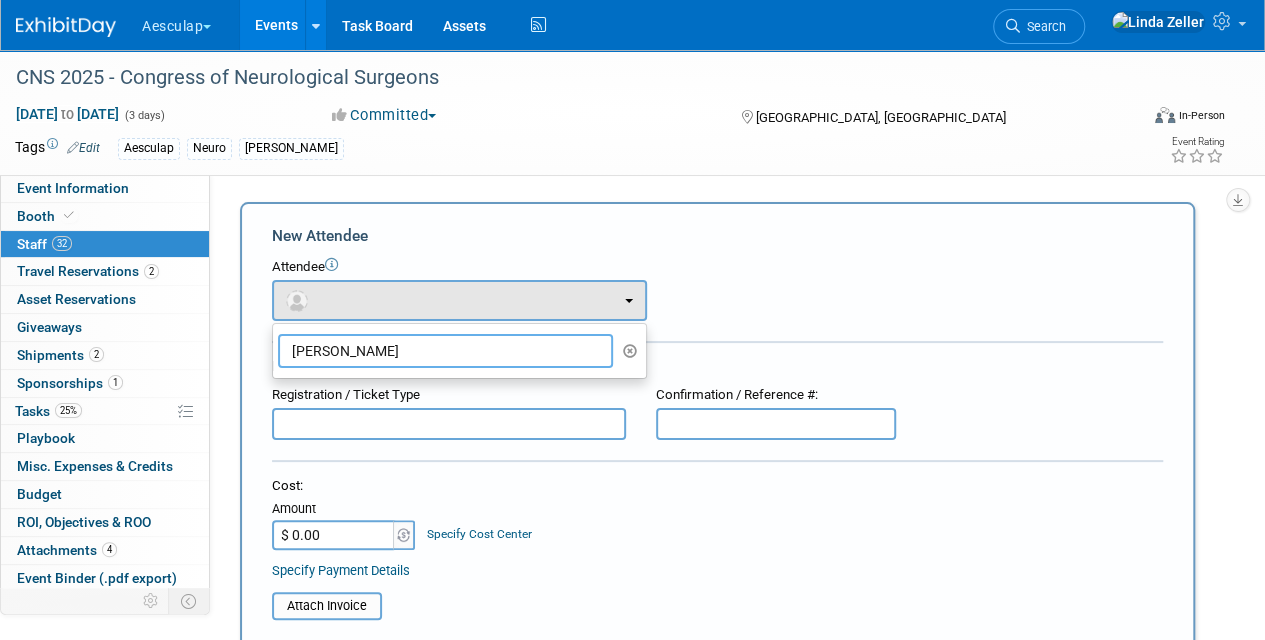 click on "martin" at bounding box center [445, 351] 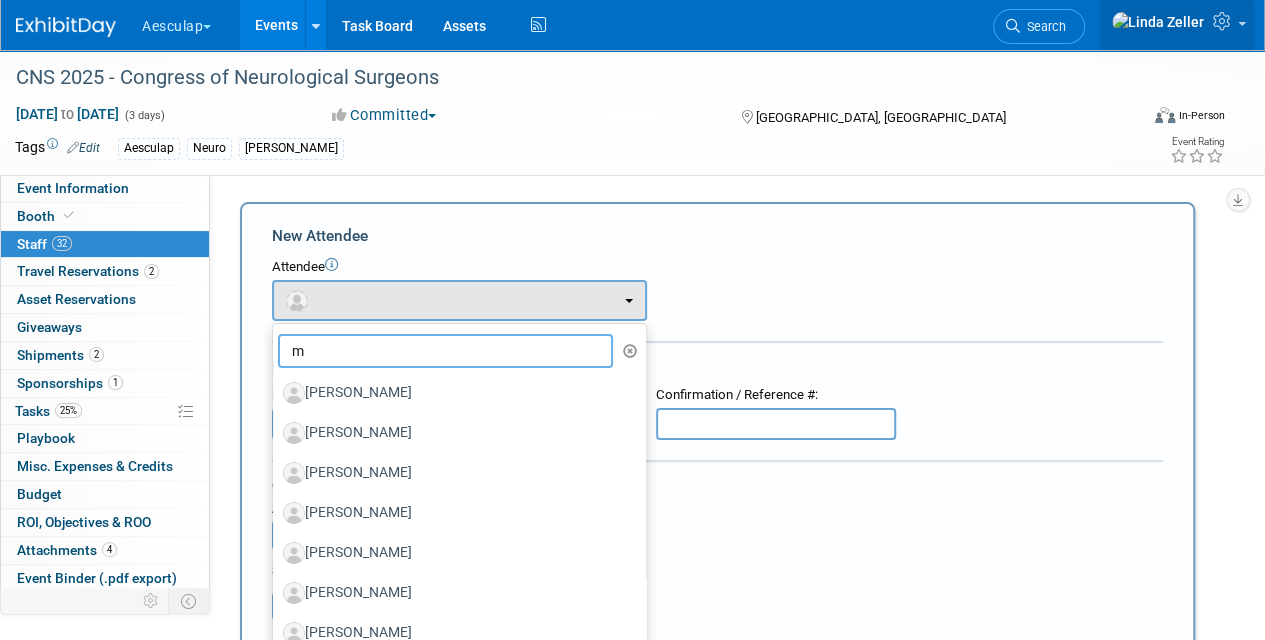 type on "m" 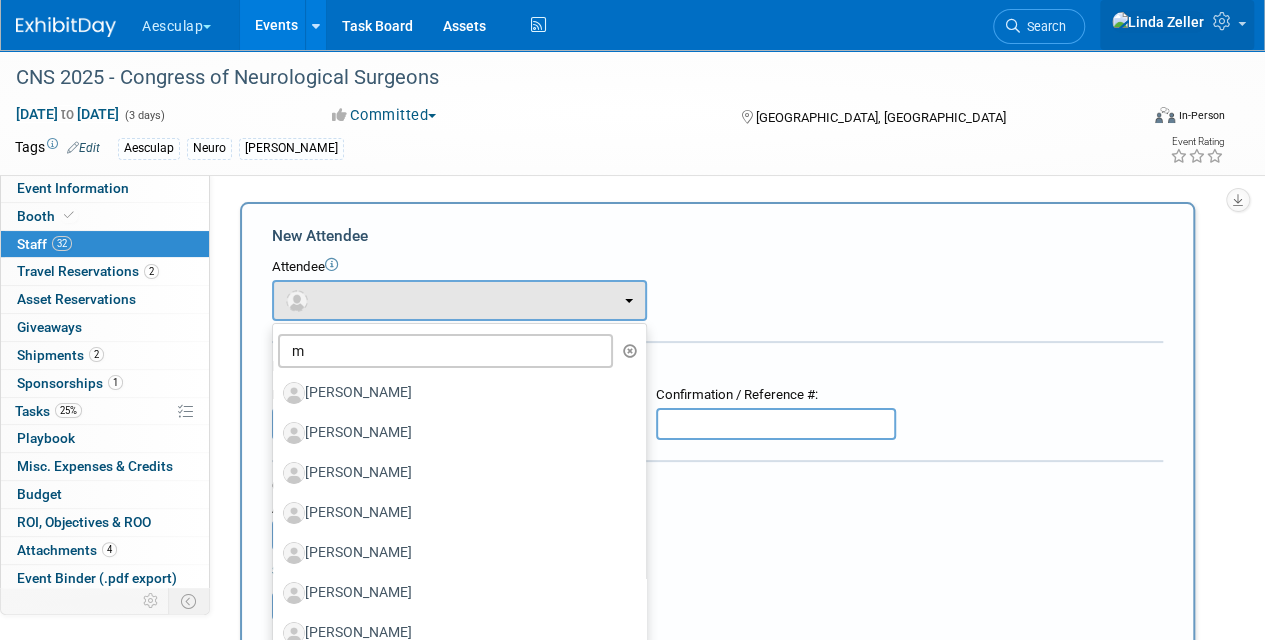 click at bounding box center [1224, 21] 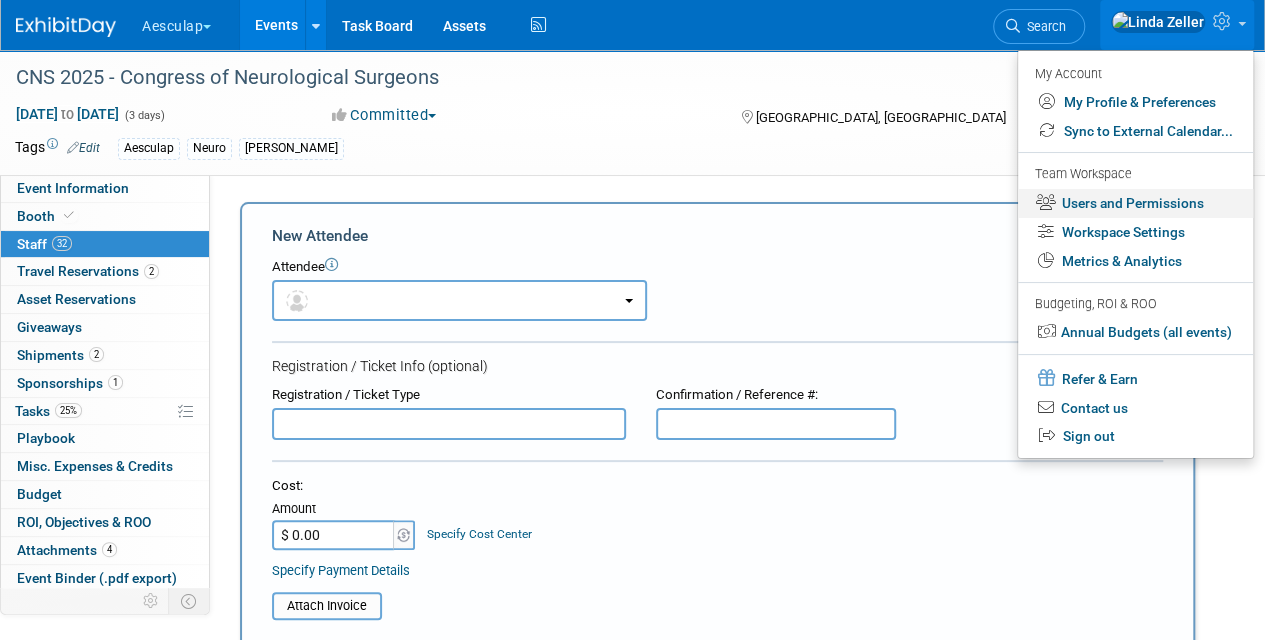click on "Users and Permissions" at bounding box center [1135, 203] 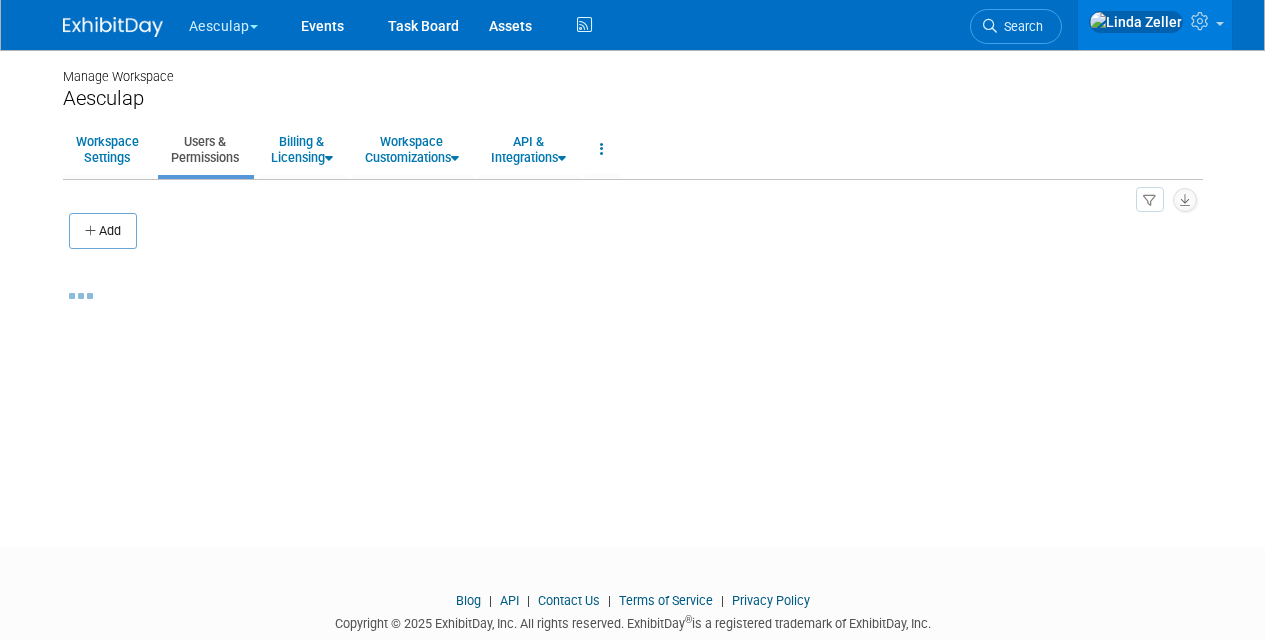 scroll, scrollTop: 0, scrollLeft: 0, axis: both 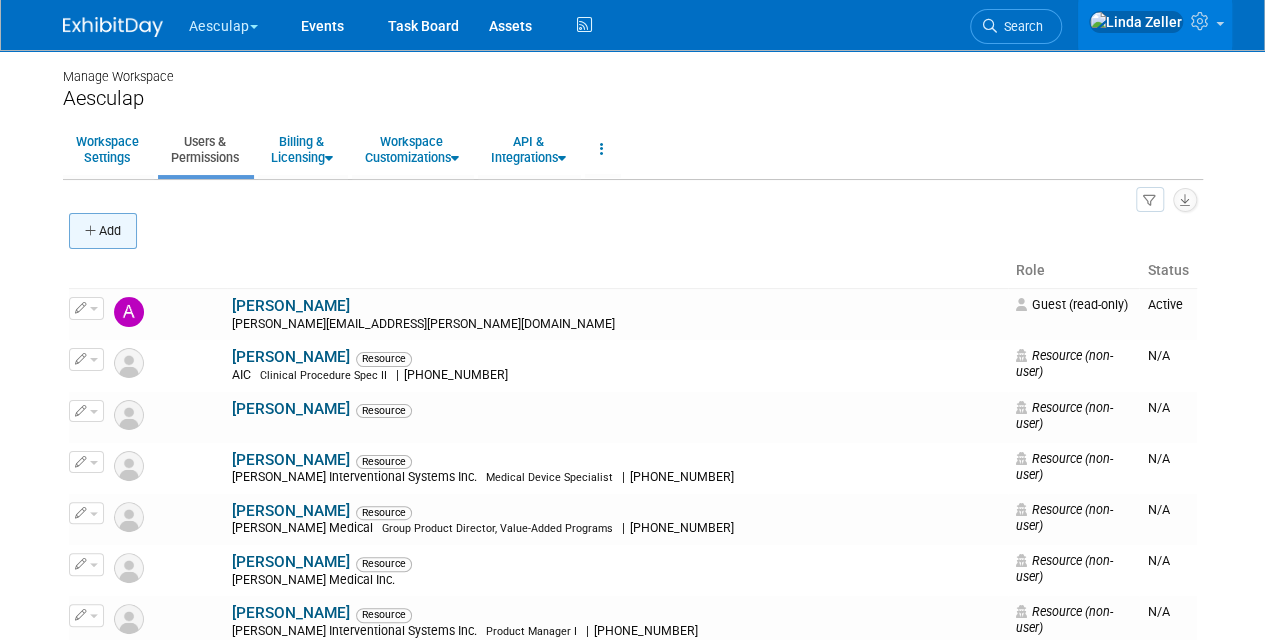 click on "Add" at bounding box center [103, 231] 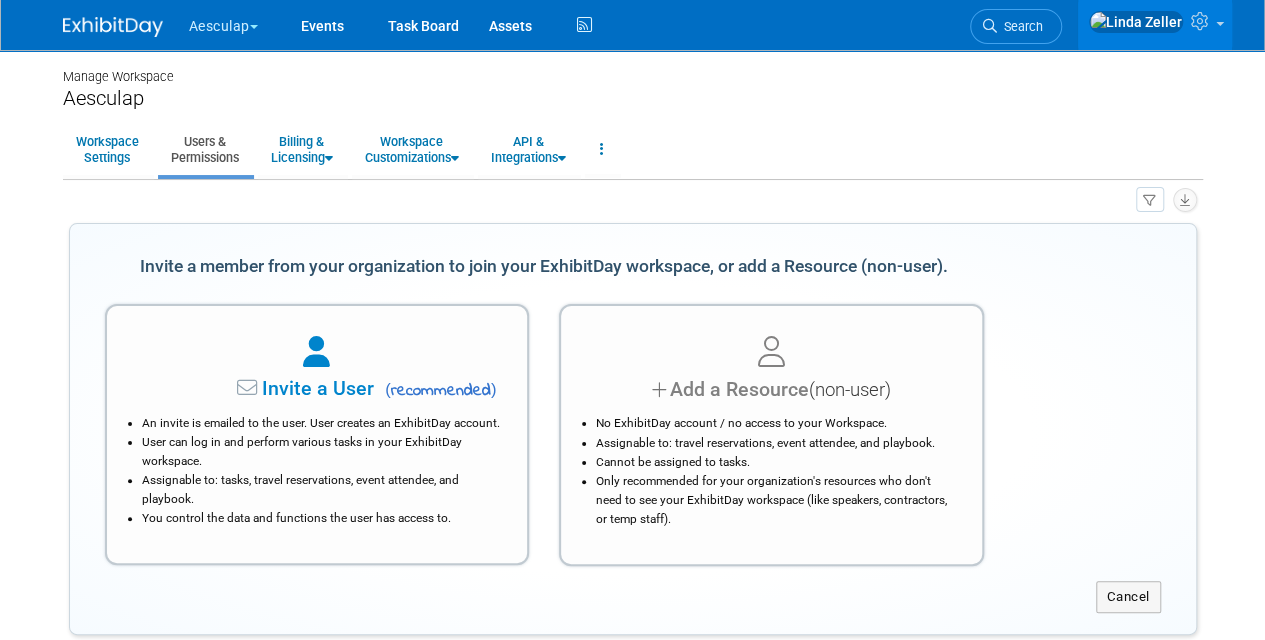 click on "No ExhibitDay account / no access to your Workspace.
Assignable to: travel reservations, event attendee, and playbook.
Cannot be assigned to tasks.
Only recommended for your organization's resources who don't need to see your ExhibitDay workspace (like speakers, contractors, or temp staff)." at bounding box center (771, 466) 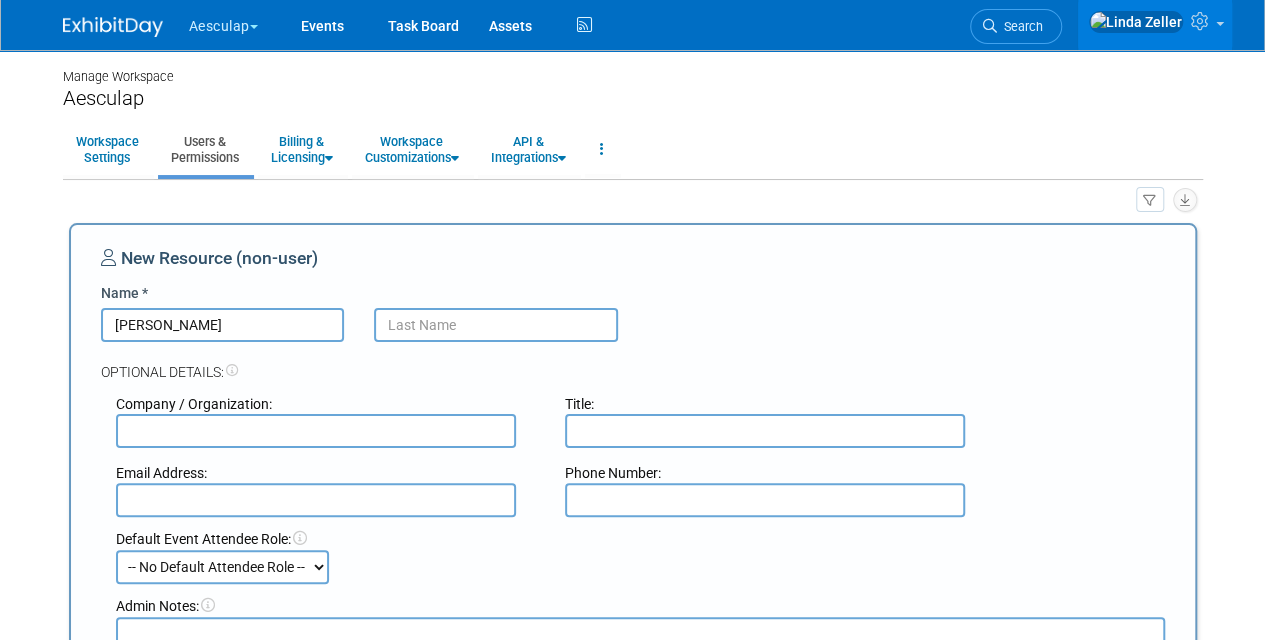 type on "Martin" 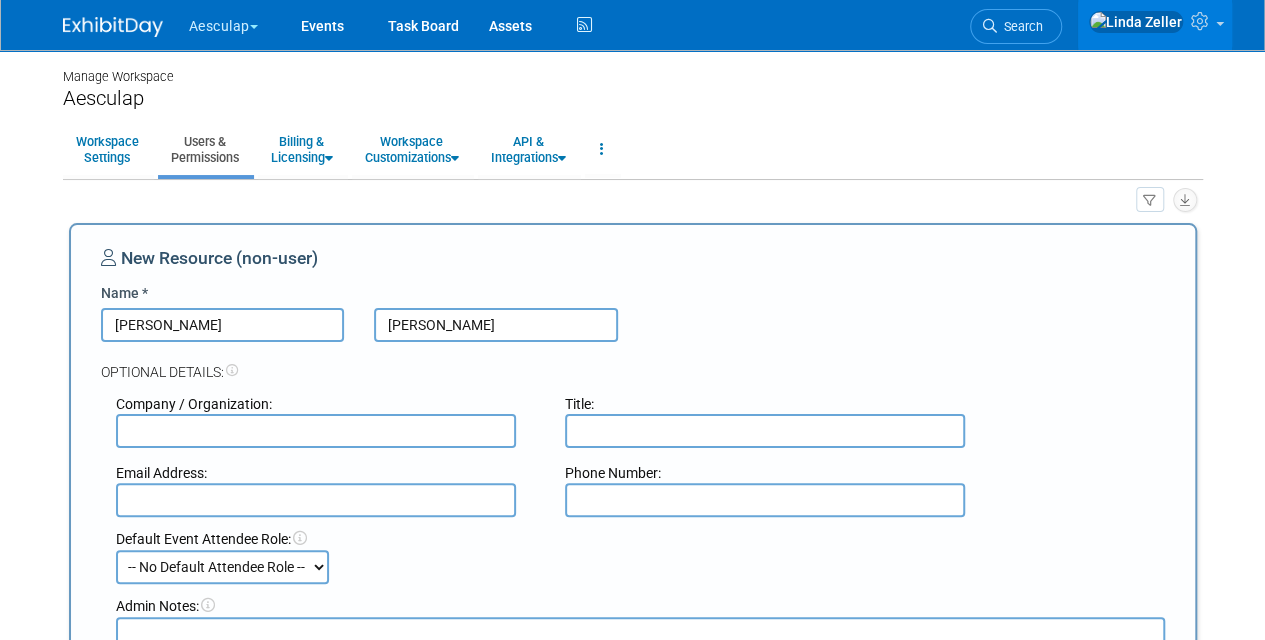 type on "Schäuble" 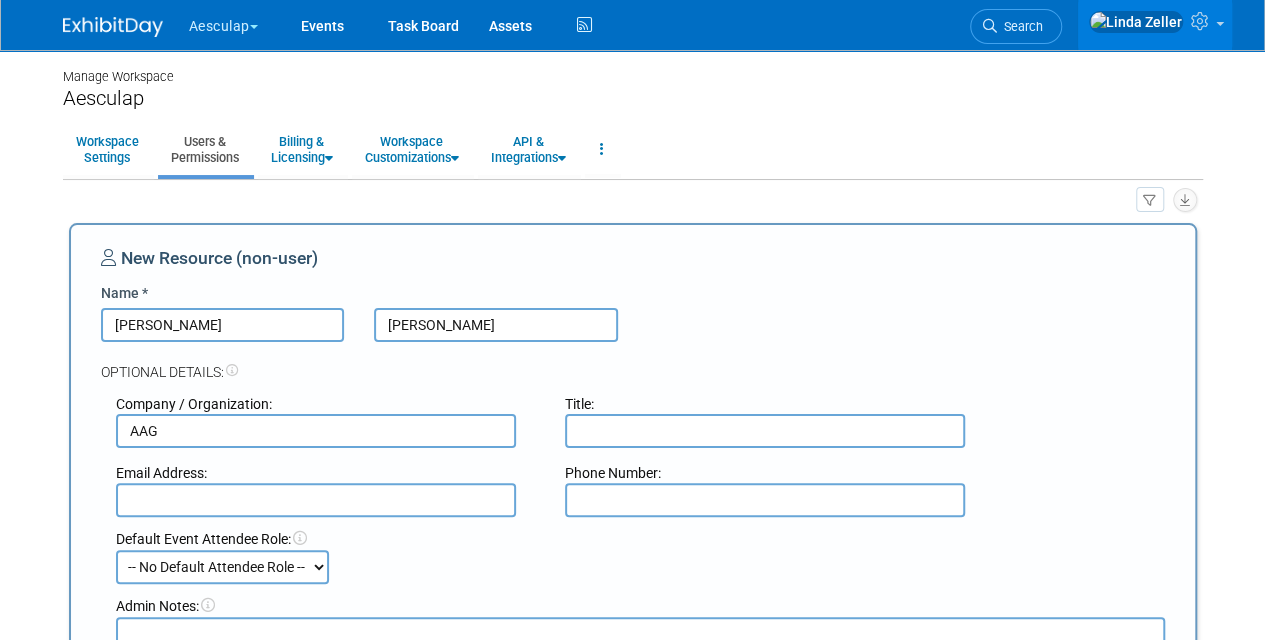type on "AAG" 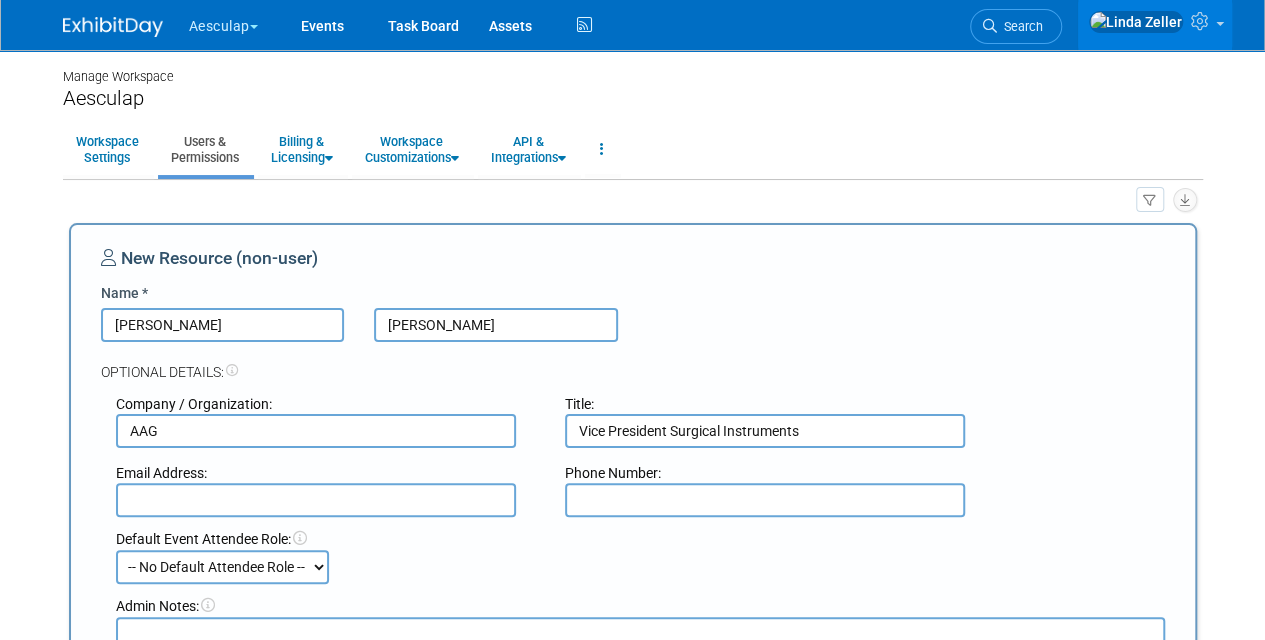 click on "Vice President Surgical Instruments" at bounding box center [765, 431] 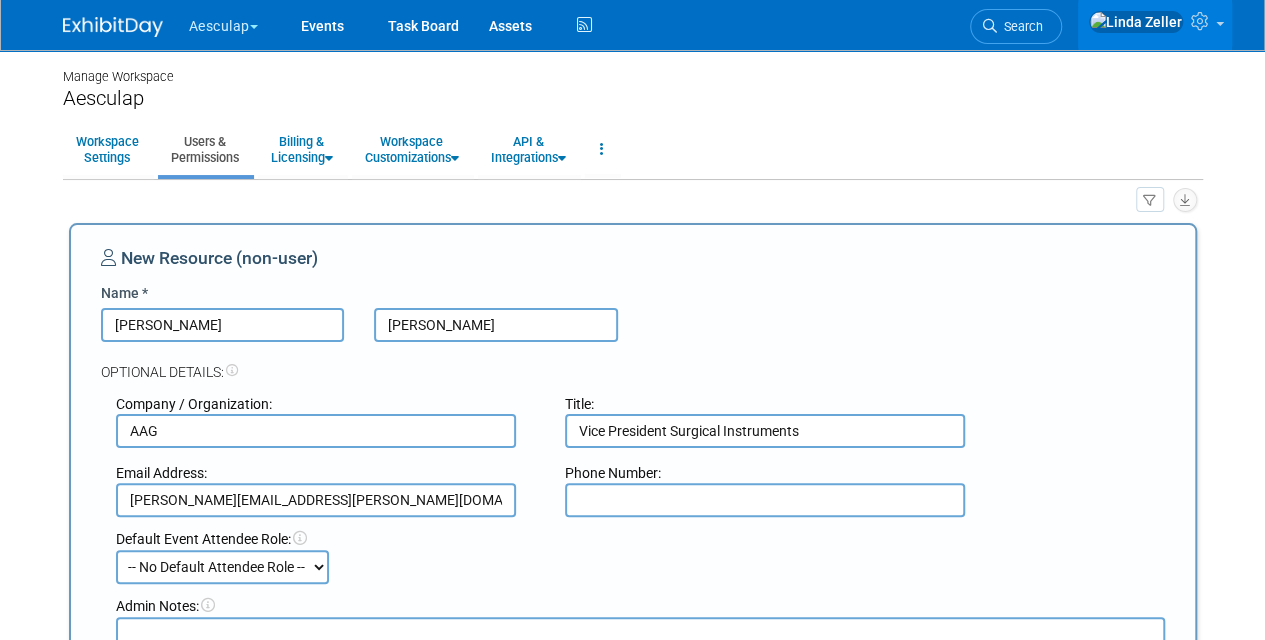 type on "martin.schaeuble@aesculap.de" 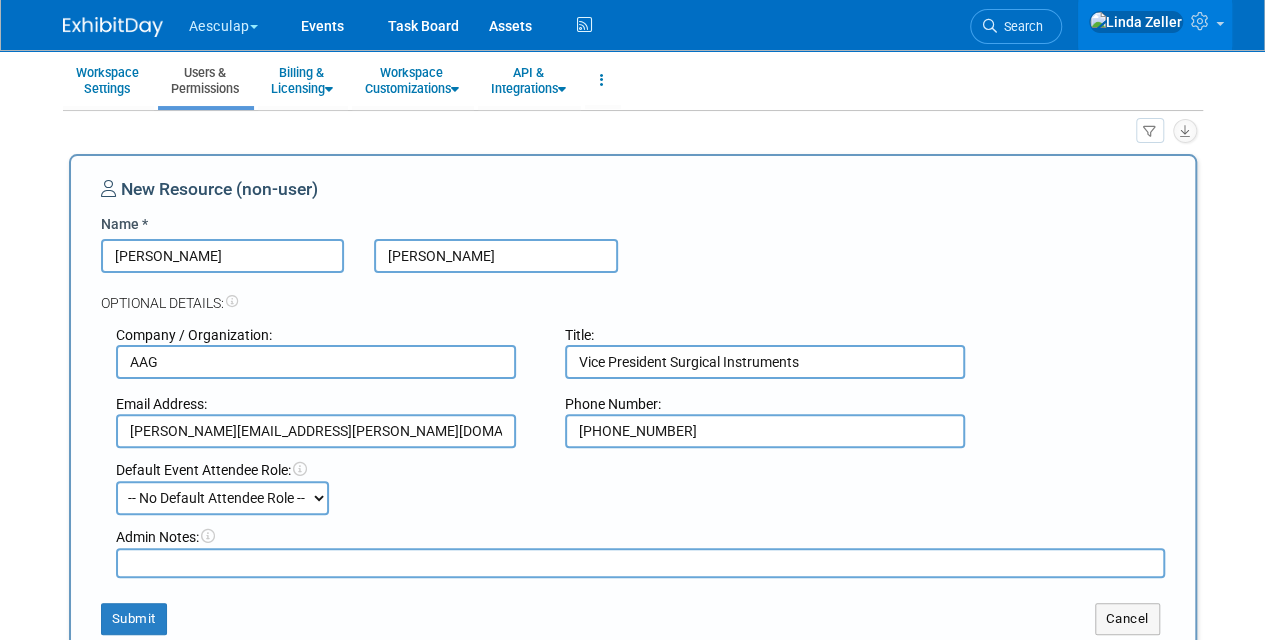 scroll, scrollTop: 100, scrollLeft: 0, axis: vertical 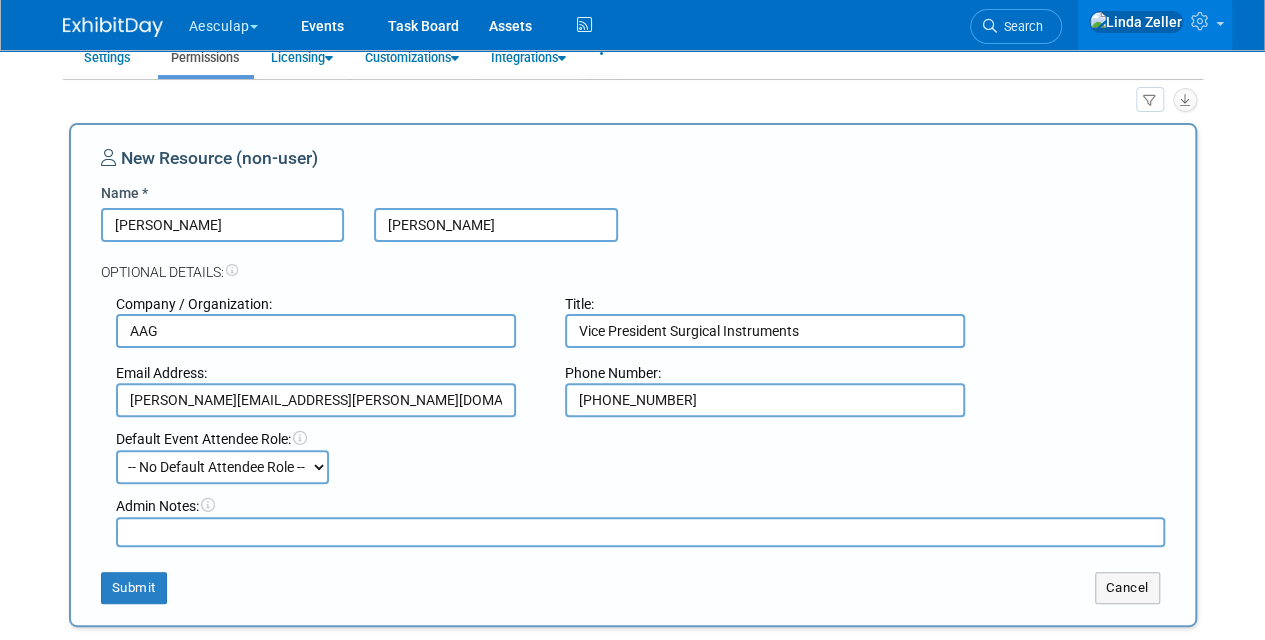type on "+4916090267366" 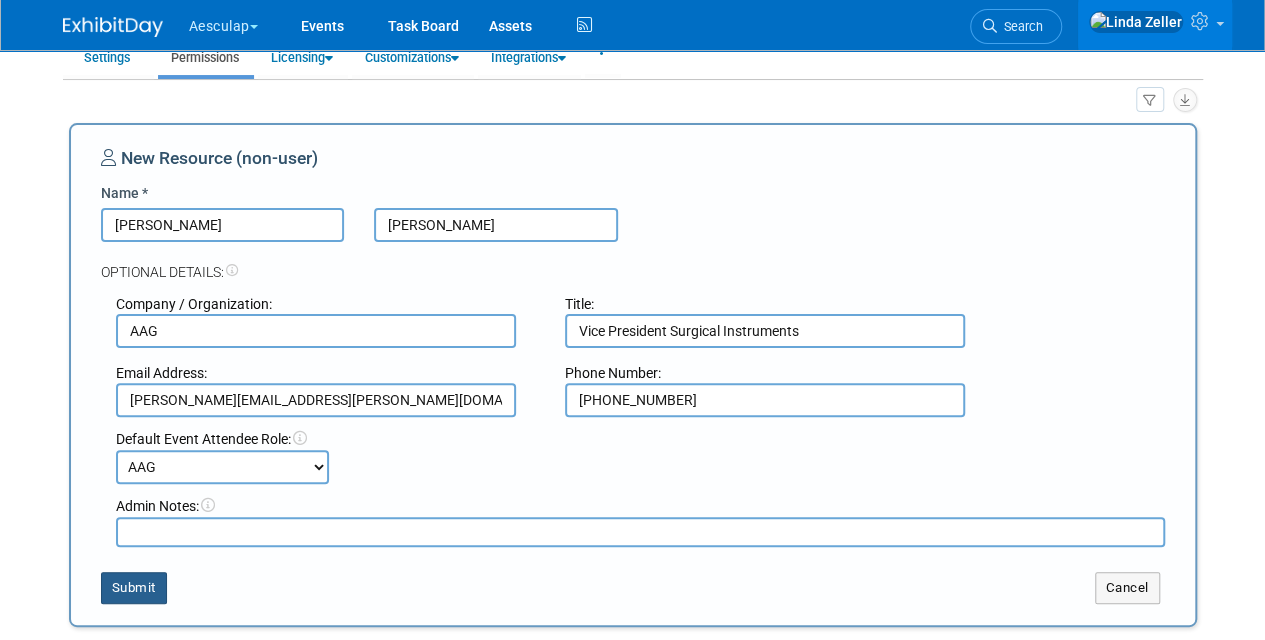 drag, startPoint x: 138, startPoint y: 580, endPoint x: 504, endPoint y: 614, distance: 367.57584 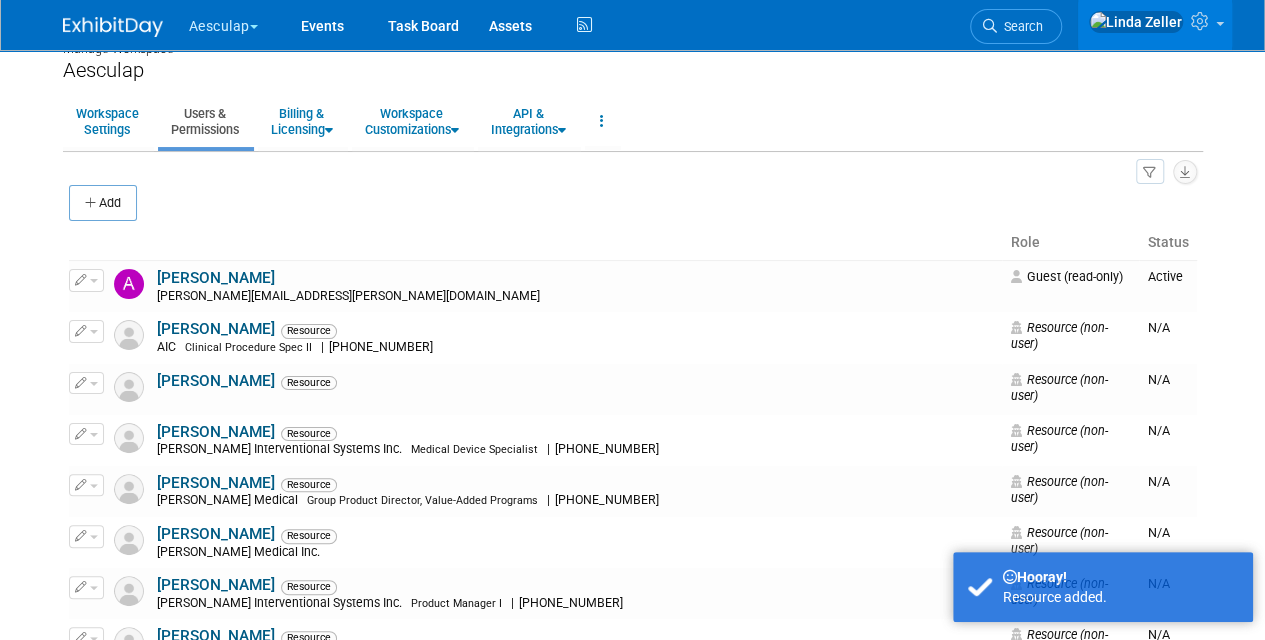 scroll, scrollTop: 0, scrollLeft: 0, axis: both 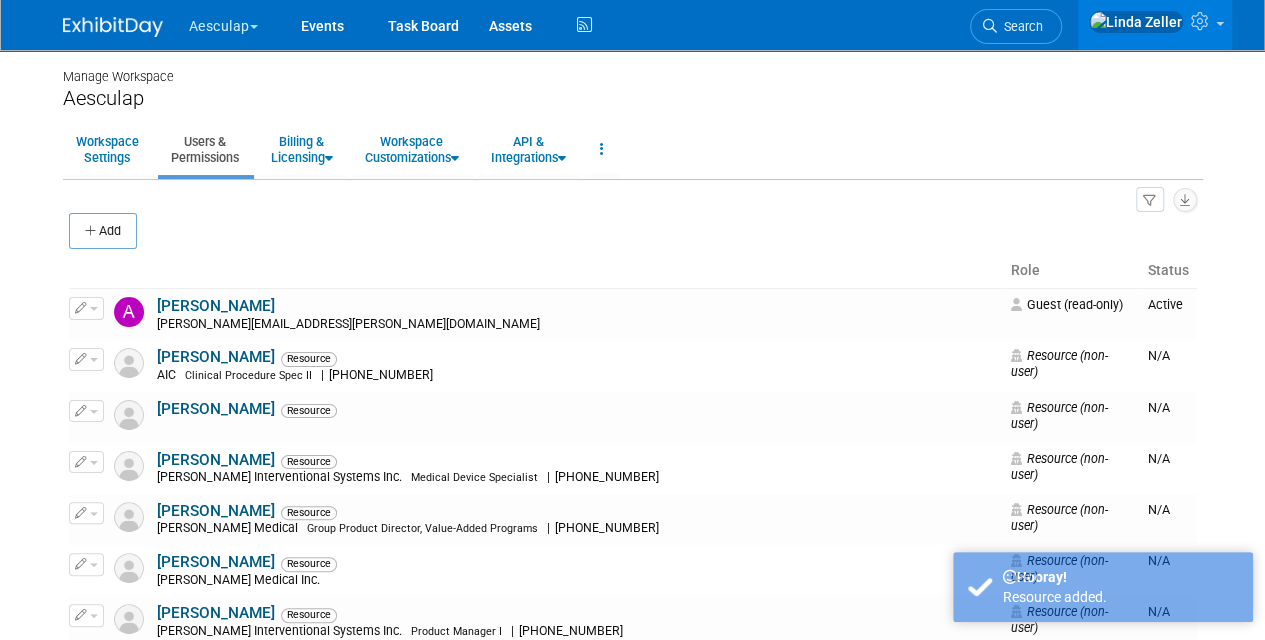 drag, startPoint x: 1063, startPoint y: 20, endPoint x: 1060, endPoint y: 8, distance: 12.369317 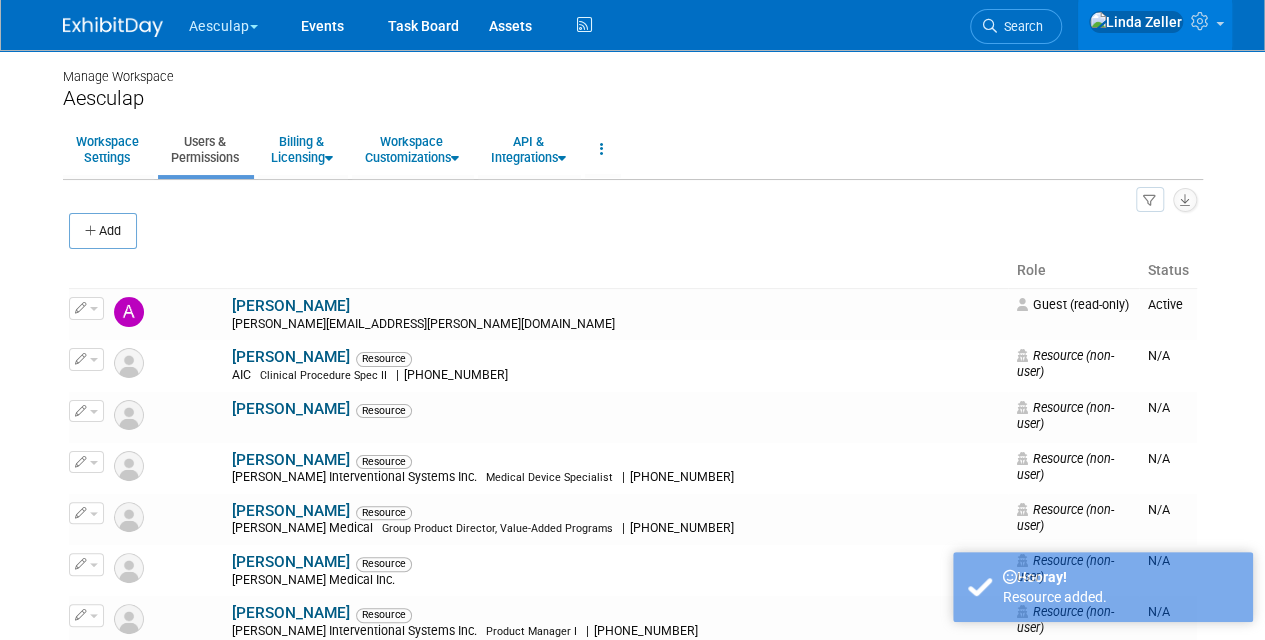 click on "Search" at bounding box center (1020, 26) 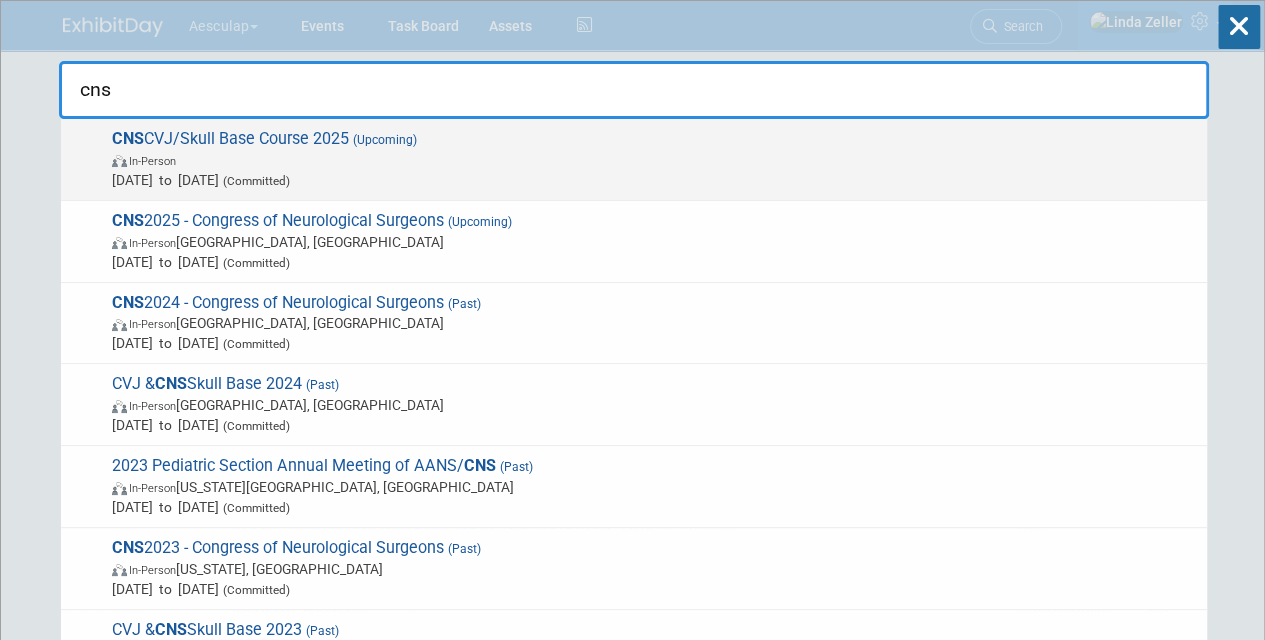 type on "cns" 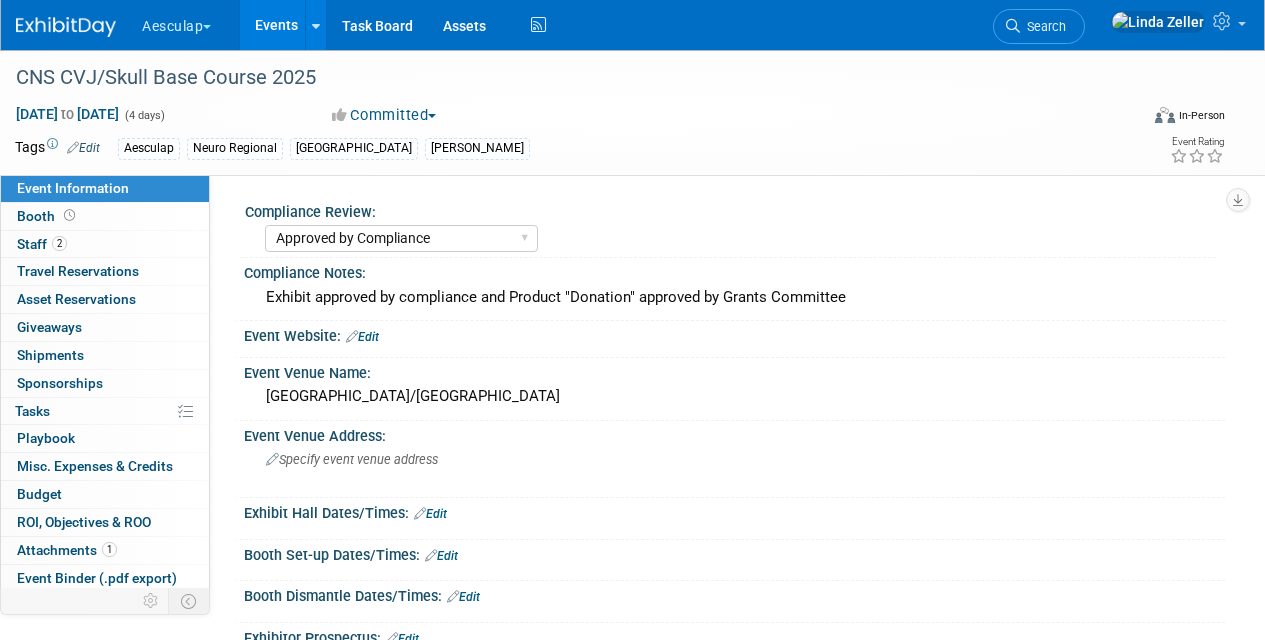 select on "Approved by Compliance" 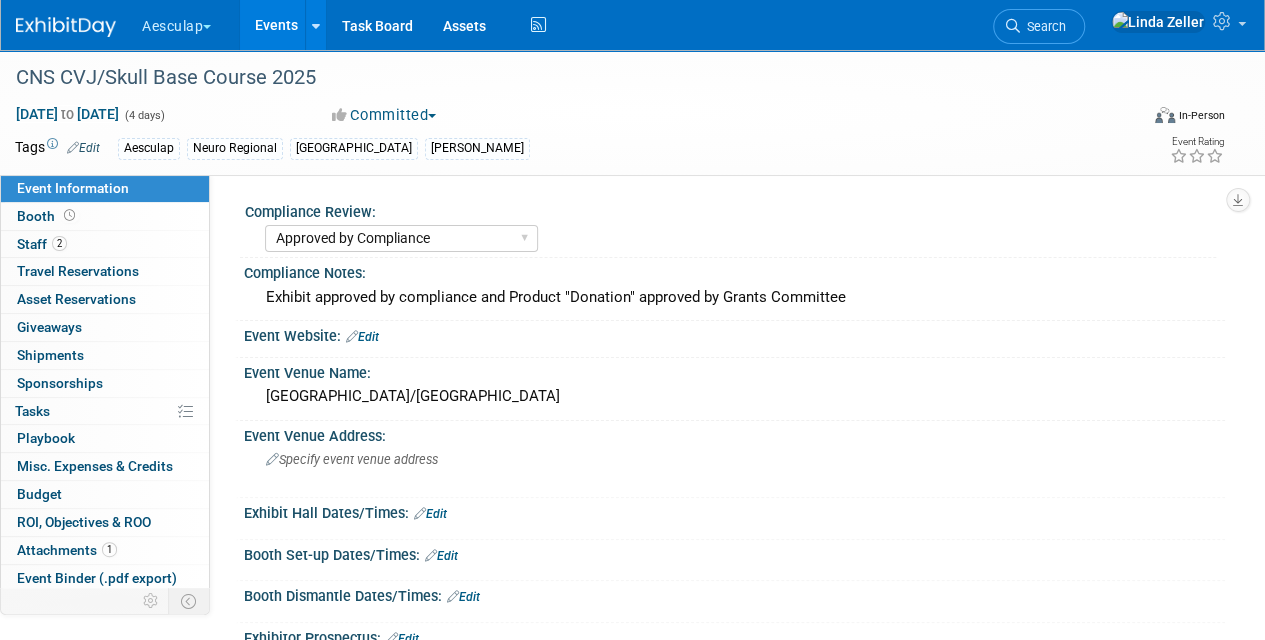 scroll, scrollTop: 0, scrollLeft: 0, axis: both 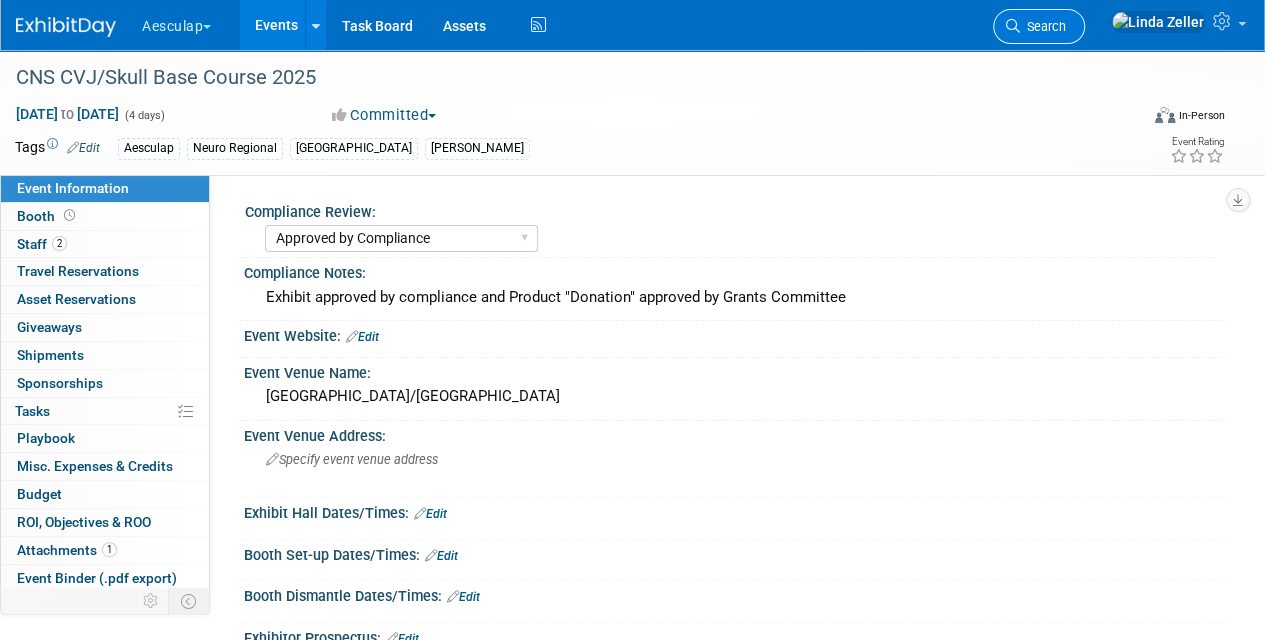 click on "Search" at bounding box center (1043, 26) 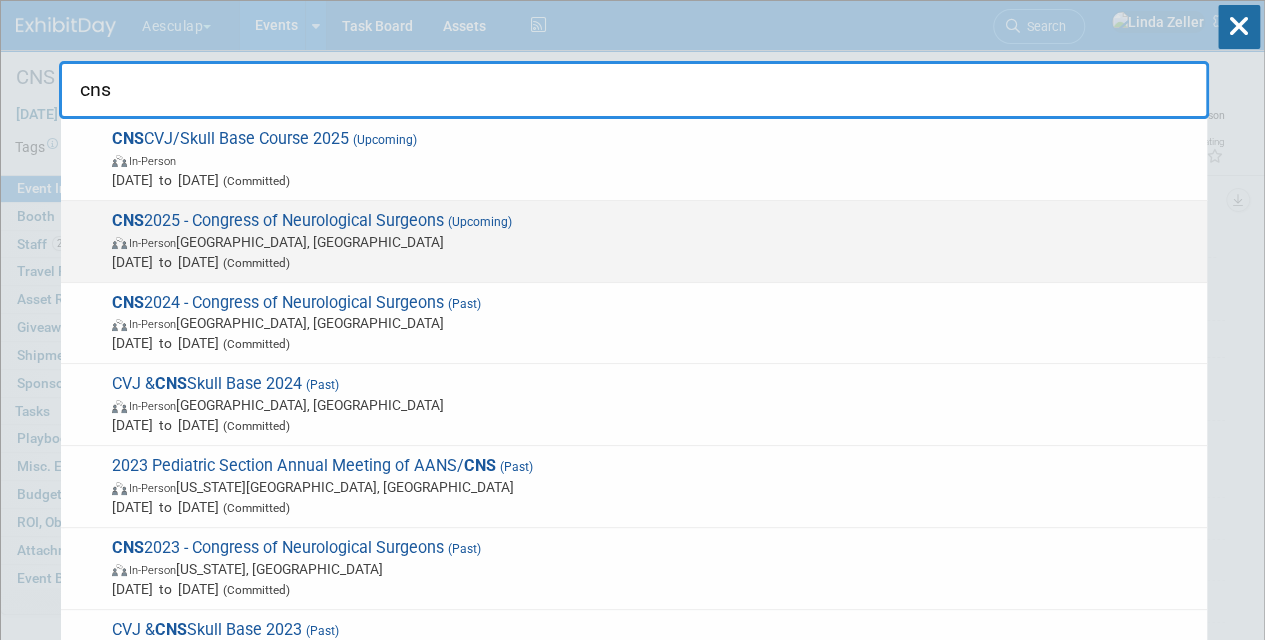 type on "cns" 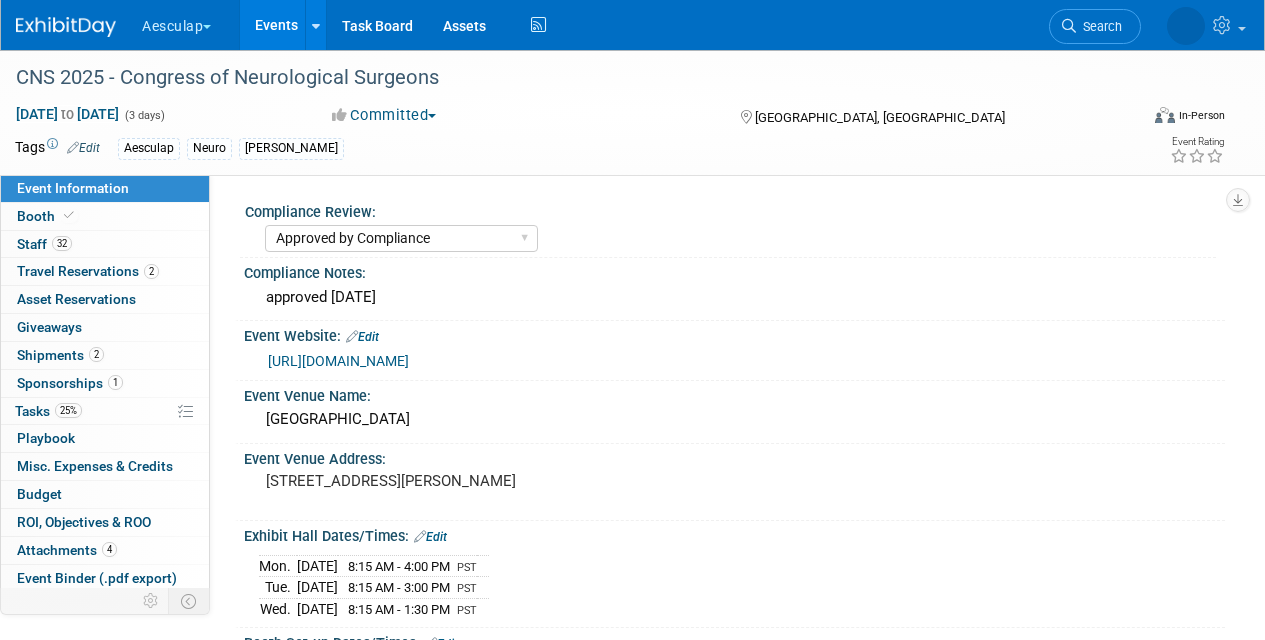 select on "Approved by Compliance" 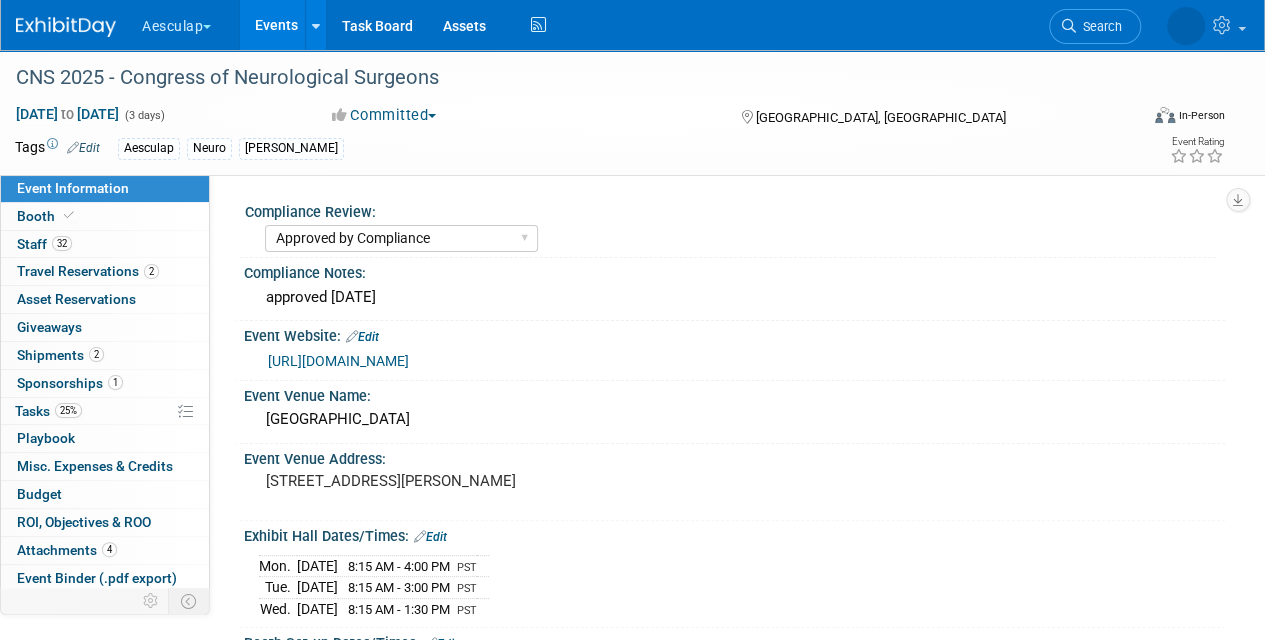 scroll, scrollTop: 0, scrollLeft: 0, axis: both 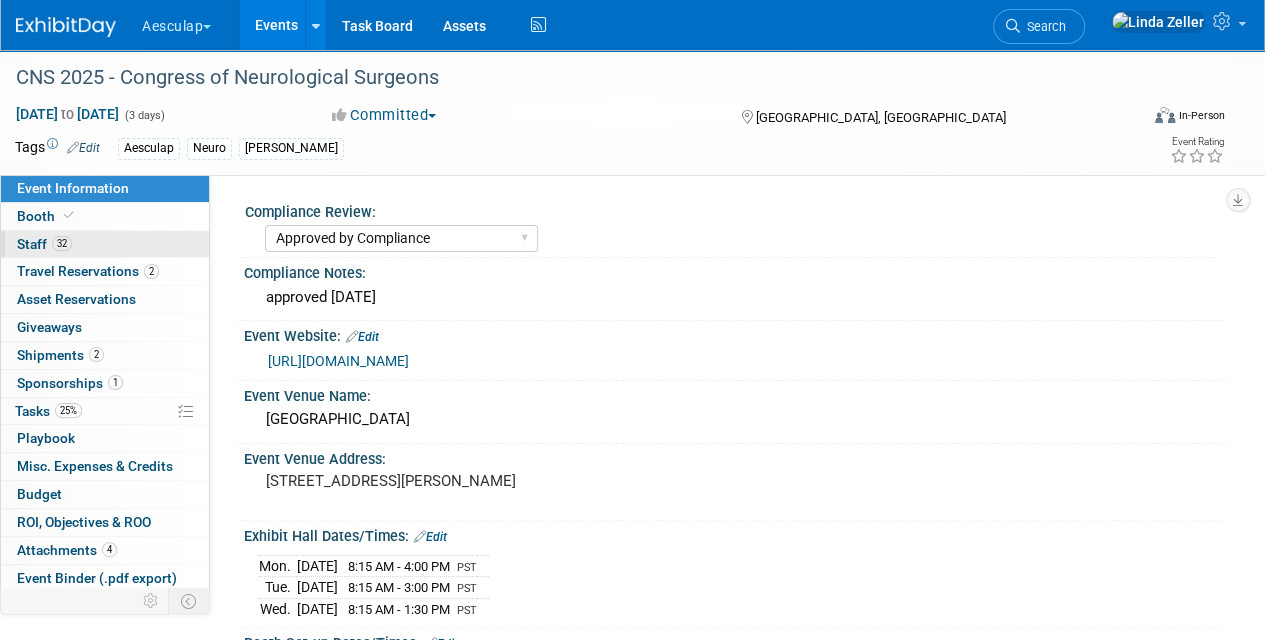 click on "Staff 32" at bounding box center [44, 244] 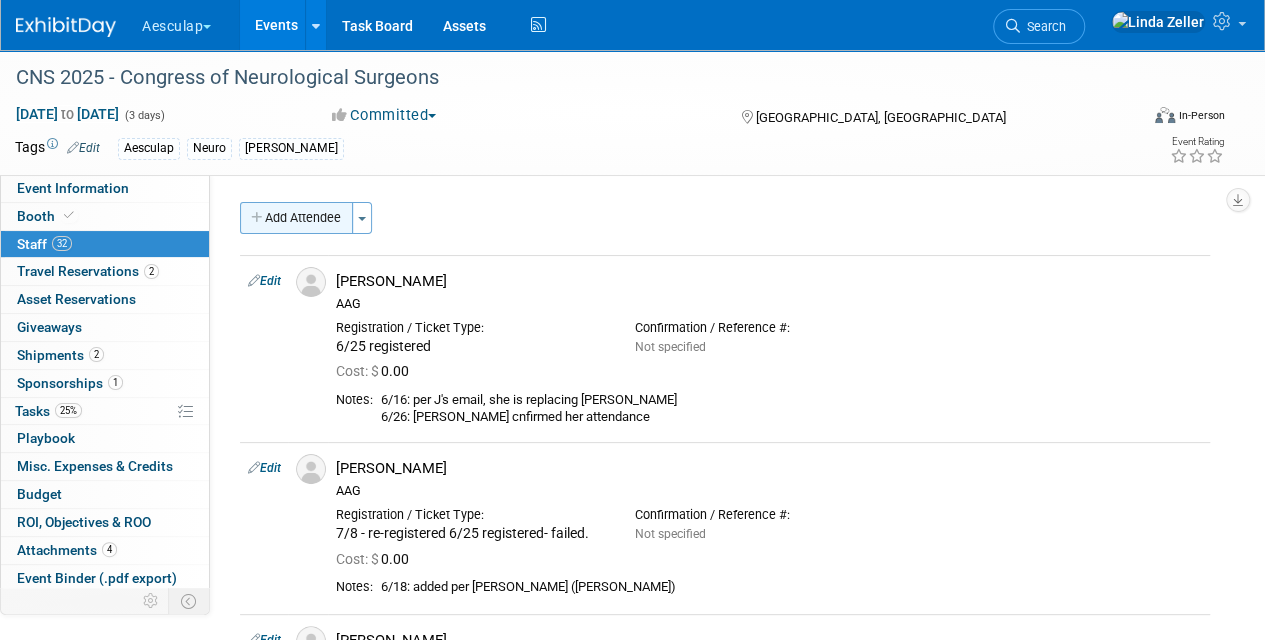 click on "Add Attendee" at bounding box center [296, 218] 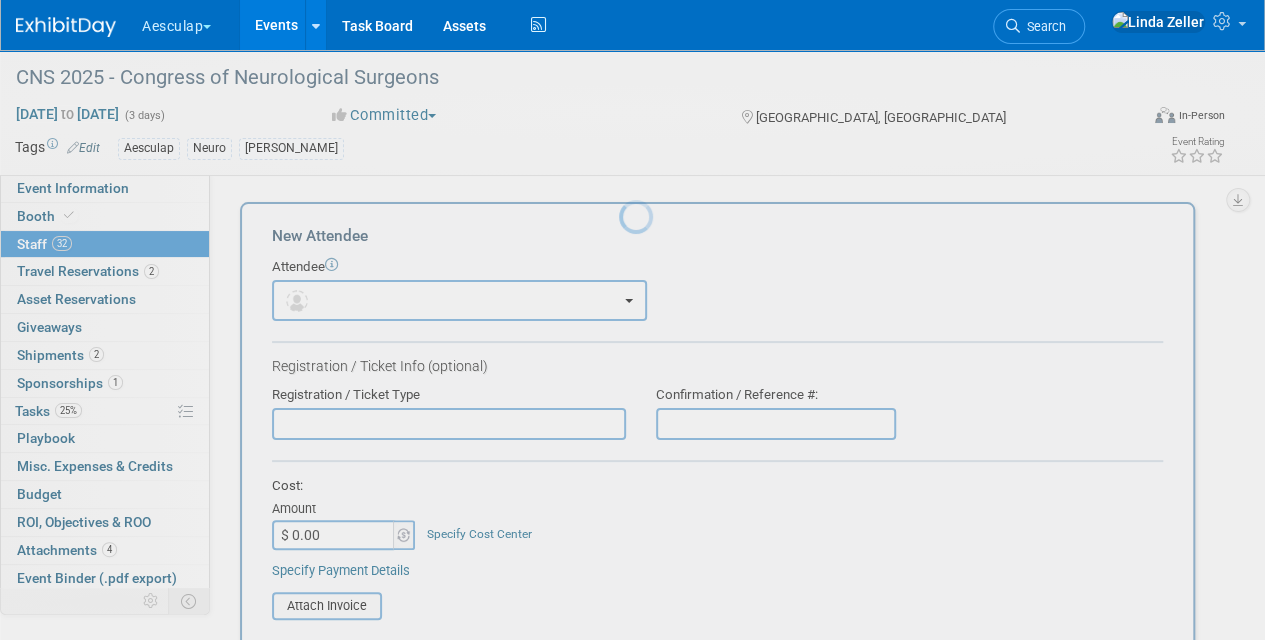scroll, scrollTop: 0, scrollLeft: 0, axis: both 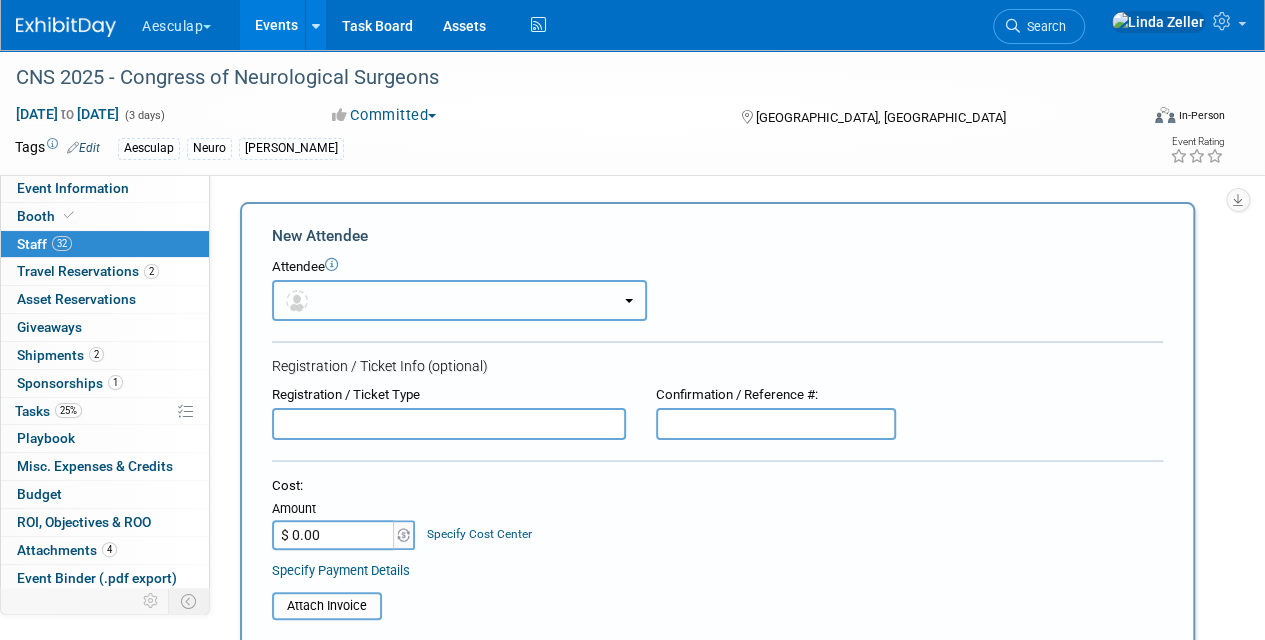click at bounding box center [459, 300] 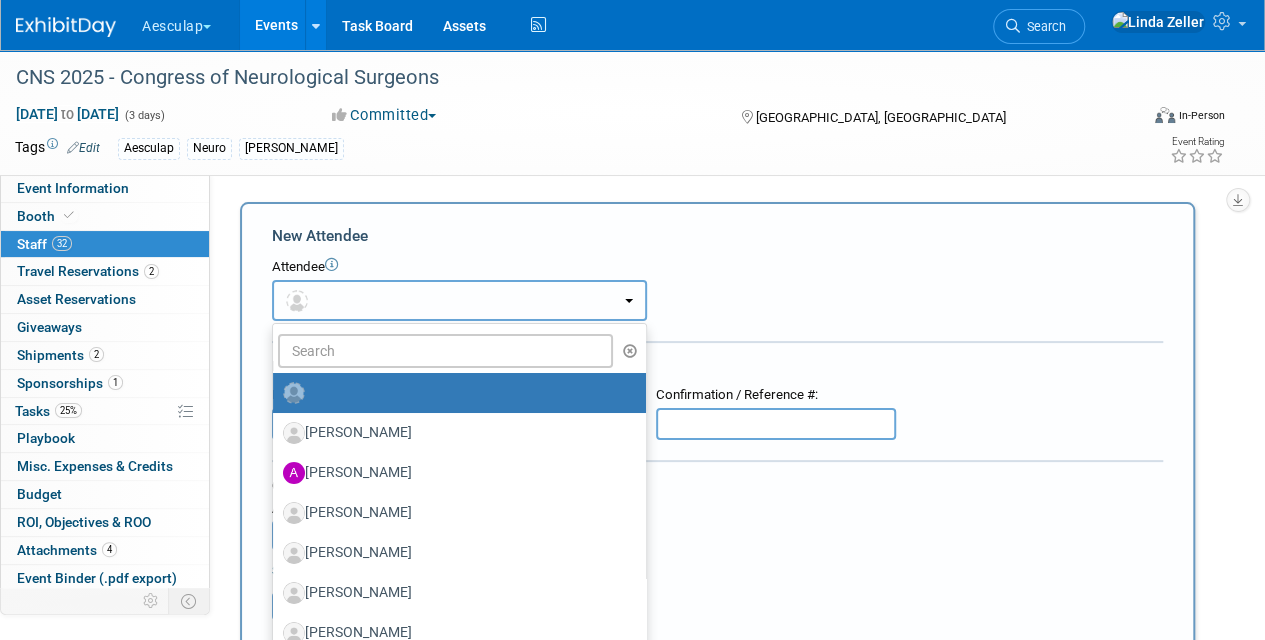 type 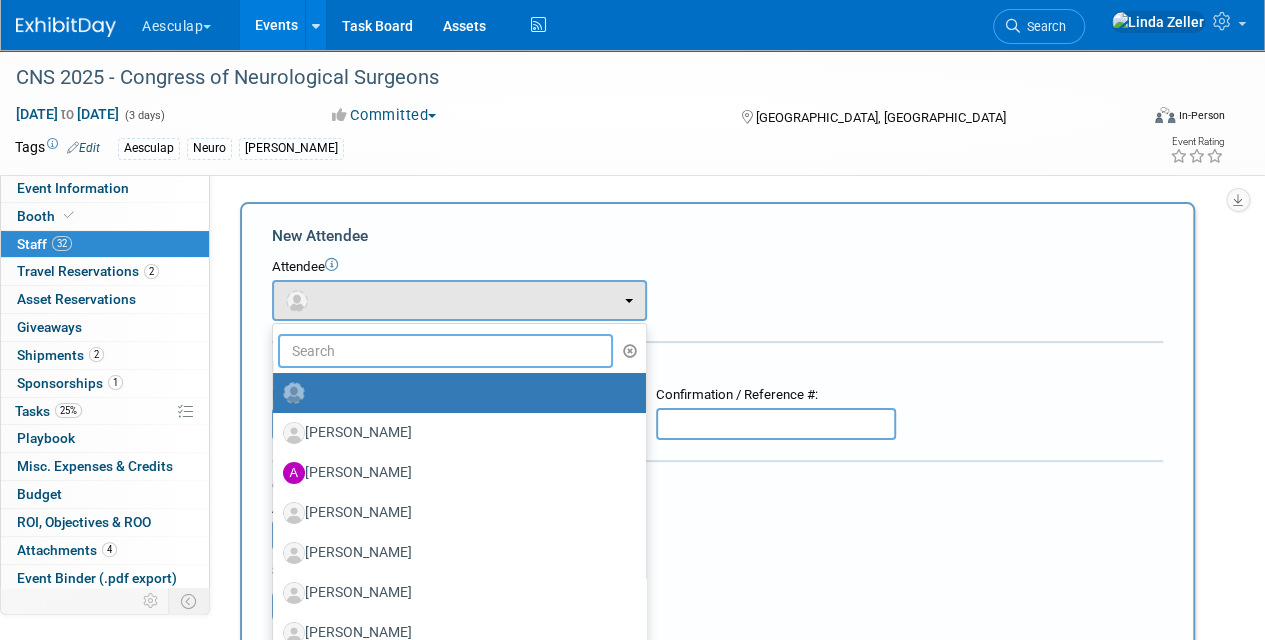 click at bounding box center [445, 351] 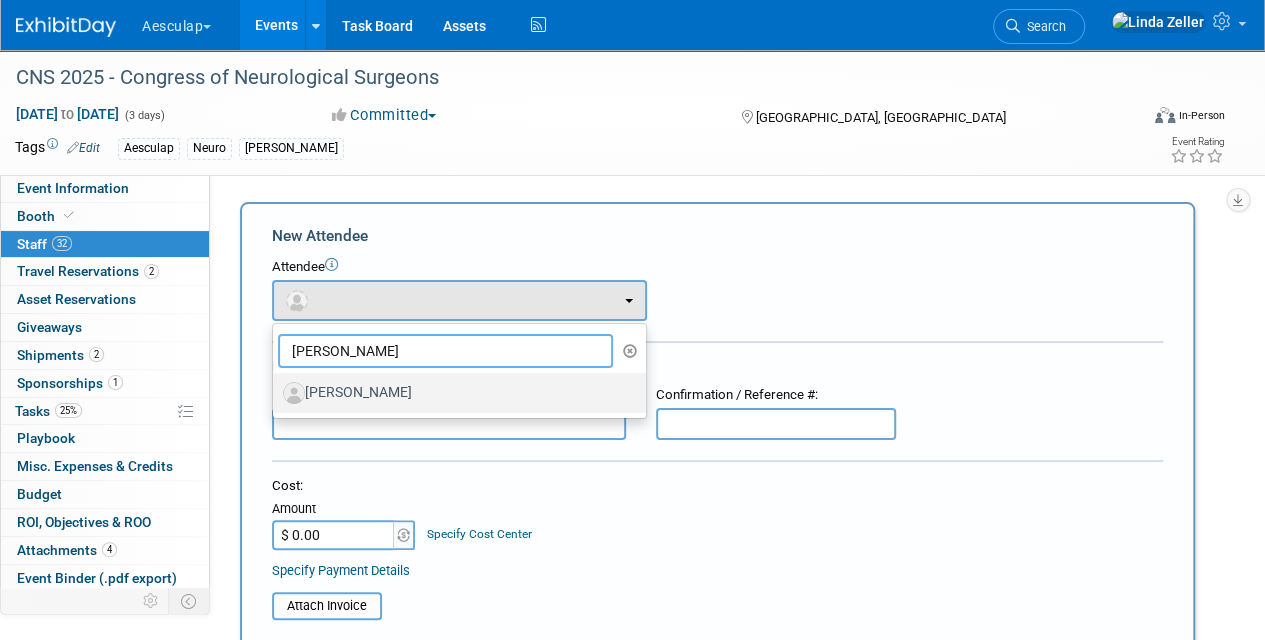 type on "martin" 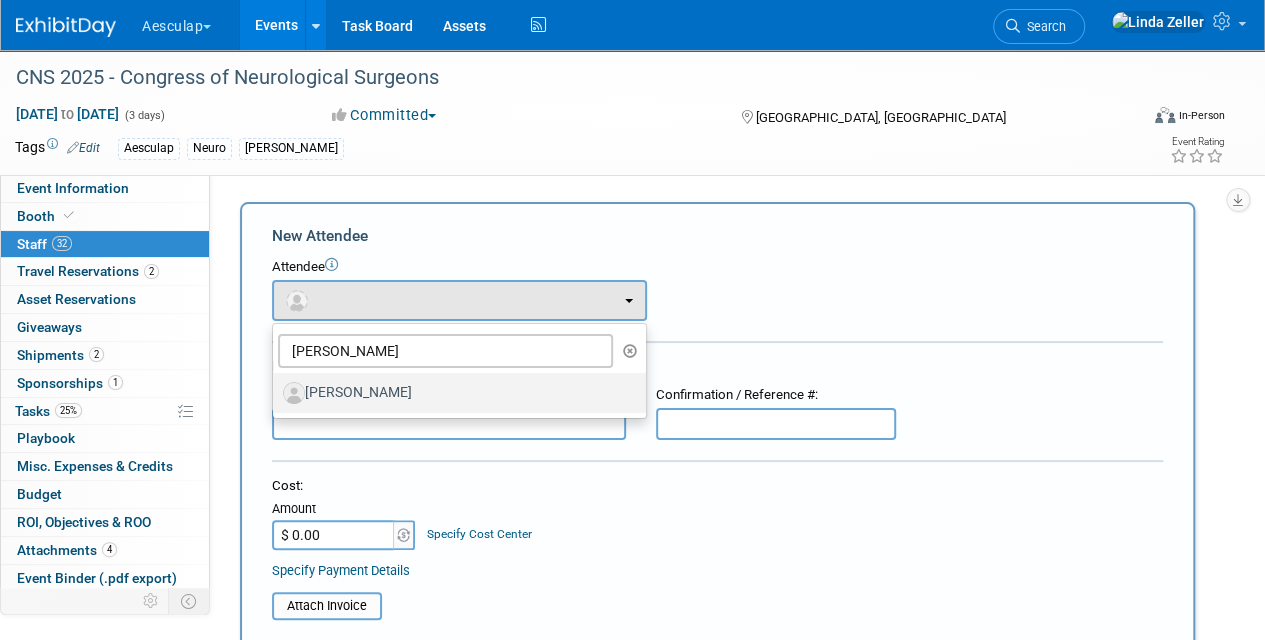 click on "[PERSON_NAME]" at bounding box center [454, 393] 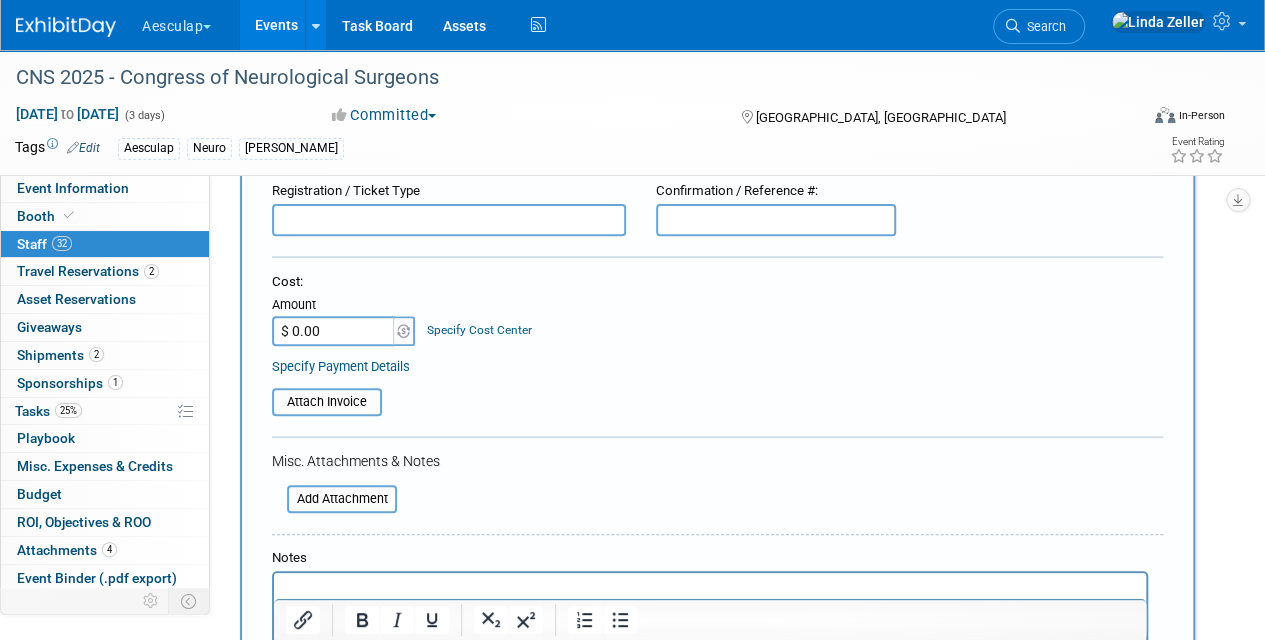 scroll, scrollTop: 300, scrollLeft: 0, axis: vertical 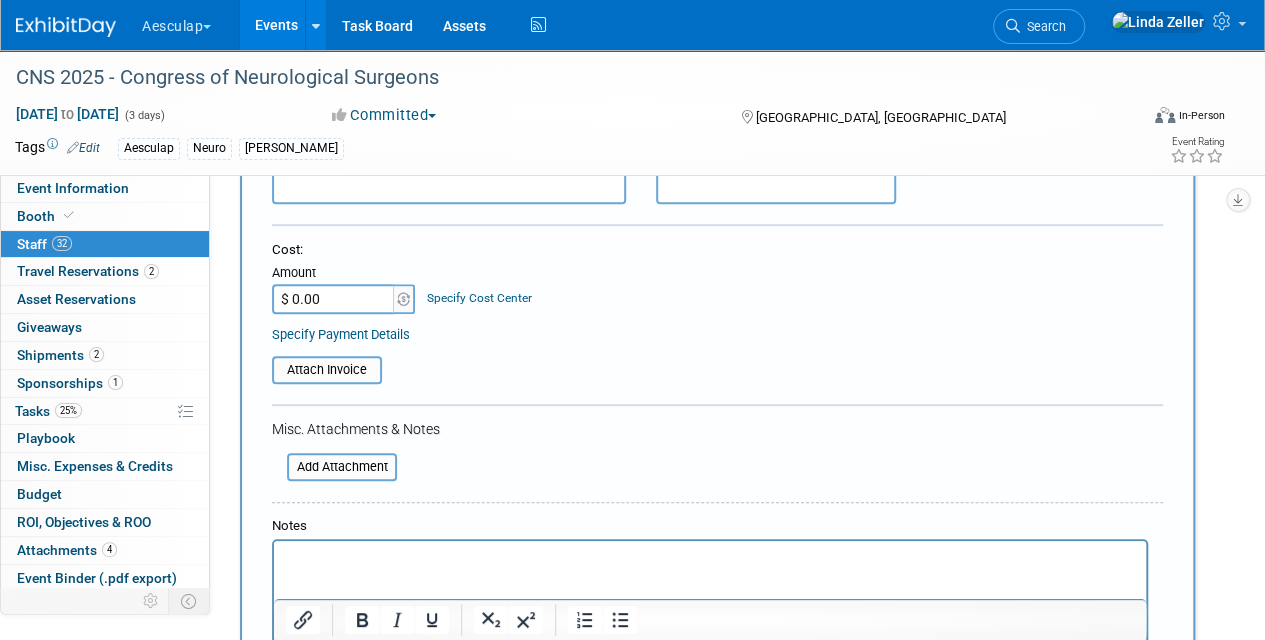 click at bounding box center (710, 559) 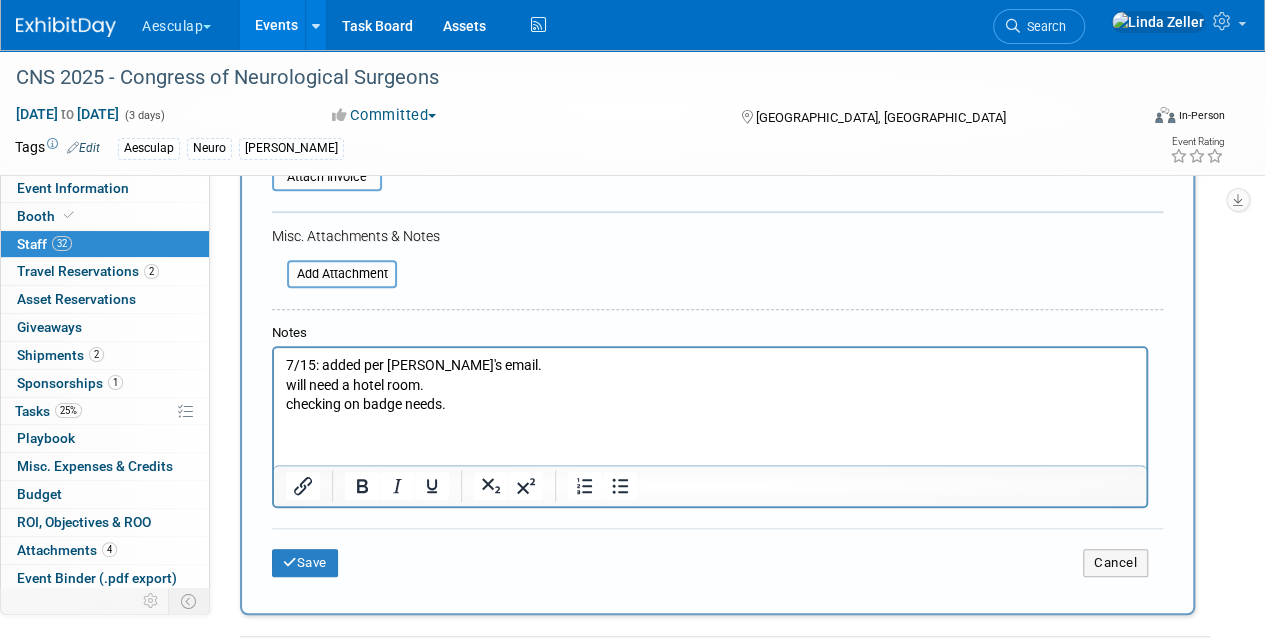 scroll, scrollTop: 608, scrollLeft: 0, axis: vertical 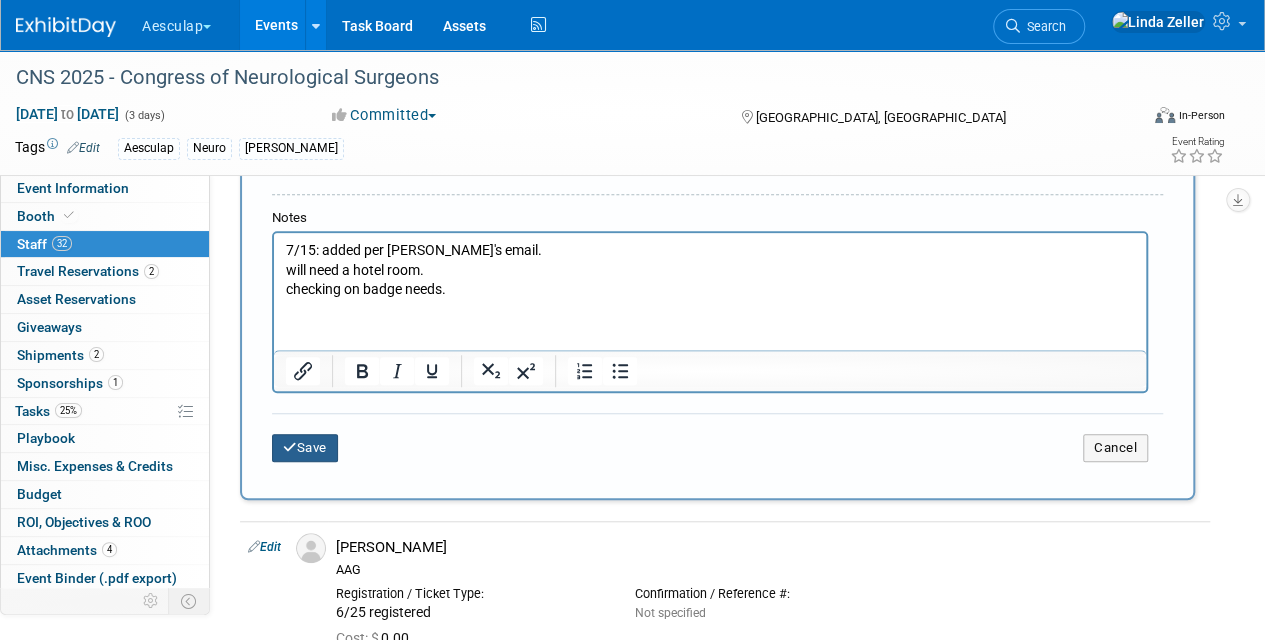 click on "Save" at bounding box center (305, 448) 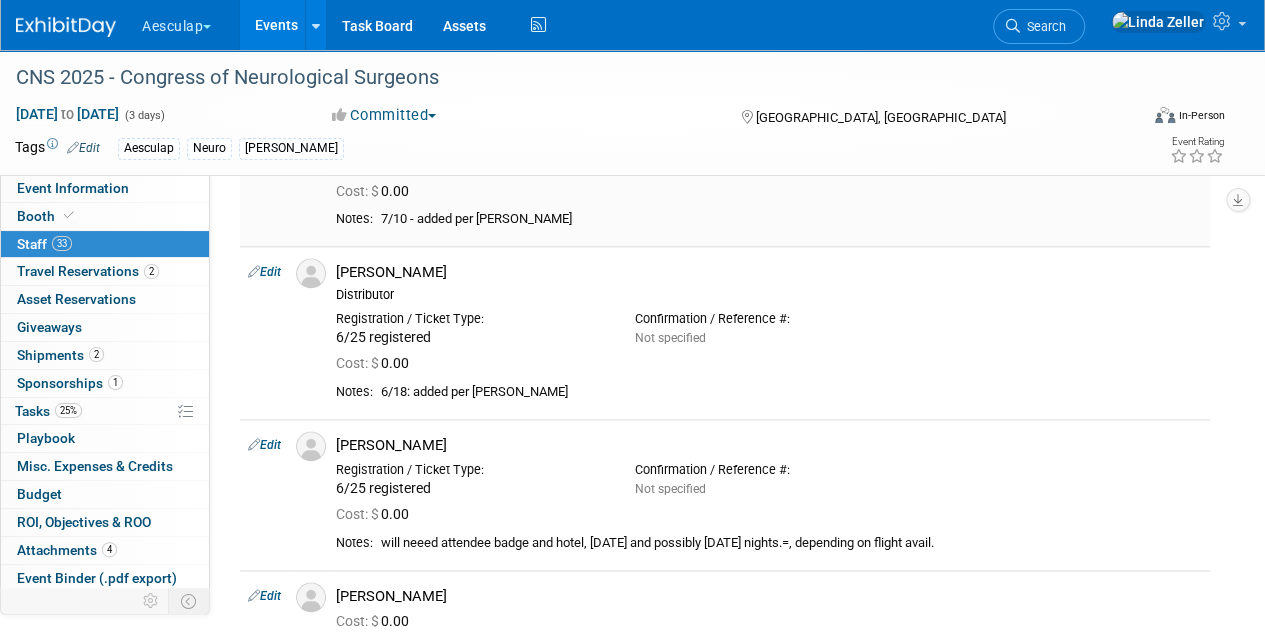 scroll, scrollTop: 1100, scrollLeft: 0, axis: vertical 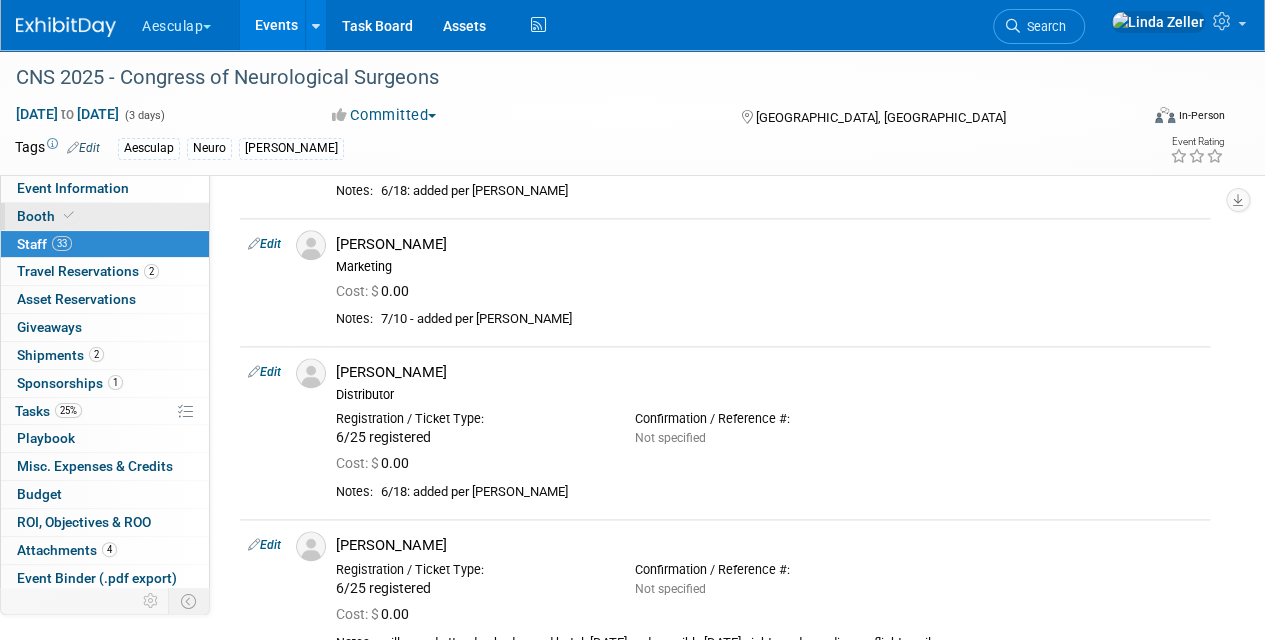 click on "Booth" at bounding box center (105, 216) 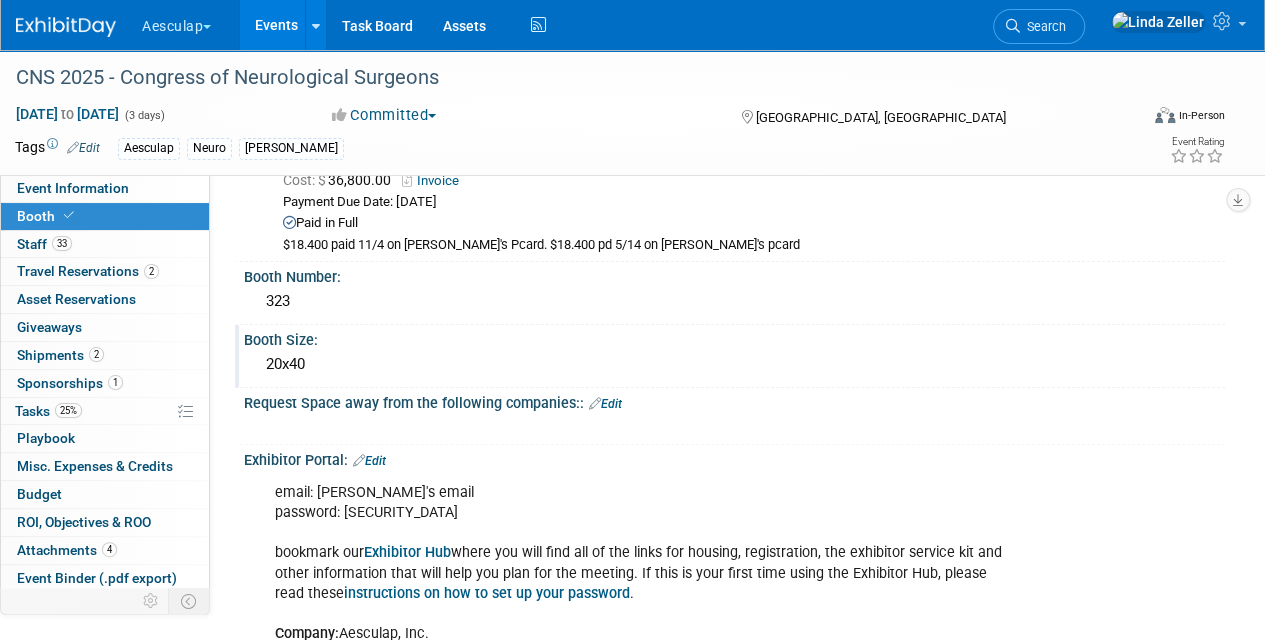scroll, scrollTop: 200, scrollLeft: 0, axis: vertical 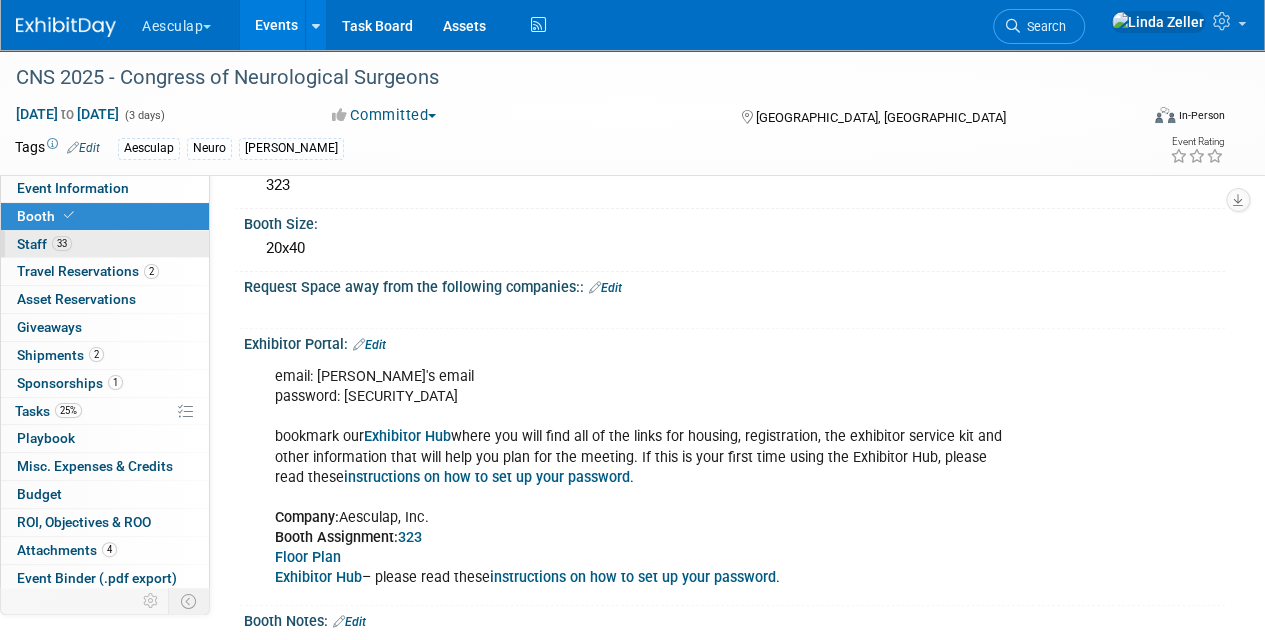 click on "Staff 33" at bounding box center (44, 244) 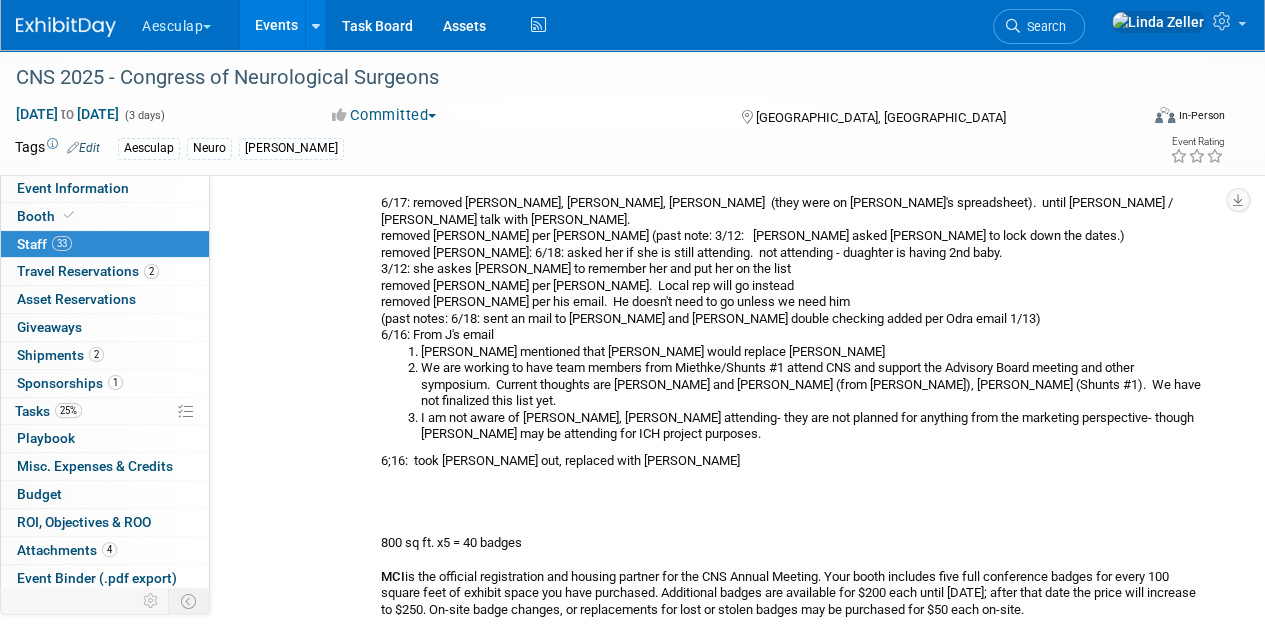 scroll, scrollTop: 5400, scrollLeft: 0, axis: vertical 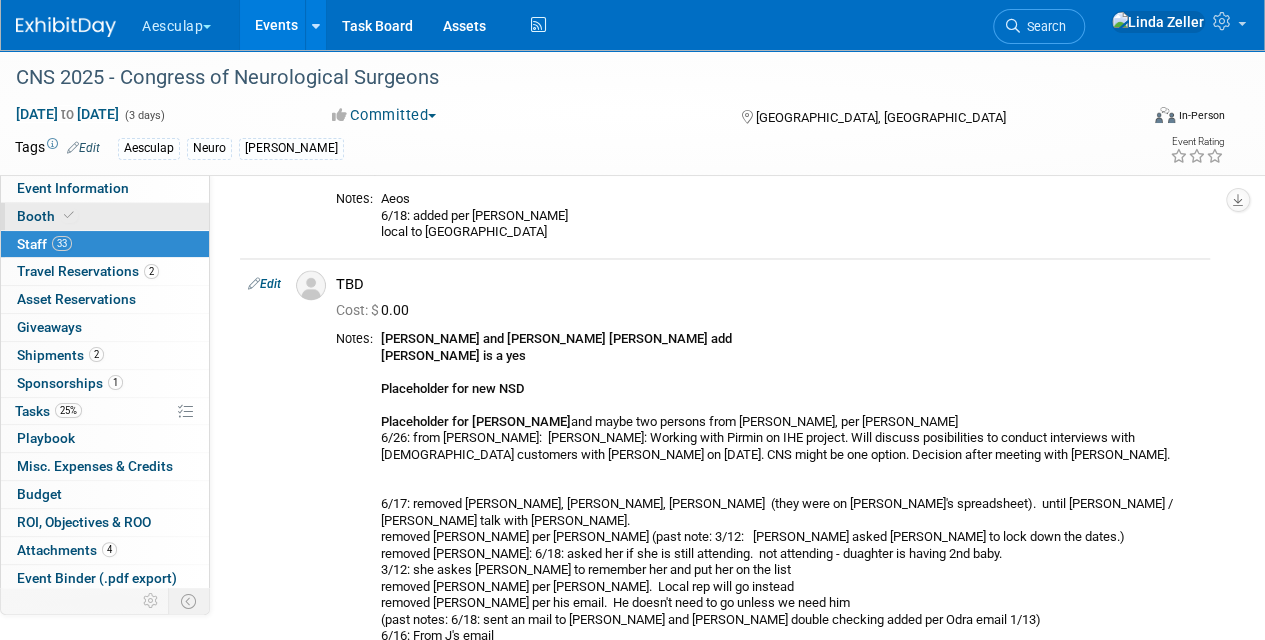 click on "Booth" at bounding box center (105, 216) 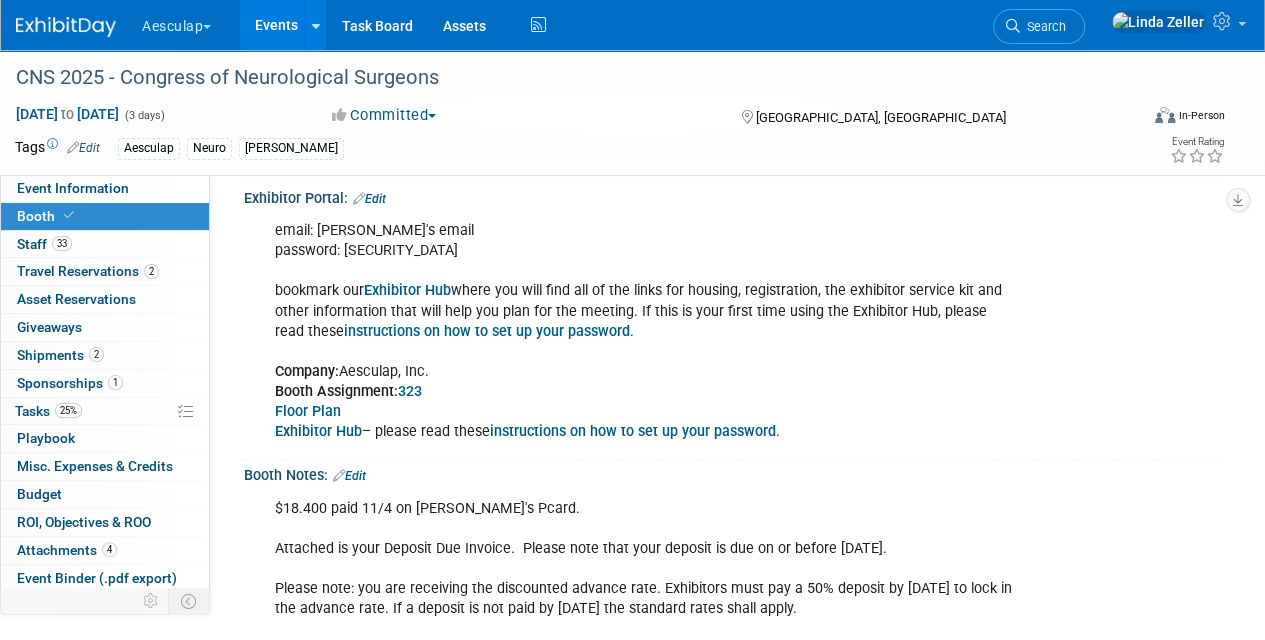 scroll, scrollTop: 300, scrollLeft: 0, axis: vertical 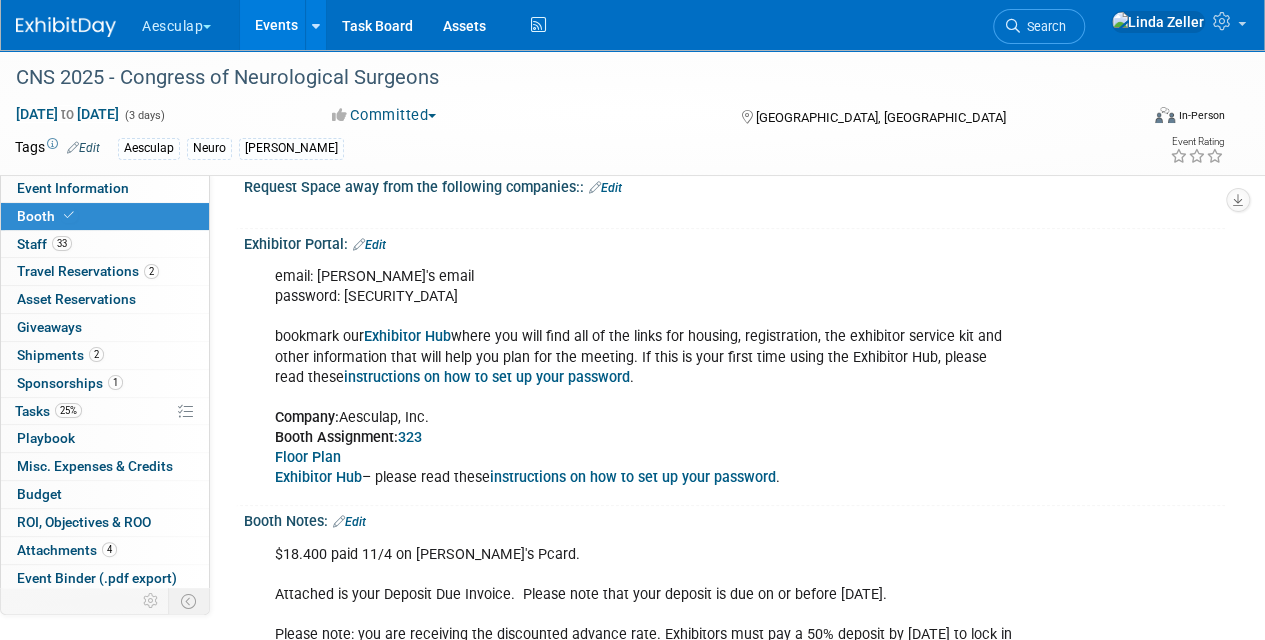 click on "email: linda's email password: Aesculap01! bookmark our  Exhibitor Hub  where you will find all of the links for housing, registration, the exhibitor service kit and other information that will help you plan for the meeting. If this is your first time using the Exhibitor Hub, please read these  instructions on how to set up your password .  Company:  Aesculap, Inc. Booth Assignment:  323 Floor Plan Exhibitor Hub  – please read these  instructions on how to set up your password ." at bounding box center [646, 377] 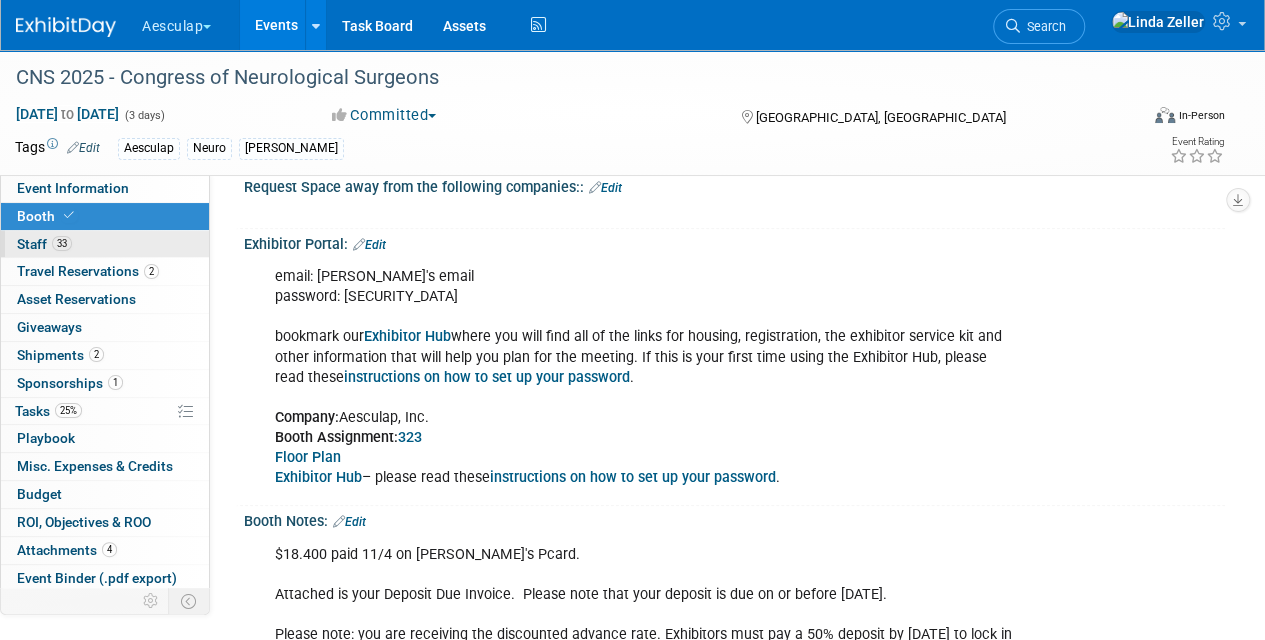 click on "Staff 33" at bounding box center [44, 244] 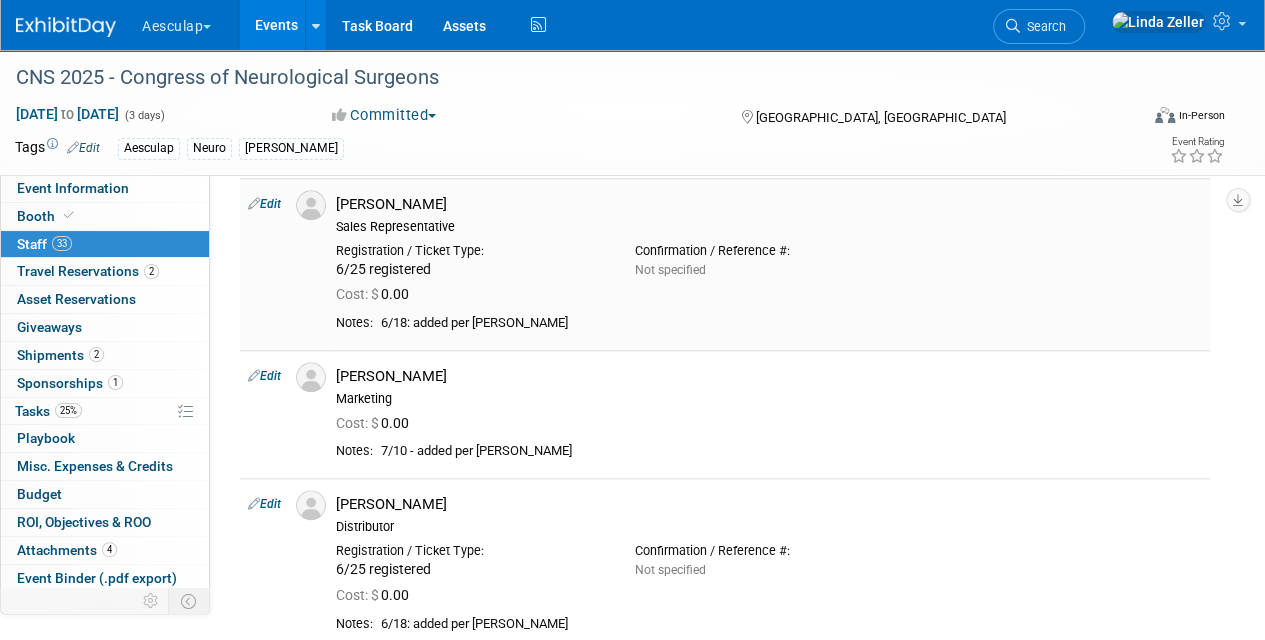 scroll, scrollTop: 1000, scrollLeft: 0, axis: vertical 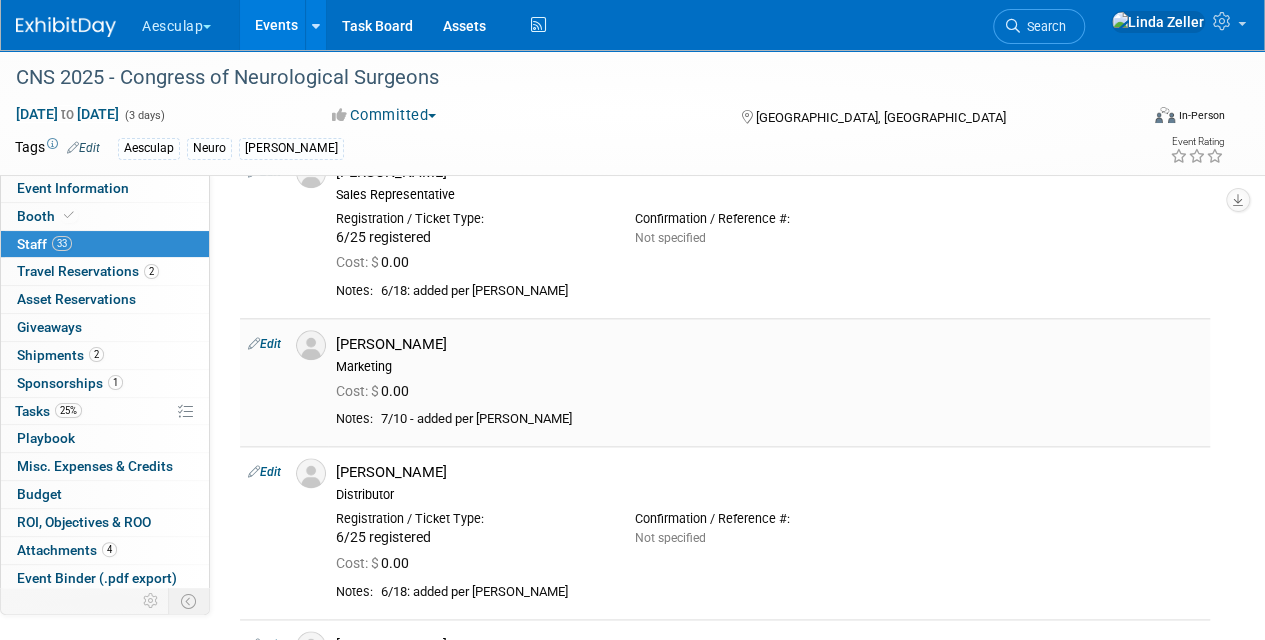 click on "Edit" at bounding box center [264, 344] 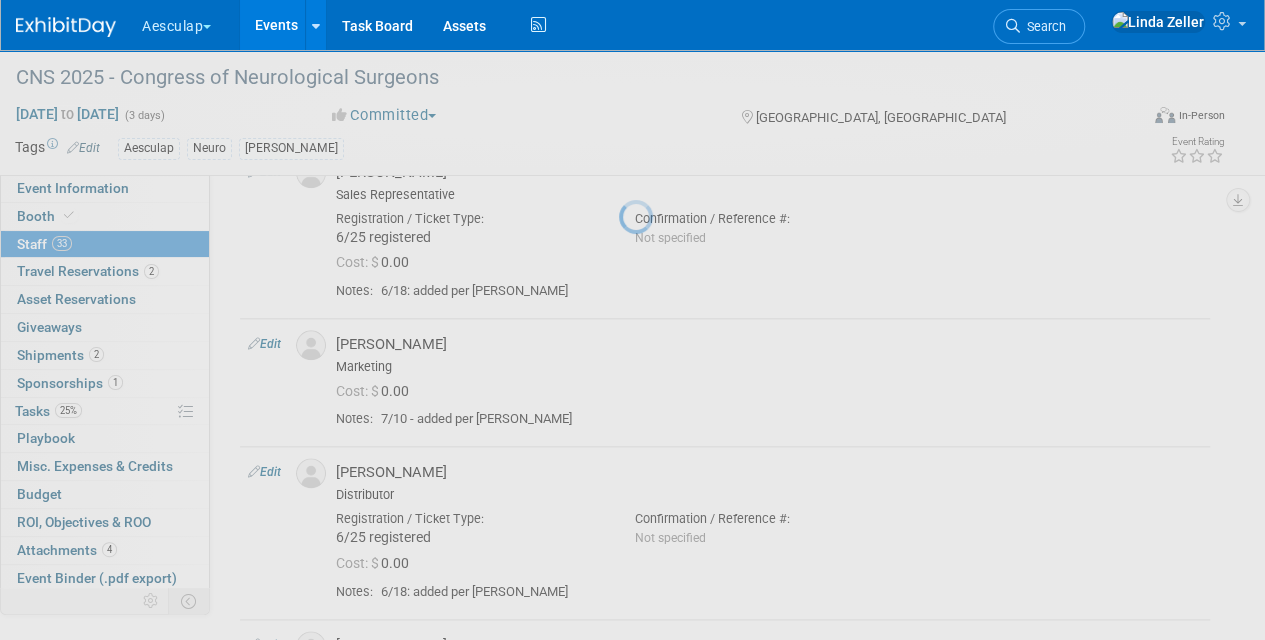 select on "d163f6f1-691e-4cdd-bb01-2fa3a36b41fd" 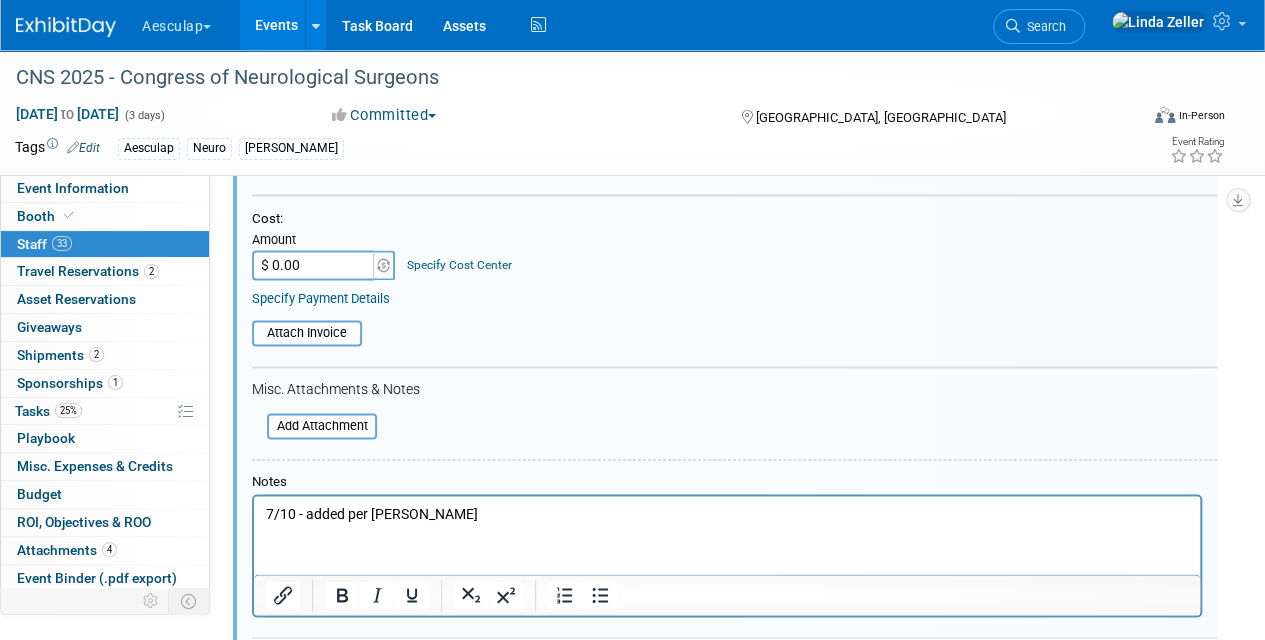 scroll, scrollTop: 1288, scrollLeft: 0, axis: vertical 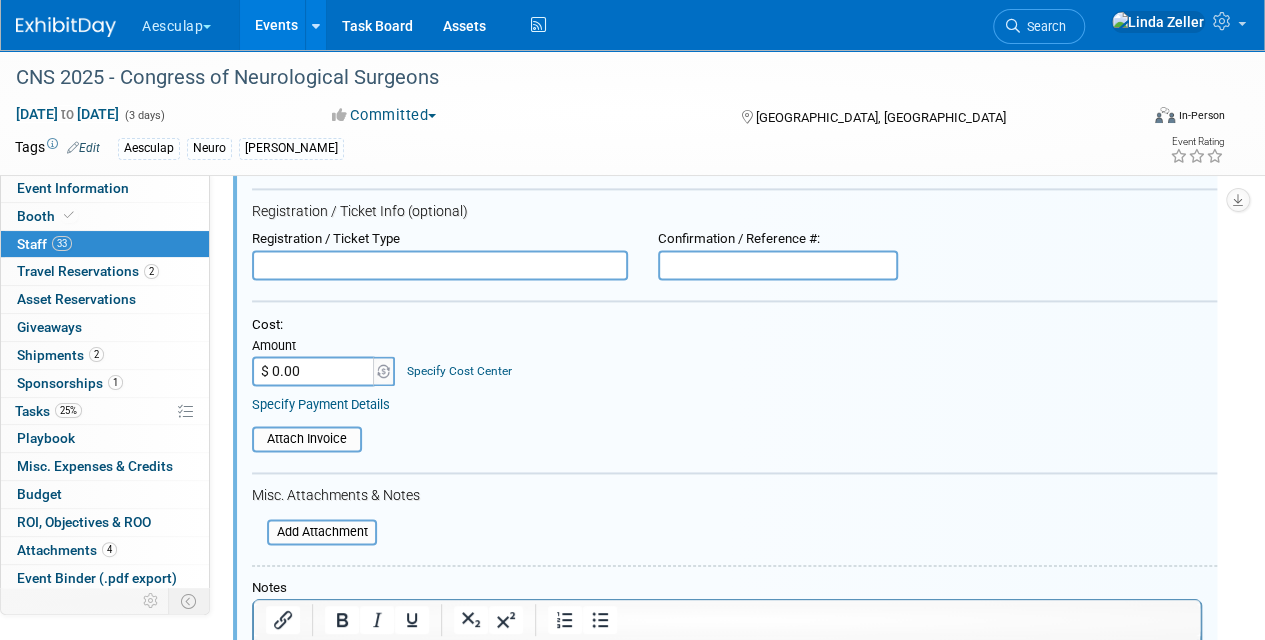 click at bounding box center [440, 265] 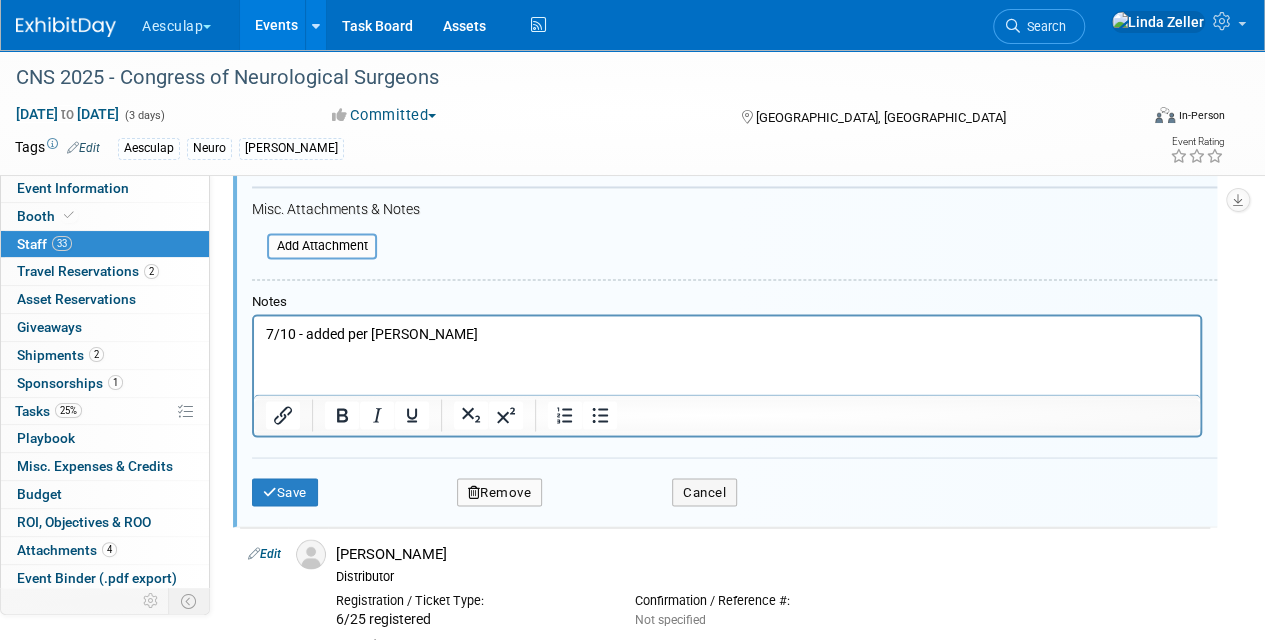 scroll, scrollTop: 1588, scrollLeft: 0, axis: vertical 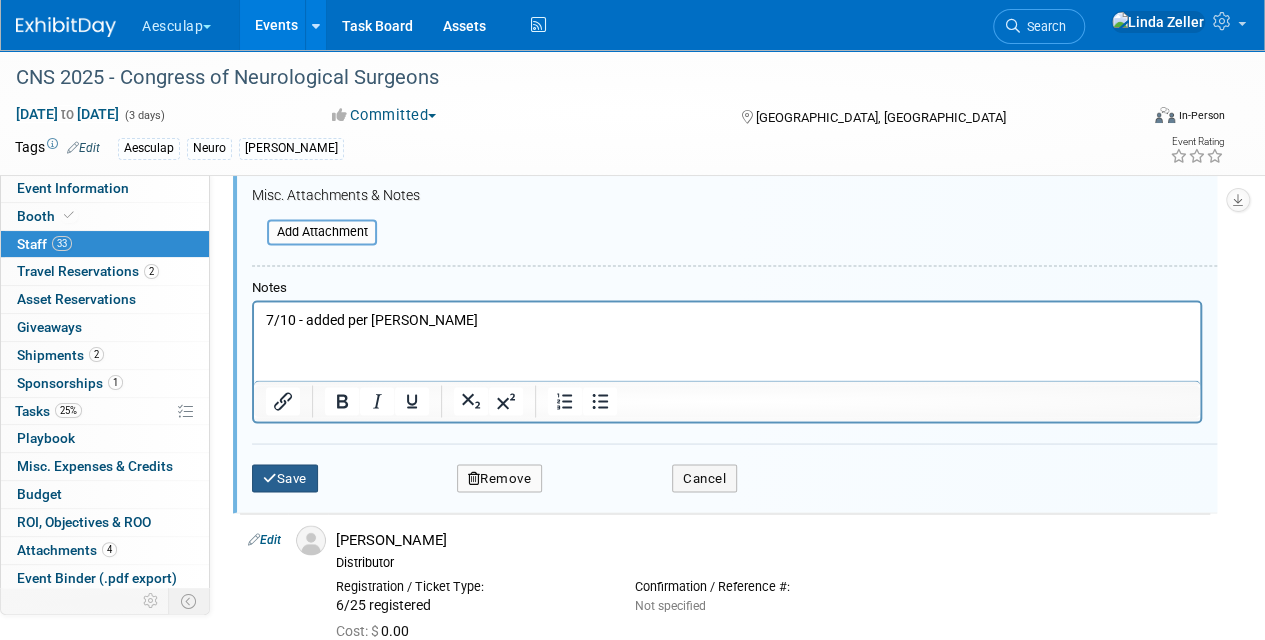 type on "7/15: registered" 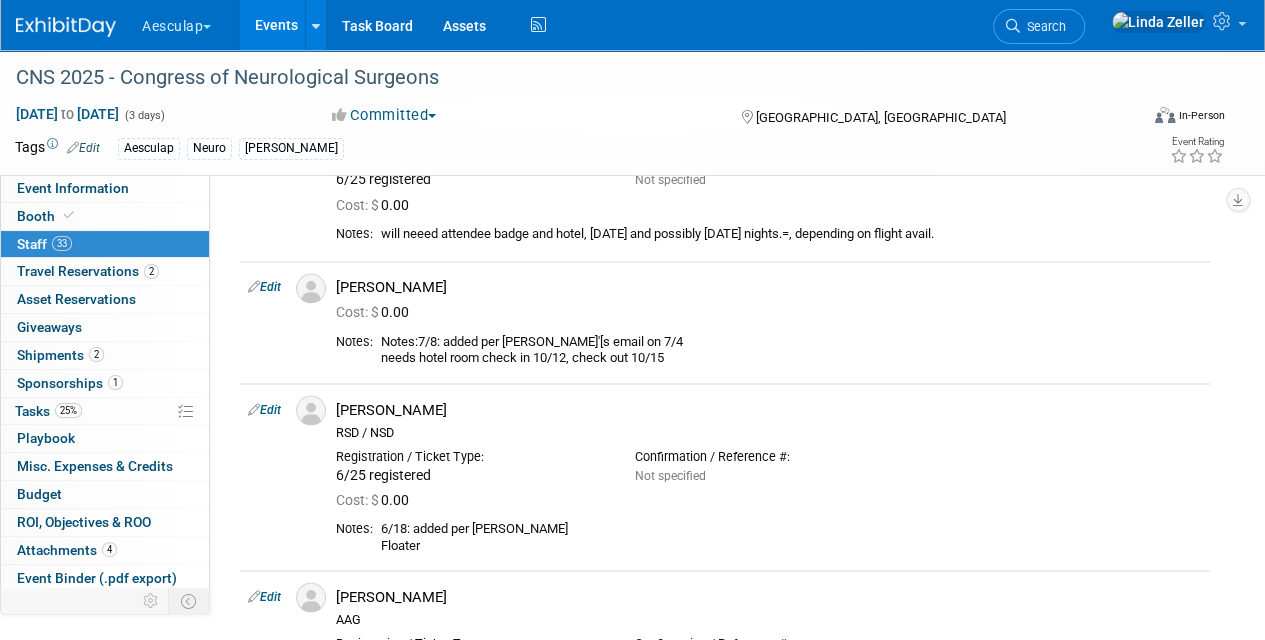 scroll, scrollTop: 1600, scrollLeft: 0, axis: vertical 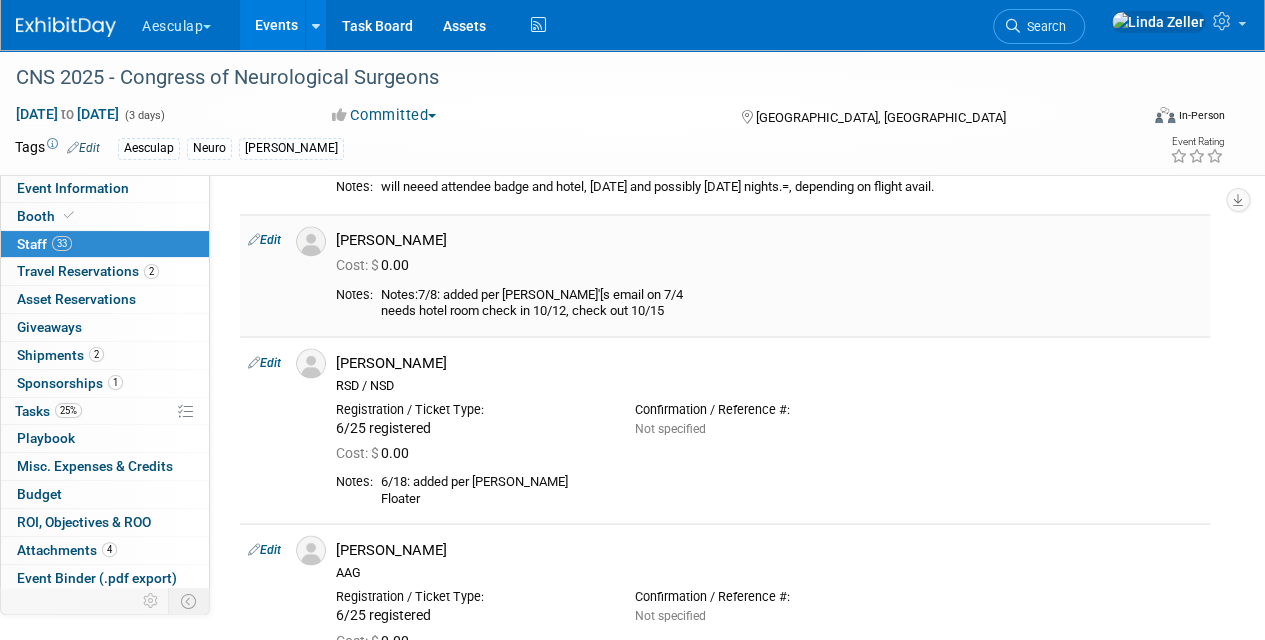 click on "Edit" at bounding box center (264, 240) 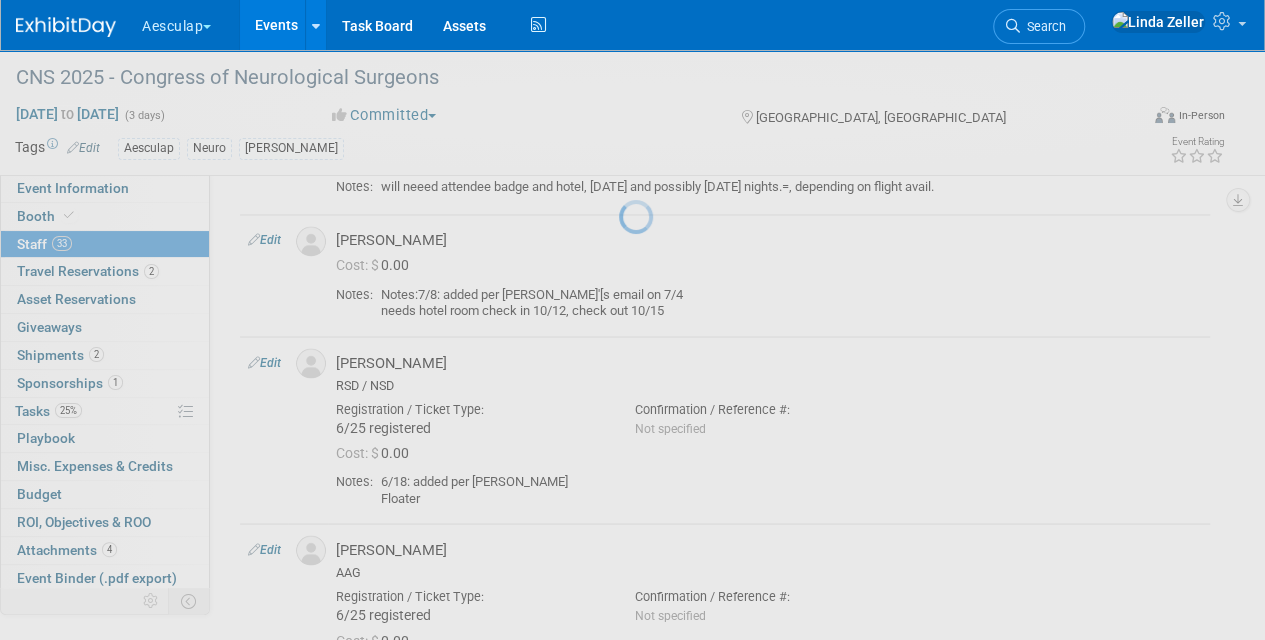select on "8255fb71-e82a-408f-a75e-b48185e518e8" 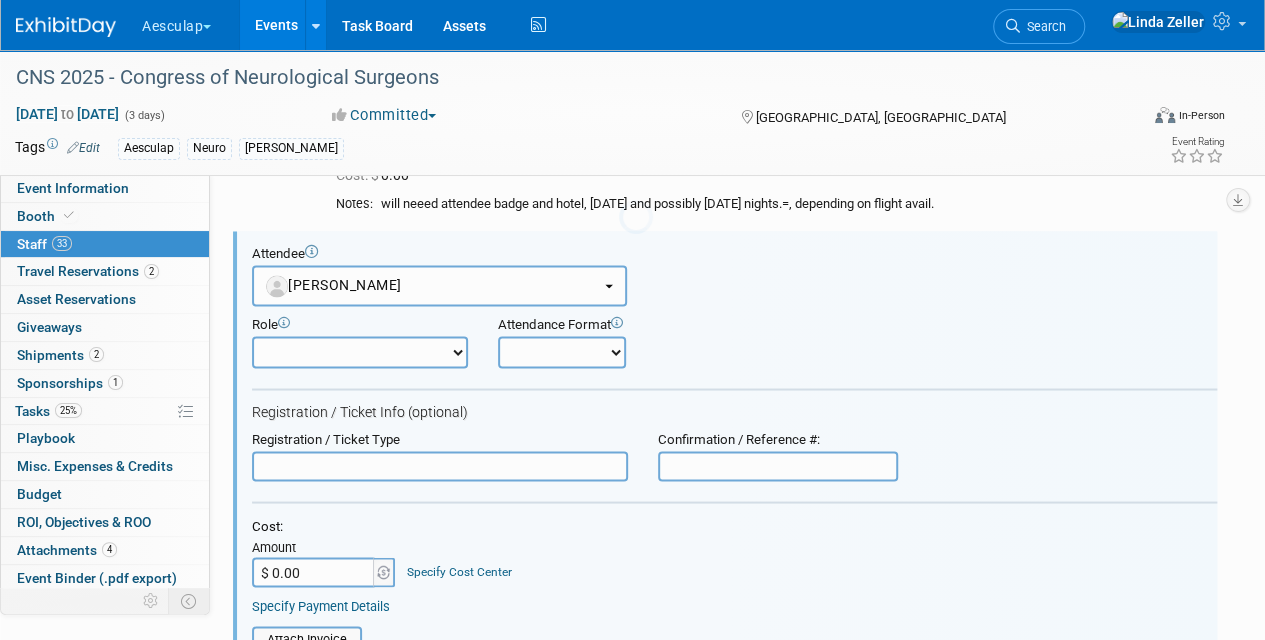 scroll, scrollTop: 0, scrollLeft: 0, axis: both 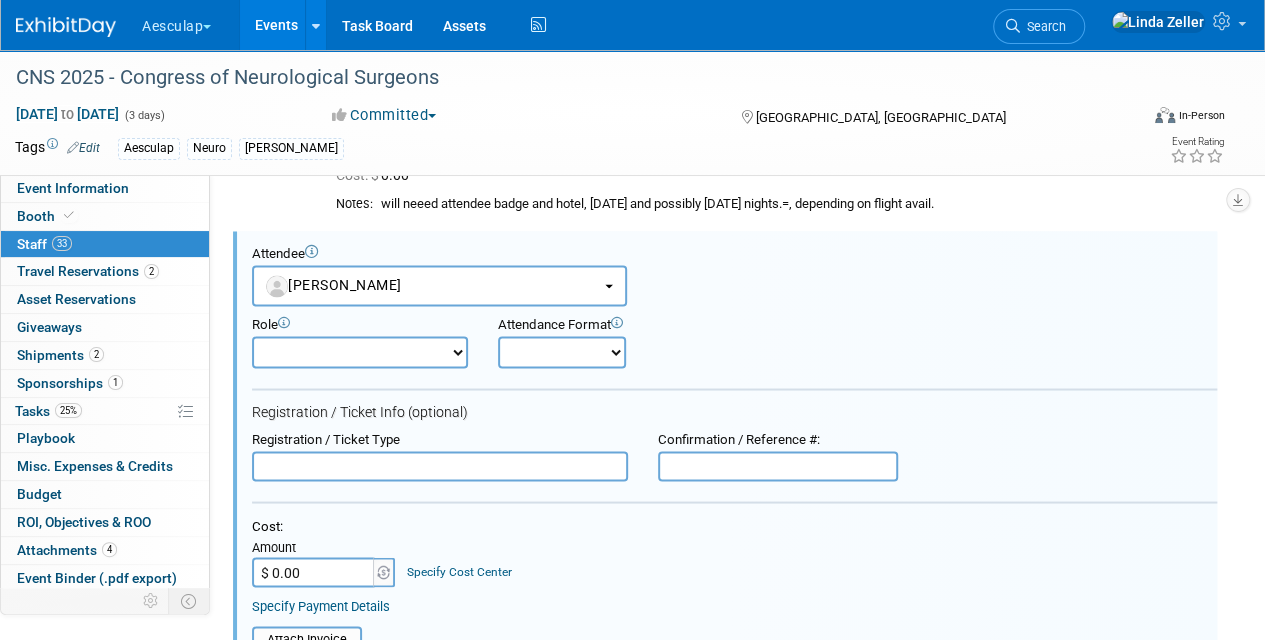 click at bounding box center (440, 466) 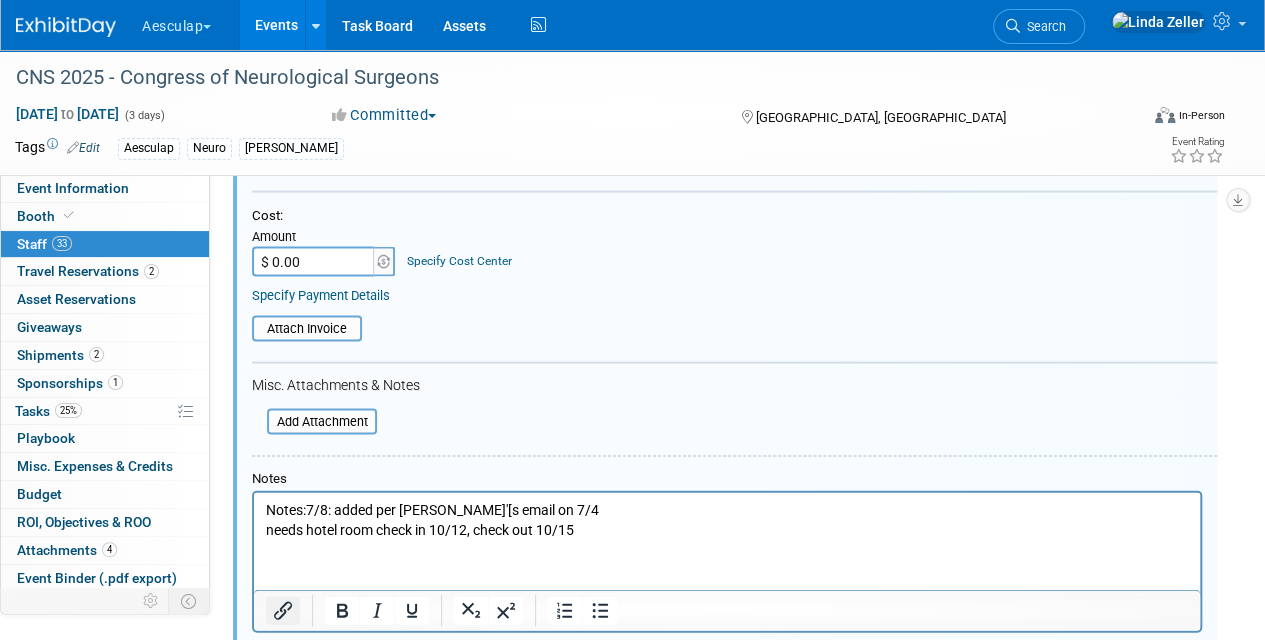 scroll, scrollTop: 1983, scrollLeft: 0, axis: vertical 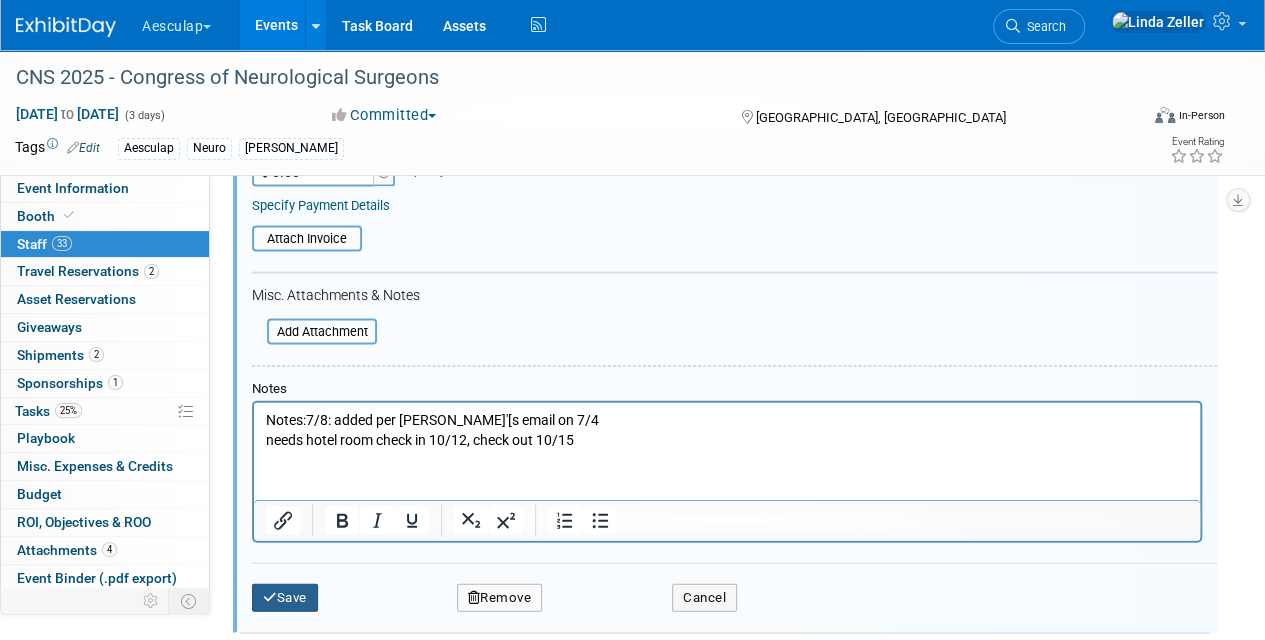 type on "7/8 registered" 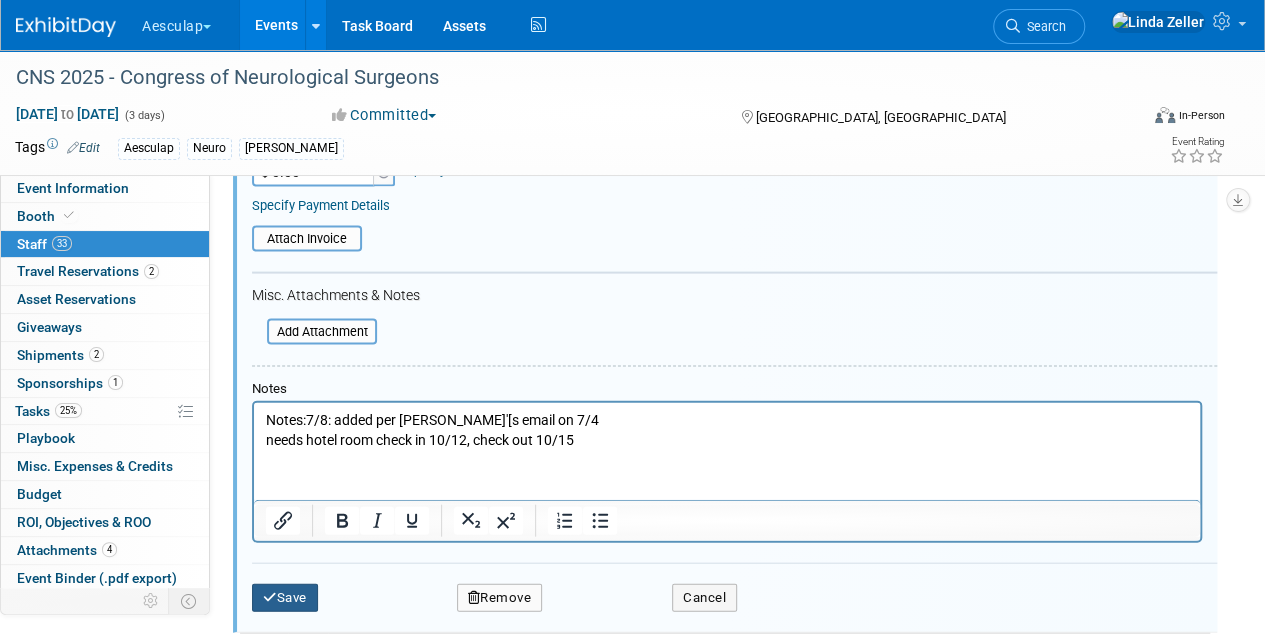 click on "Save" at bounding box center [285, 598] 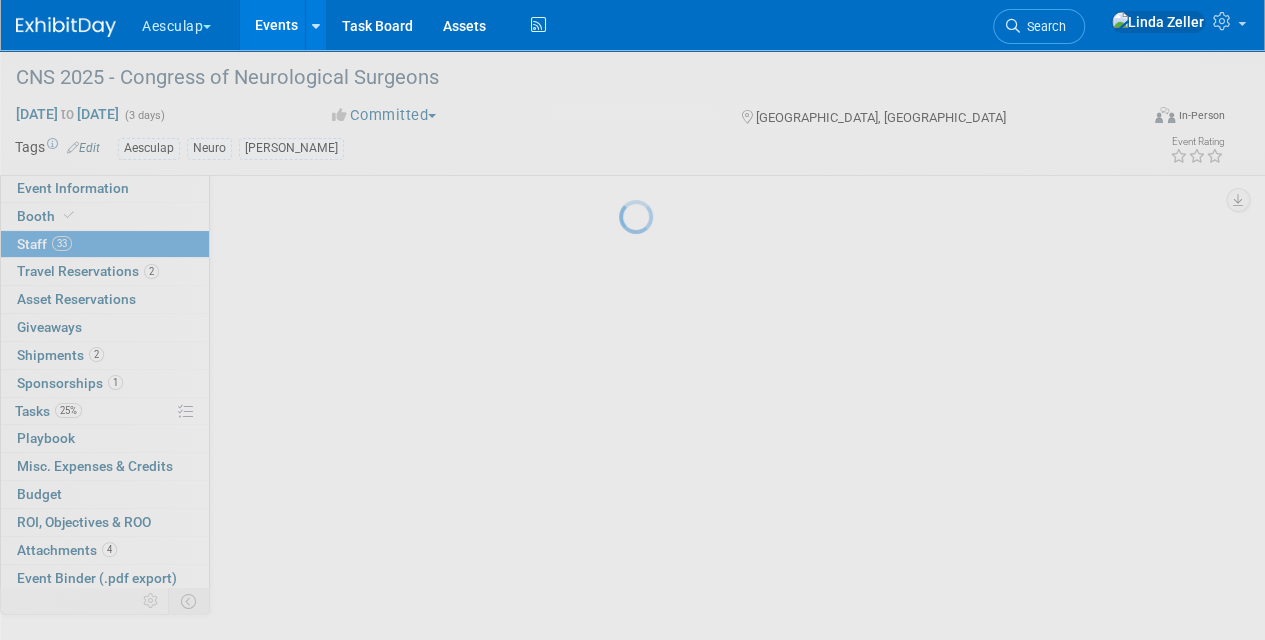 click on "Aesculap
Explore:
My Workspaces  4
Go to Workspace:
Aesculap
B. Braun
B. Braun Canada
BIS
Events
Add Event
Bulk Upload Events
Shareable Event Boards
Recently Viewed Events:
CNS 2025 - Congress of Neurological Surgeons
Los Angeles, CA
Oct 13, 2025  to  Oct 15, 2025
CNS CVJ/Skull Base Course 2025
Aug 26, 2025  to  Aug 29, 2025
2025 Review and 2026 Planning Meeting -OKR
San Diego, CA
Sep 8, 2025  to  Sep 11, 2025
Task Board
Assets
Activity Feed
My Account
My Profile & Preferences
Sync to External Calendar...
Team Workspace
Users and Permissions
Workspace Settings
Metrics & Analytics
Budgeting, ROI & ROO
Annual Budgets (all events)" at bounding box center (632, -1713) 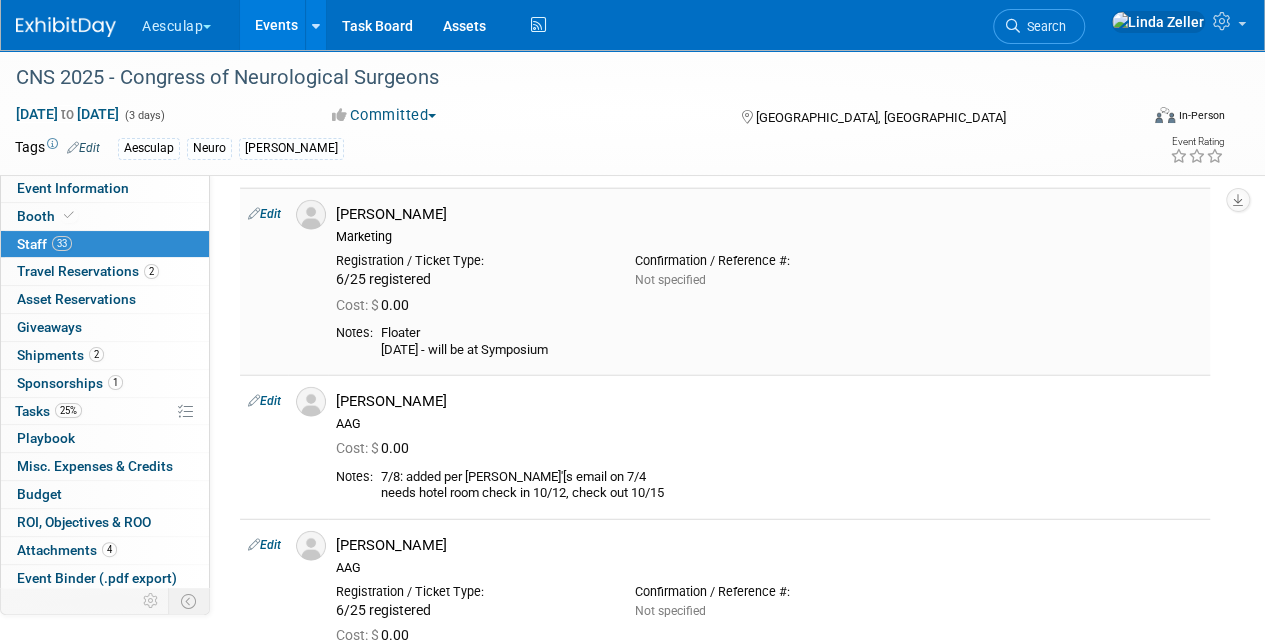 scroll, scrollTop: 2383, scrollLeft: 0, axis: vertical 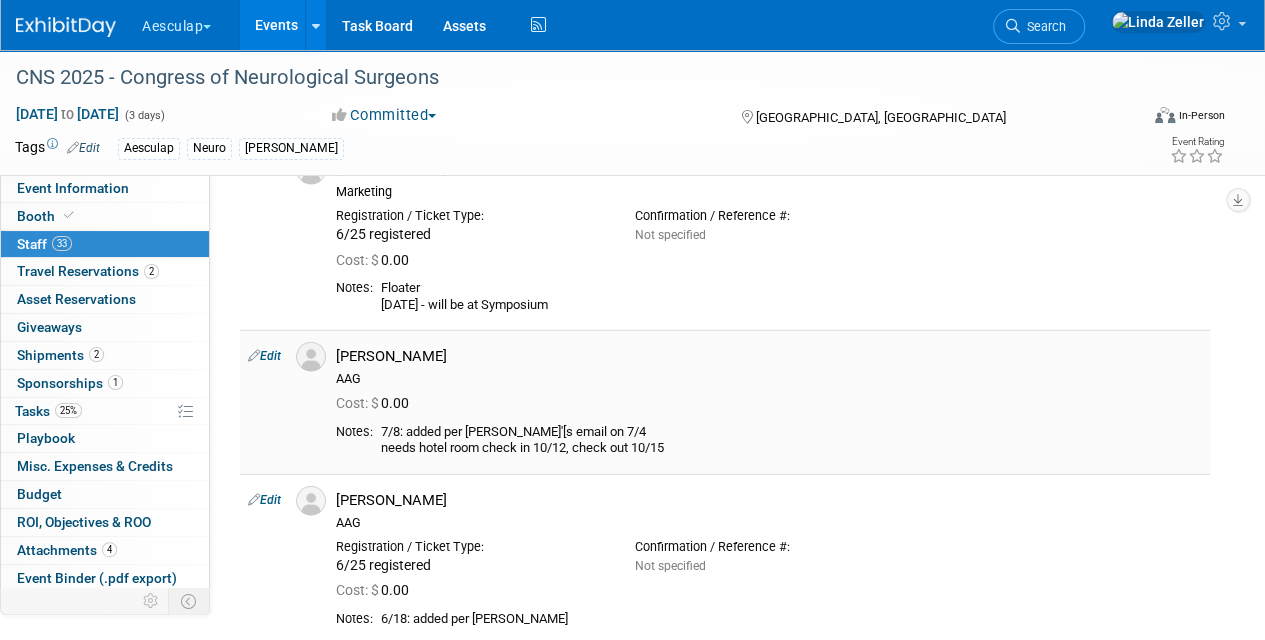 click on "Edit" at bounding box center (264, 356) 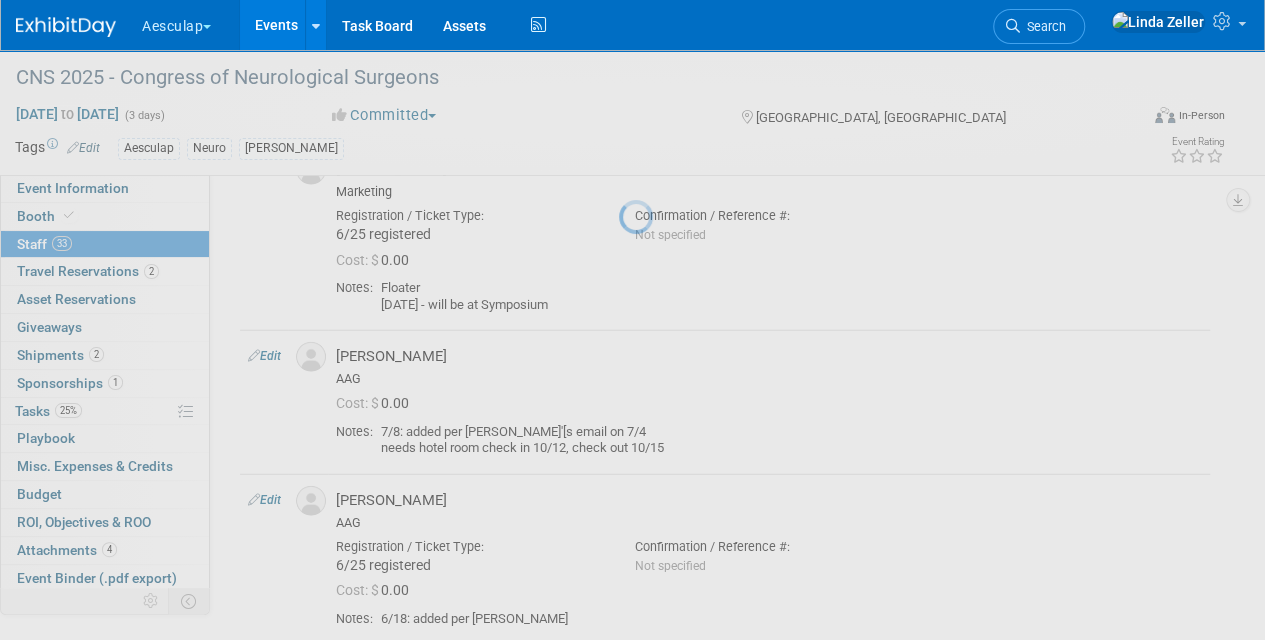 select on "88455a95-bd1d-4838-a3e7-2c20621cdf5c" 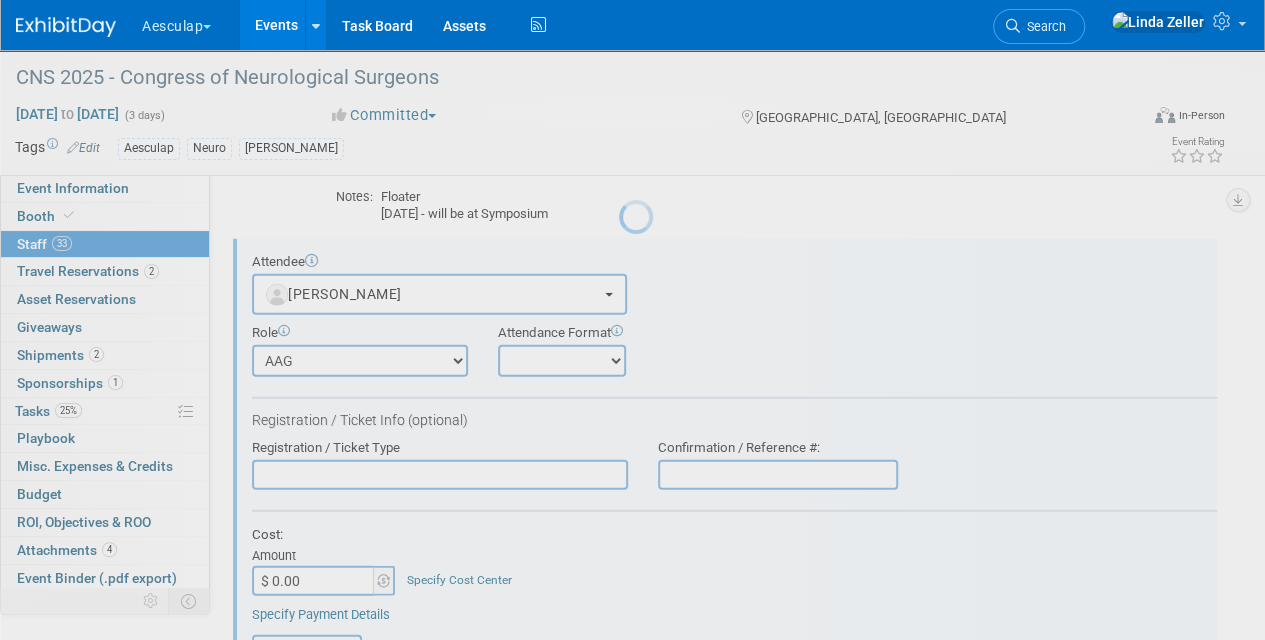 scroll, scrollTop: 2482, scrollLeft: 0, axis: vertical 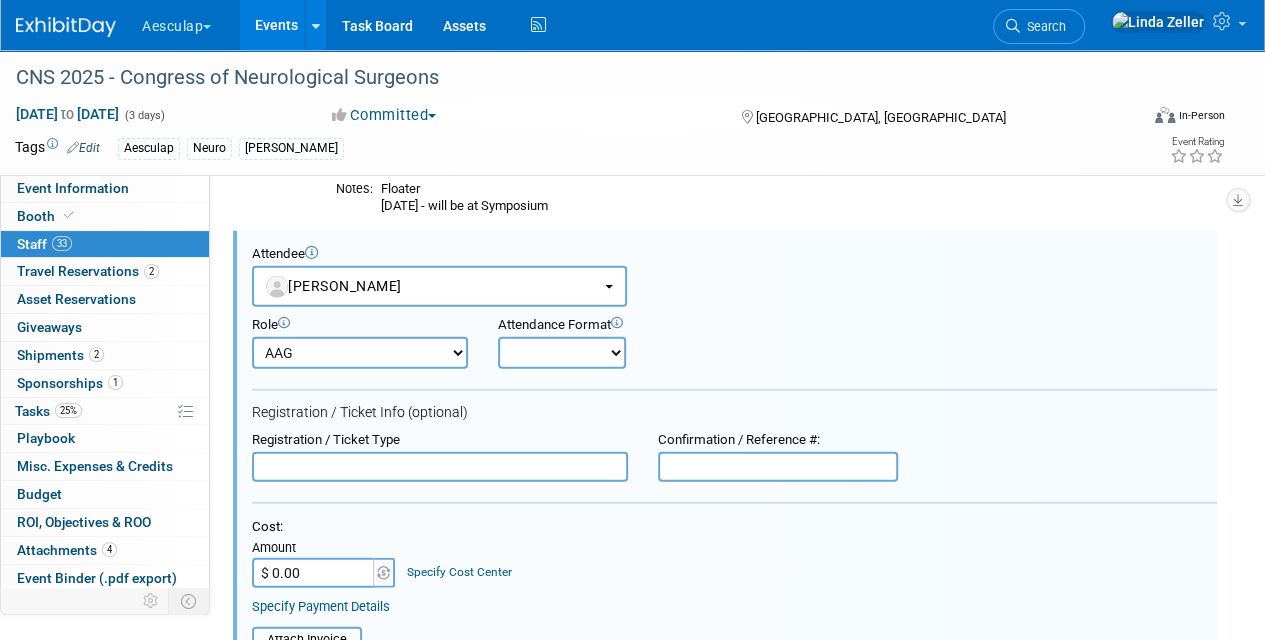 click at bounding box center [440, 467] 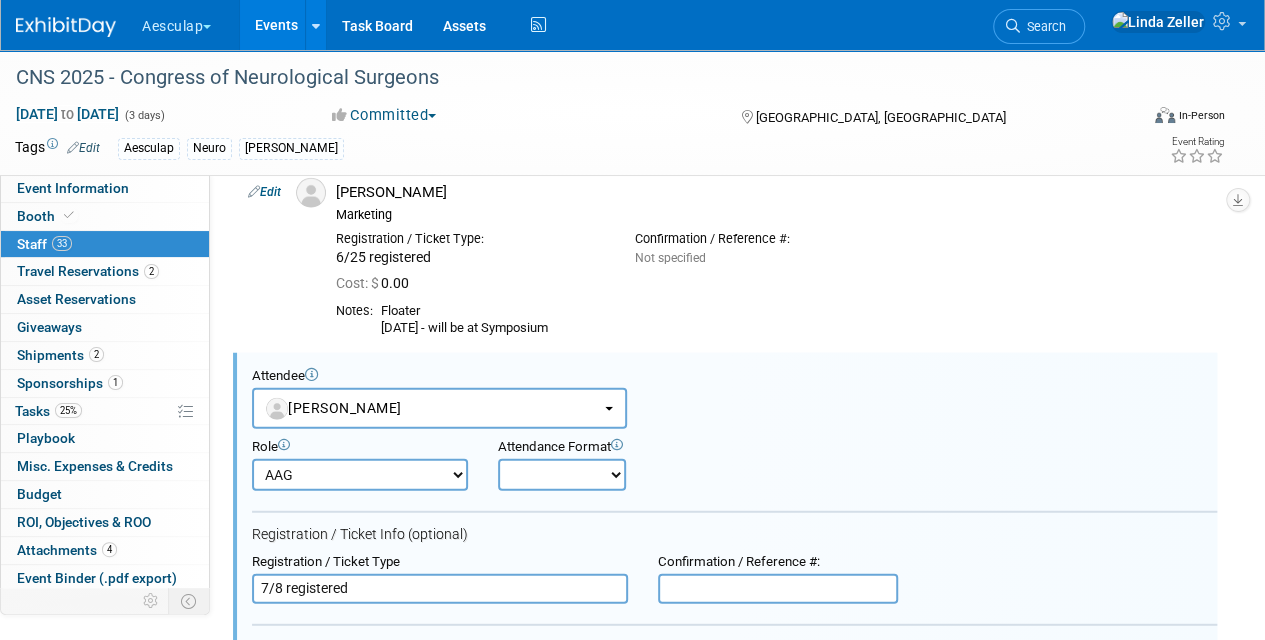 scroll, scrollTop: 2482, scrollLeft: 0, axis: vertical 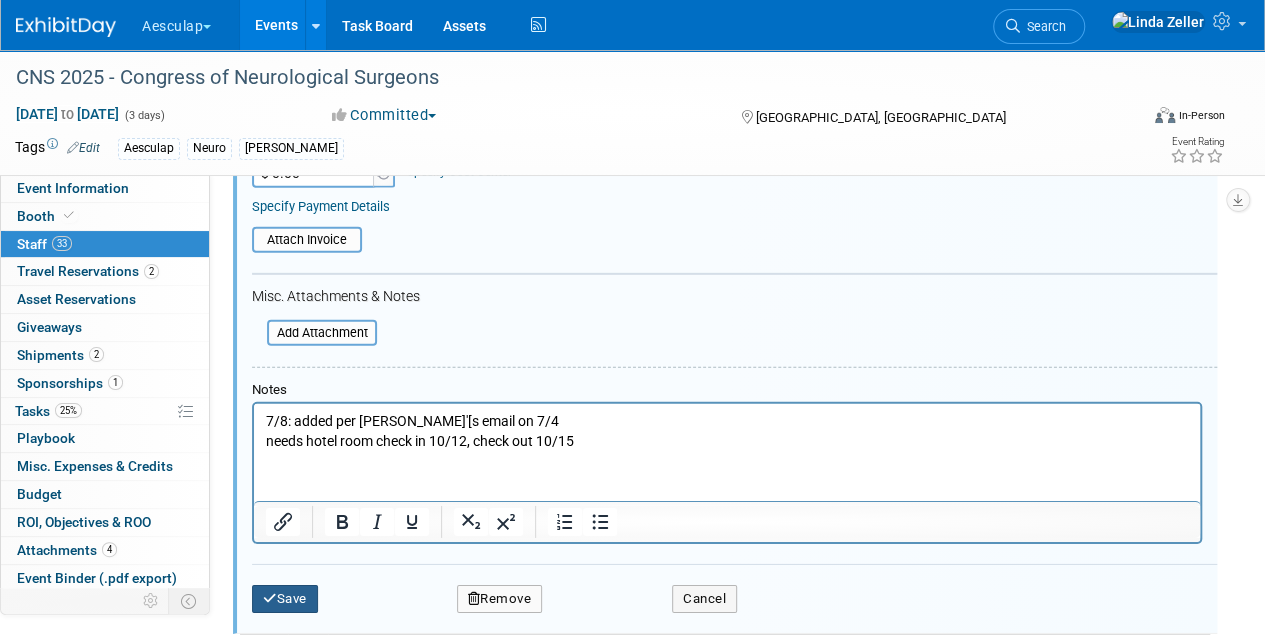 type on "7/8 registered" 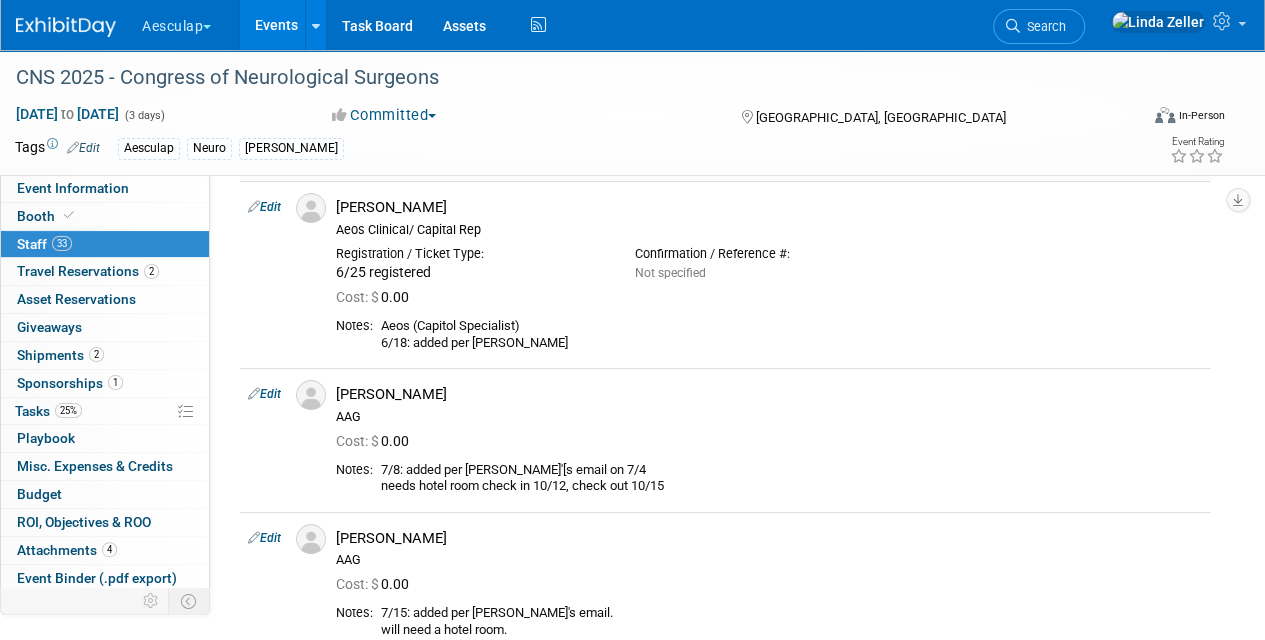 scroll, scrollTop: 3782, scrollLeft: 0, axis: vertical 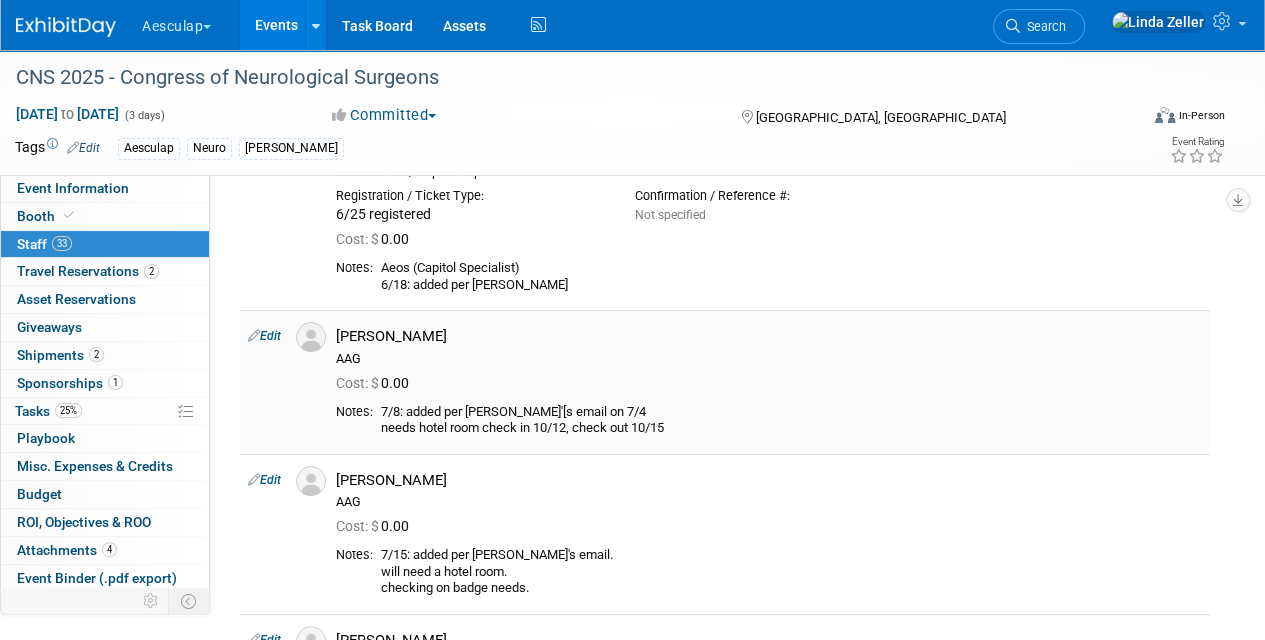 click on "Edit" at bounding box center (264, 336) 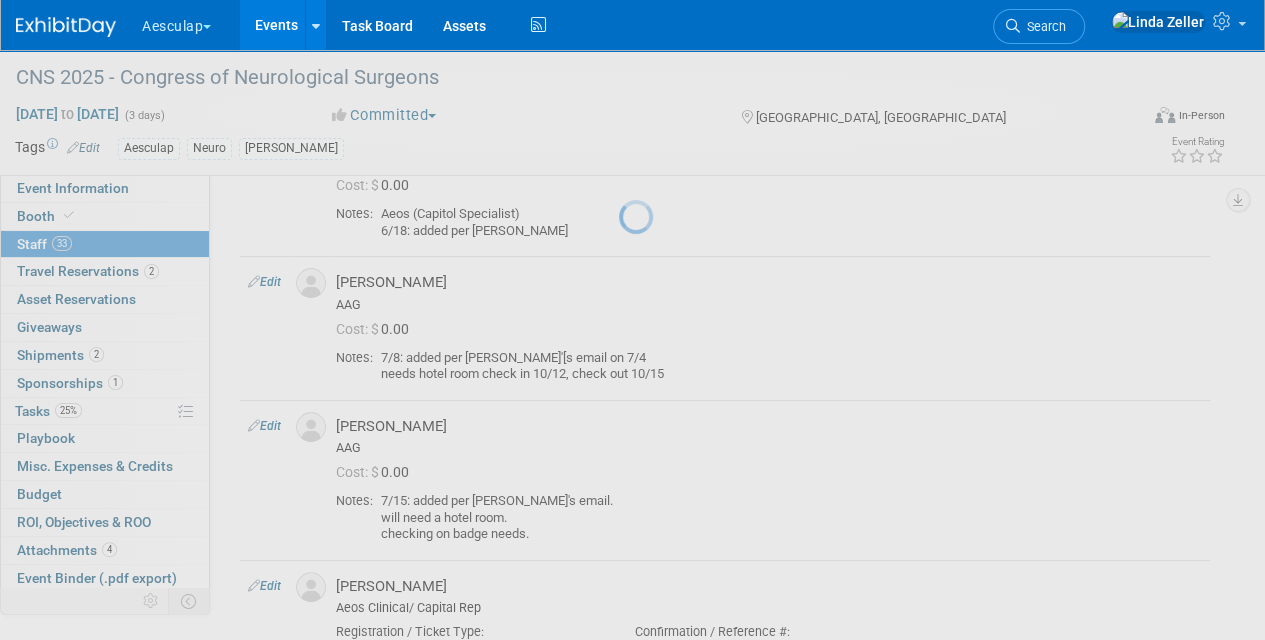 select on "daed84f1-7d7e-4e20-b694-f3b0e2a2611c" 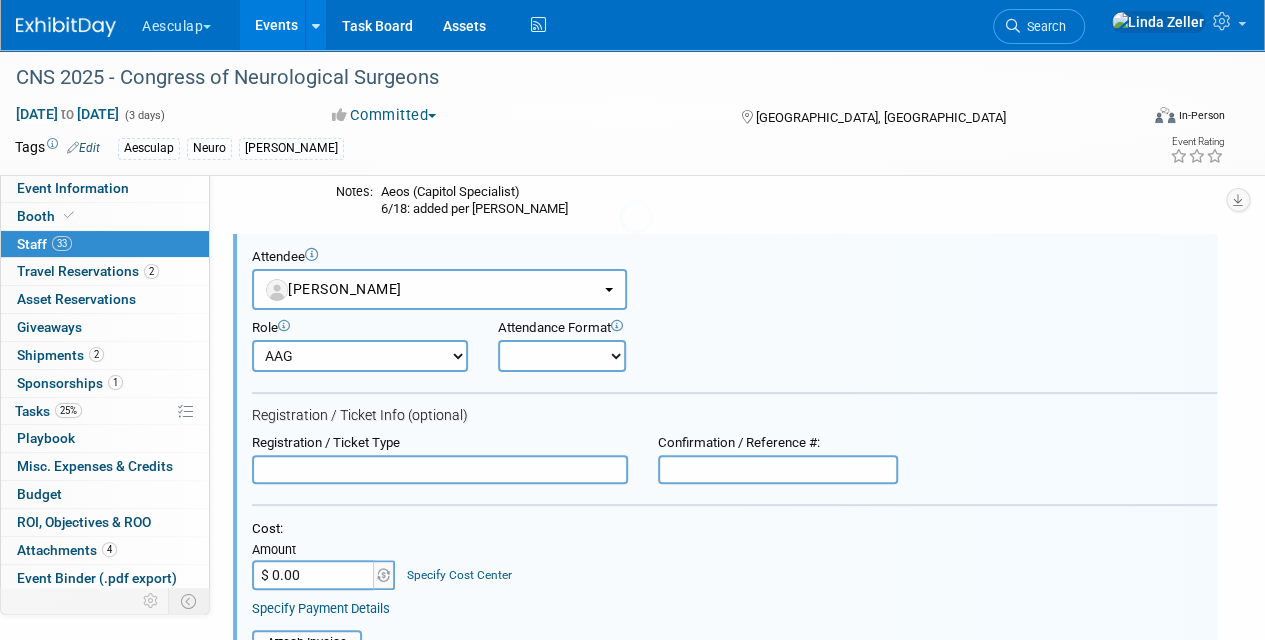 scroll, scrollTop: 0, scrollLeft: 0, axis: both 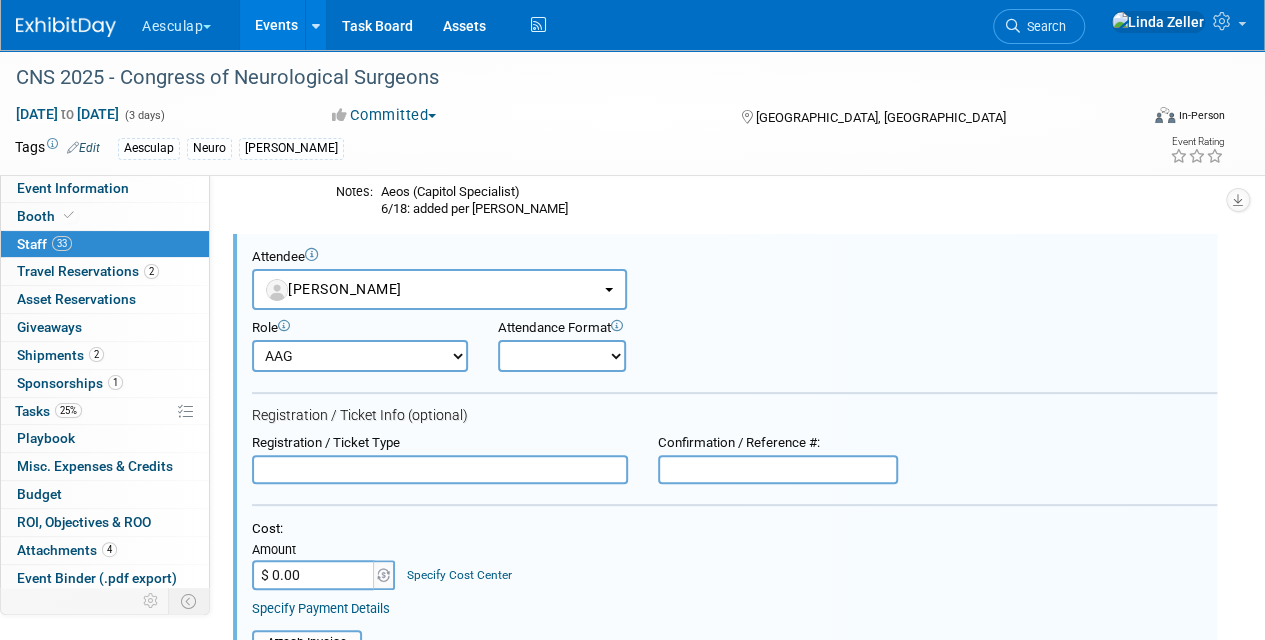 click at bounding box center (440, 470) 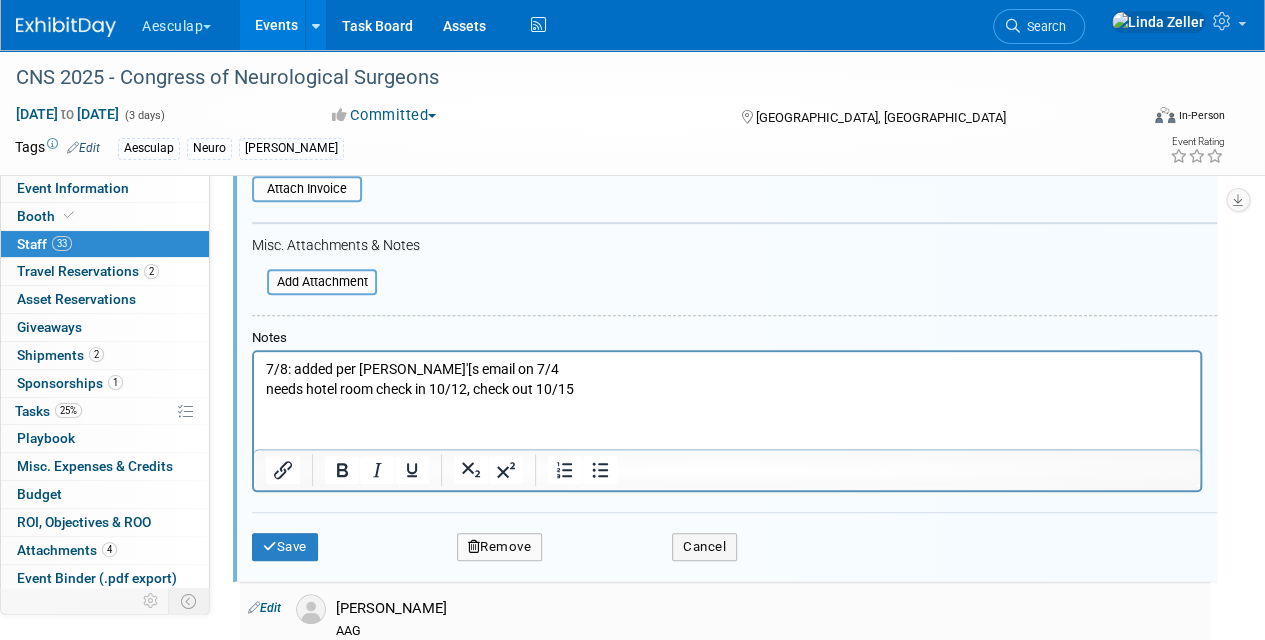 scroll, scrollTop: 4358, scrollLeft: 0, axis: vertical 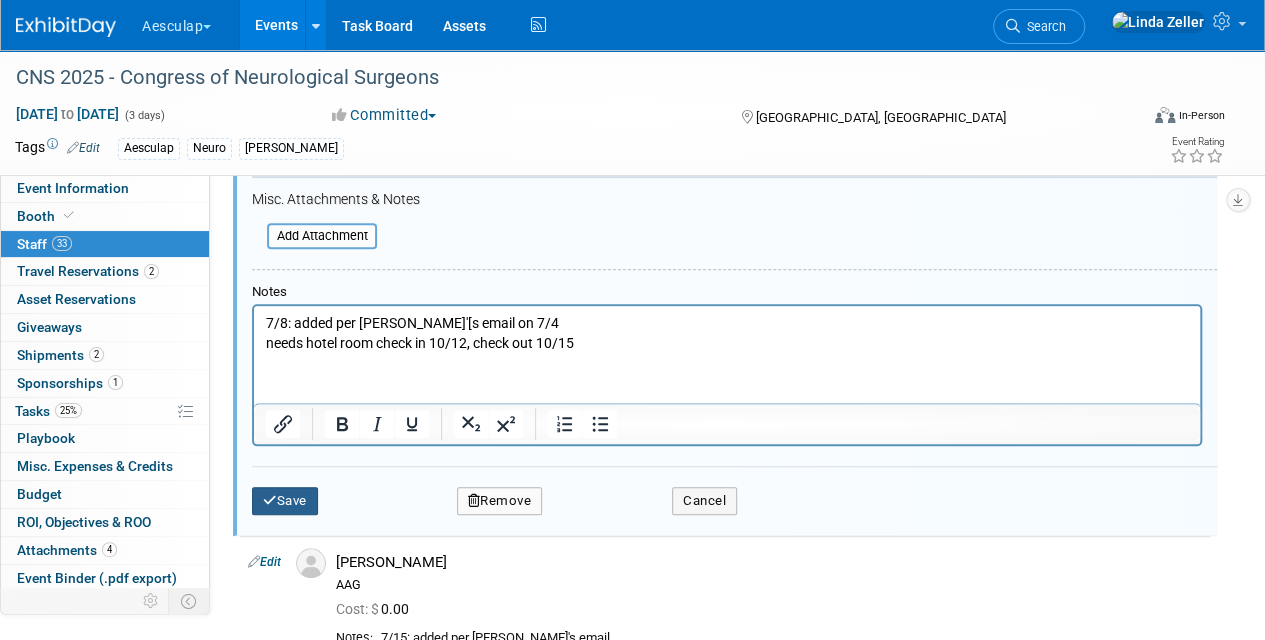 type on "7/8 registered" 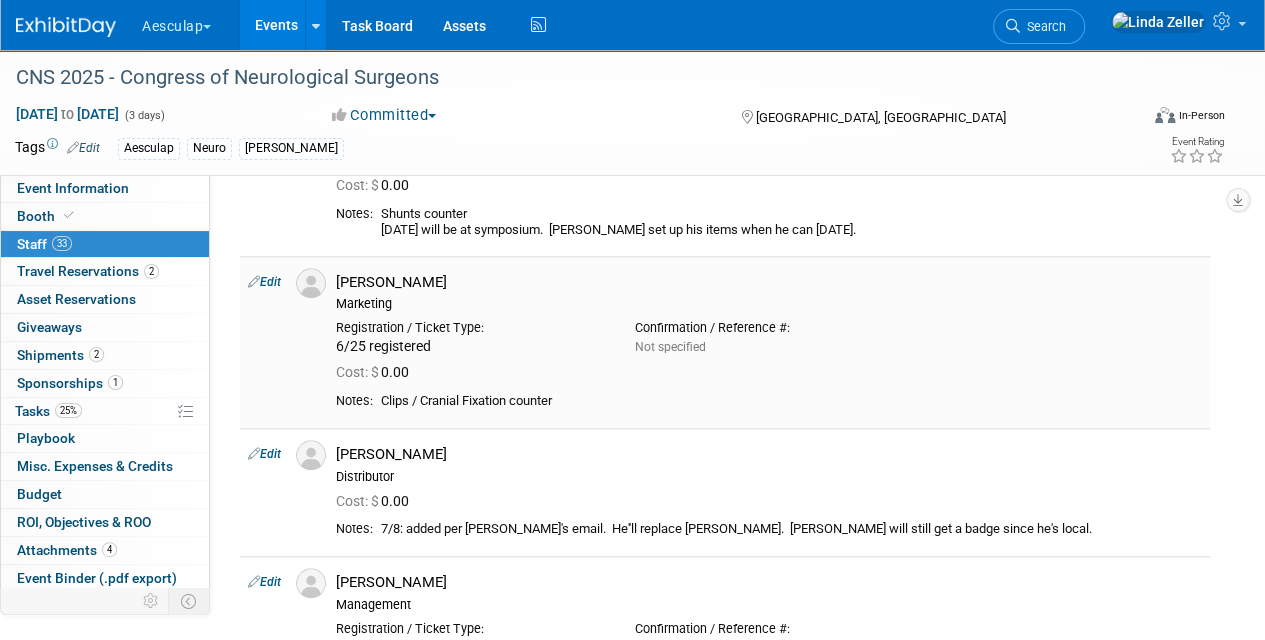 scroll, scrollTop: 4658, scrollLeft: 0, axis: vertical 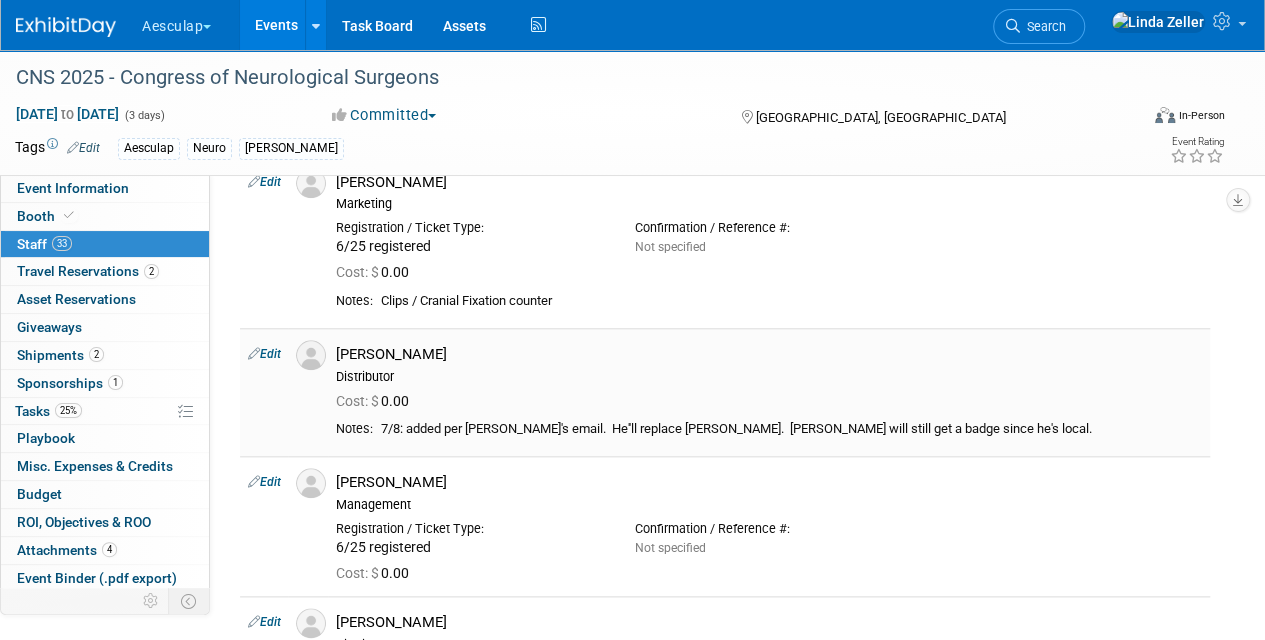 click on "Edit" at bounding box center [264, 354] 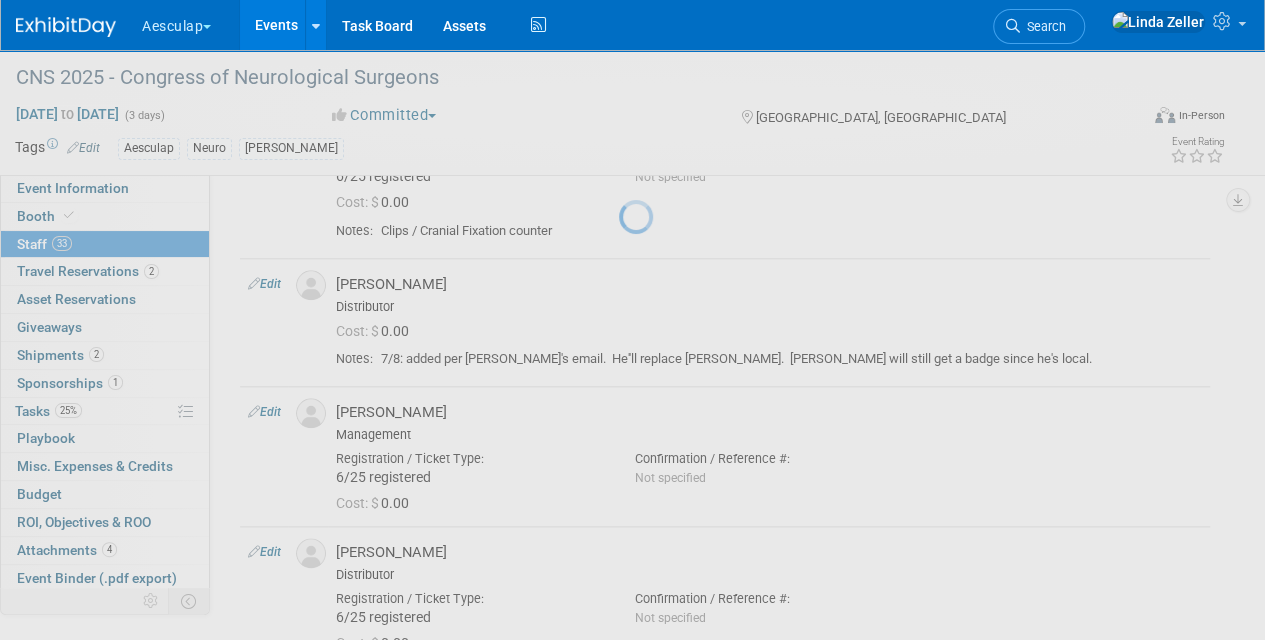 select on "5b4e8492-6c12-414e-a24f-b550ff543902" 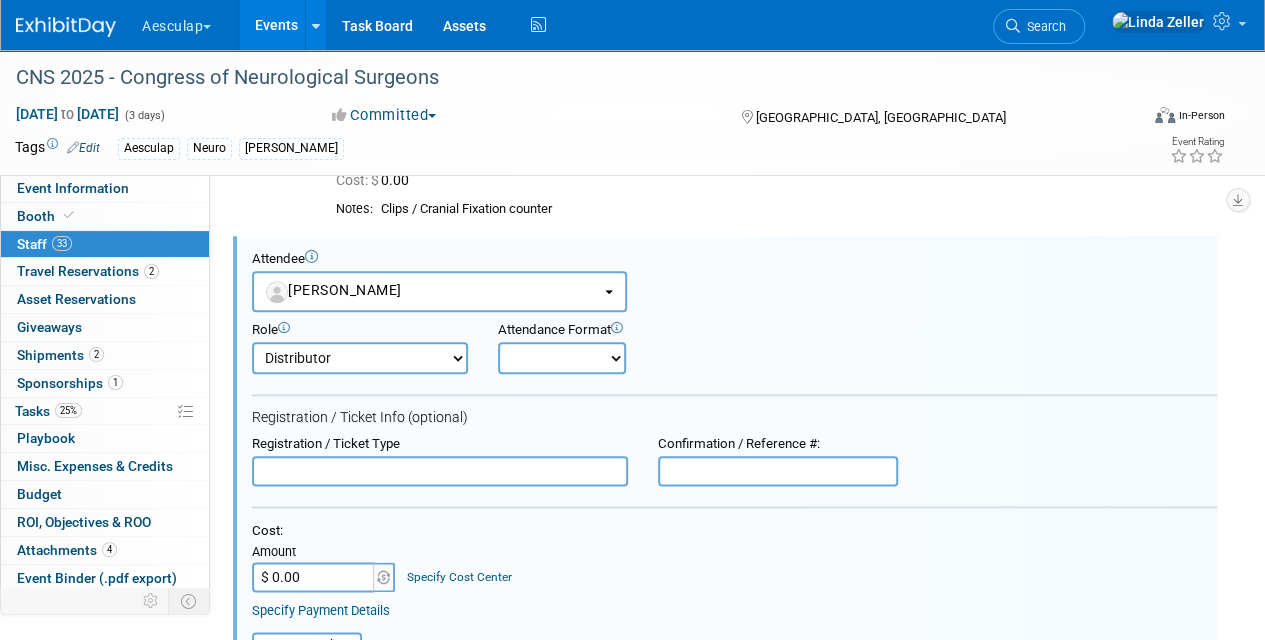 scroll, scrollTop: 0, scrollLeft: 0, axis: both 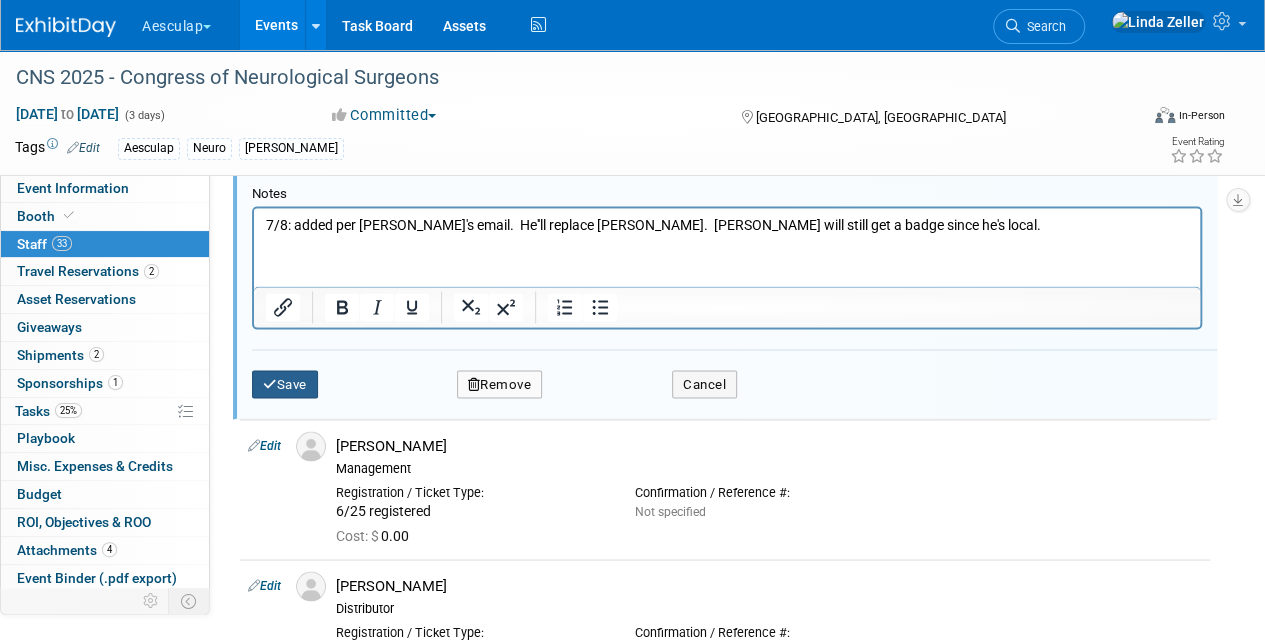 type on "7/8 registered" 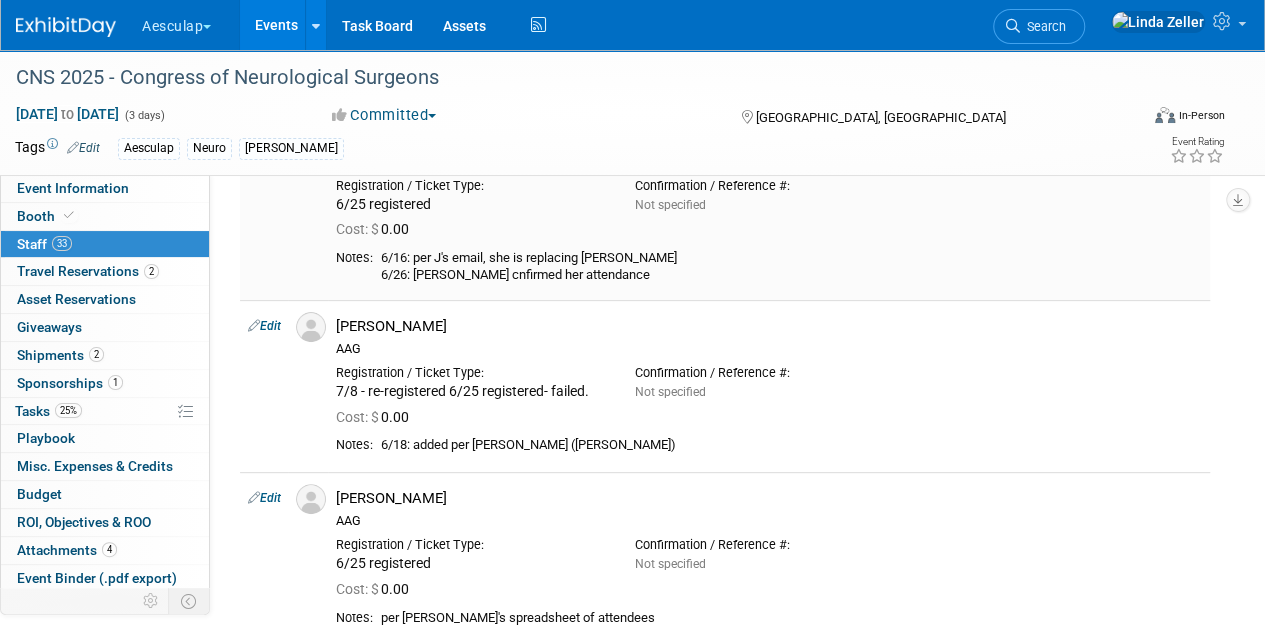scroll, scrollTop: 0, scrollLeft: 0, axis: both 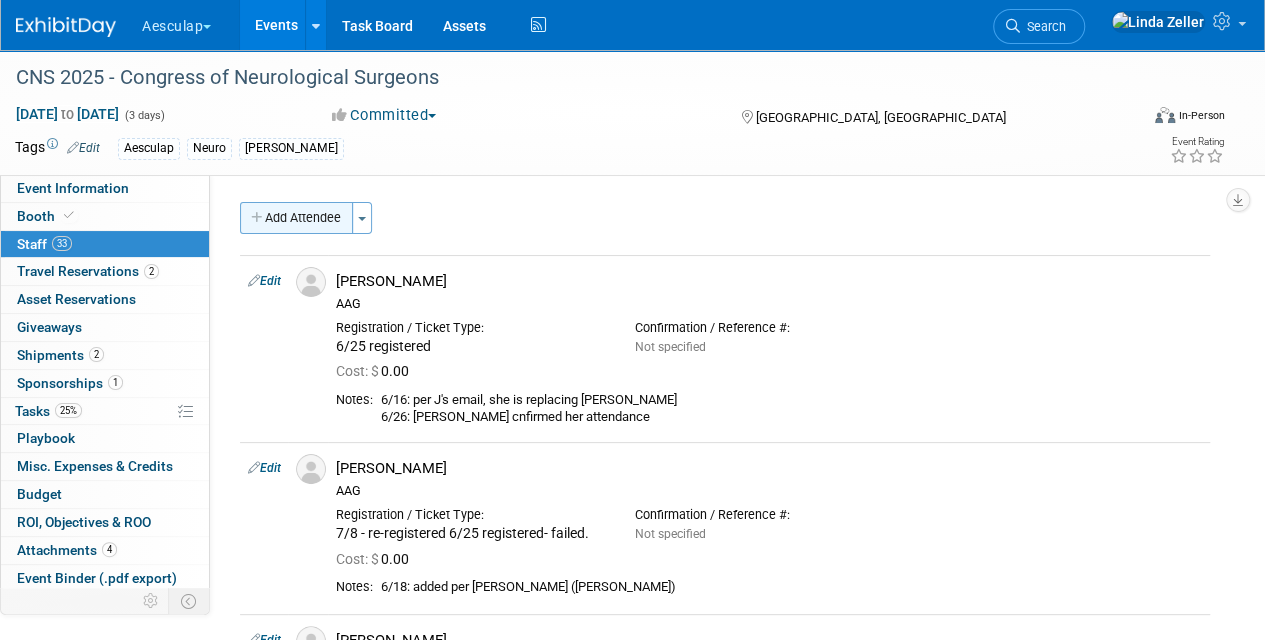 click on "Add Attendee" at bounding box center [296, 218] 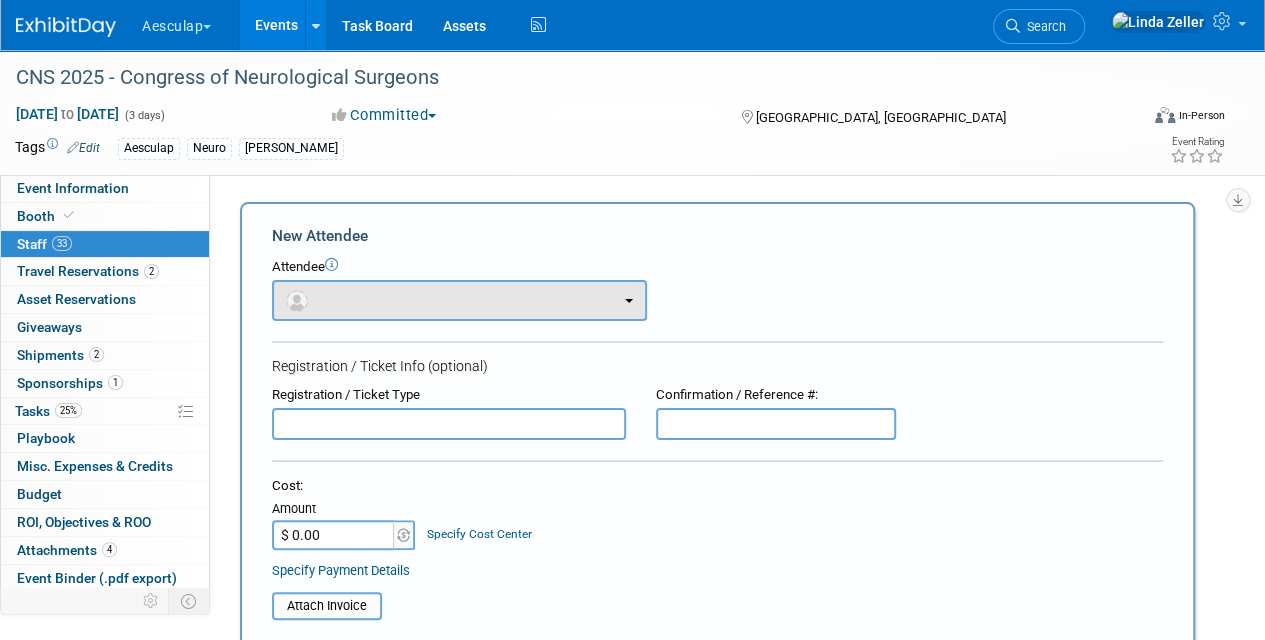 scroll, scrollTop: 0, scrollLeft: 0, axis: both 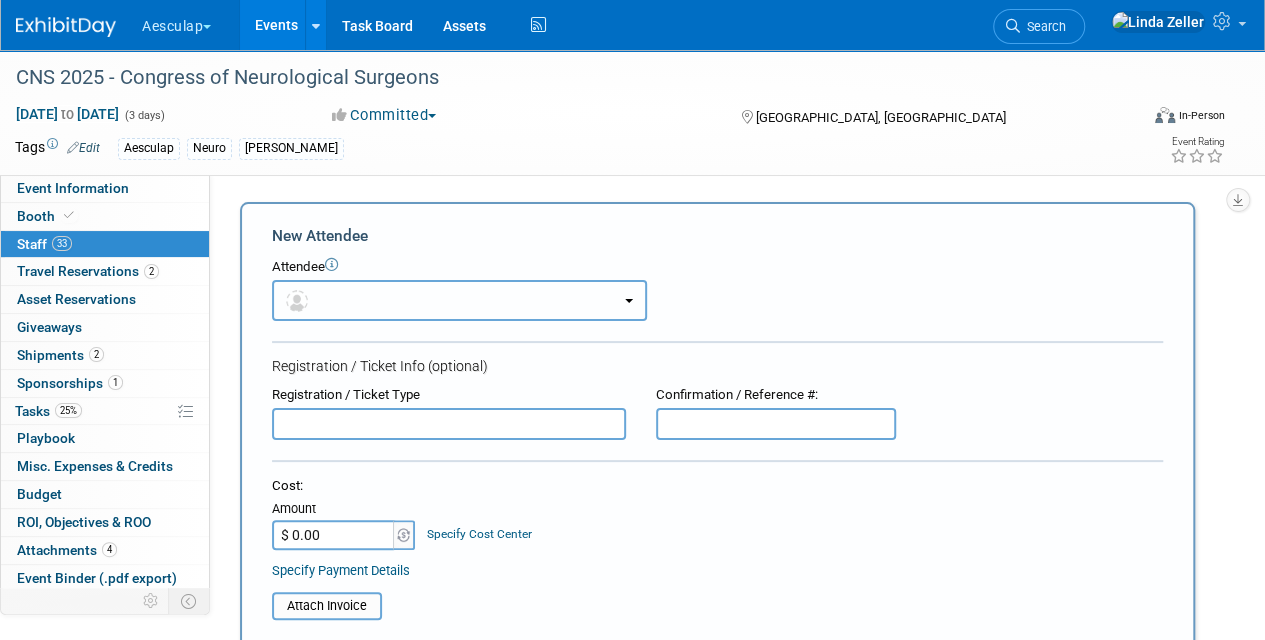 click at bounding box center [459, 300] 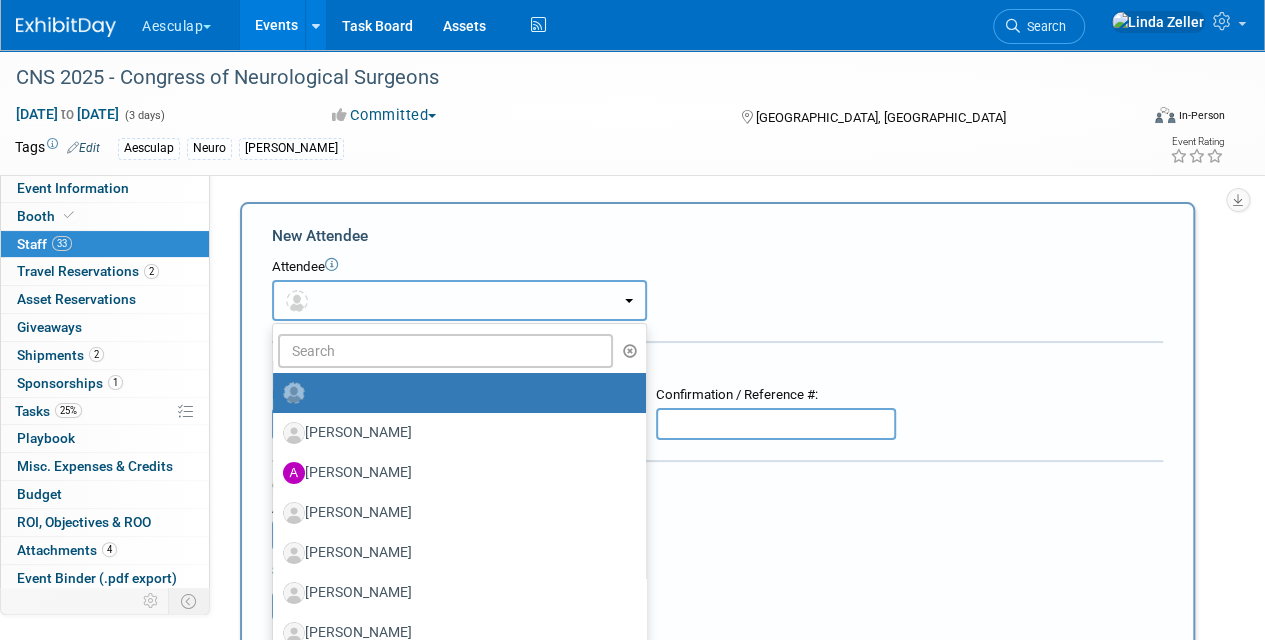 type 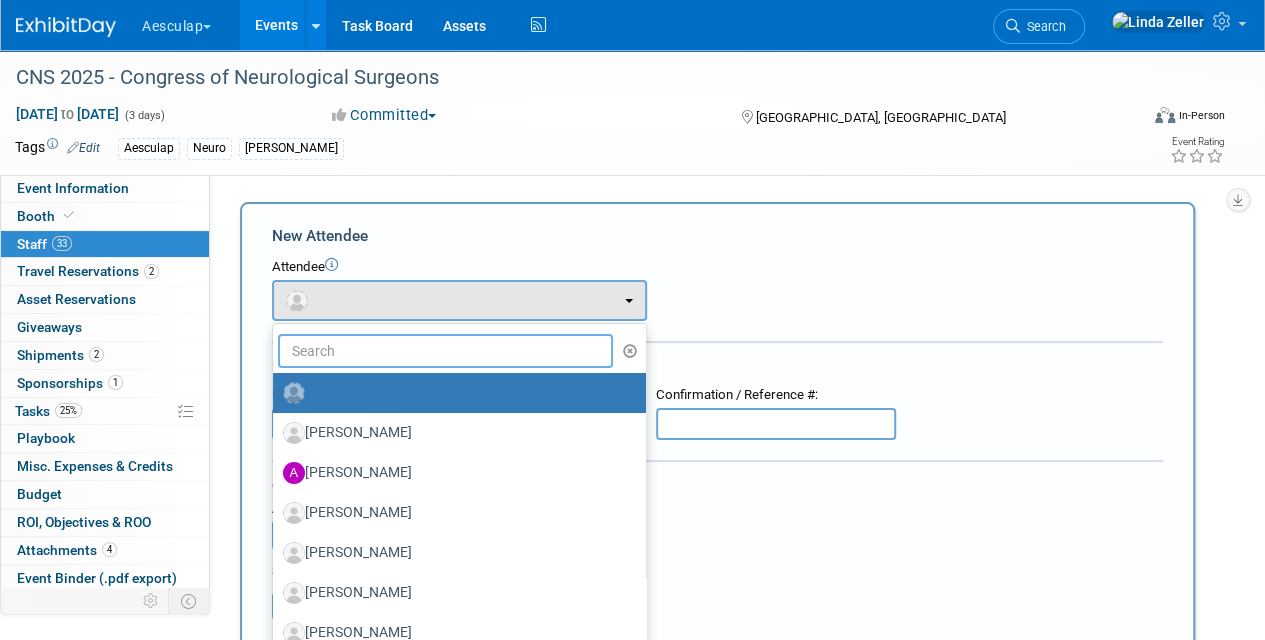 click at bounding box center [445, 351] 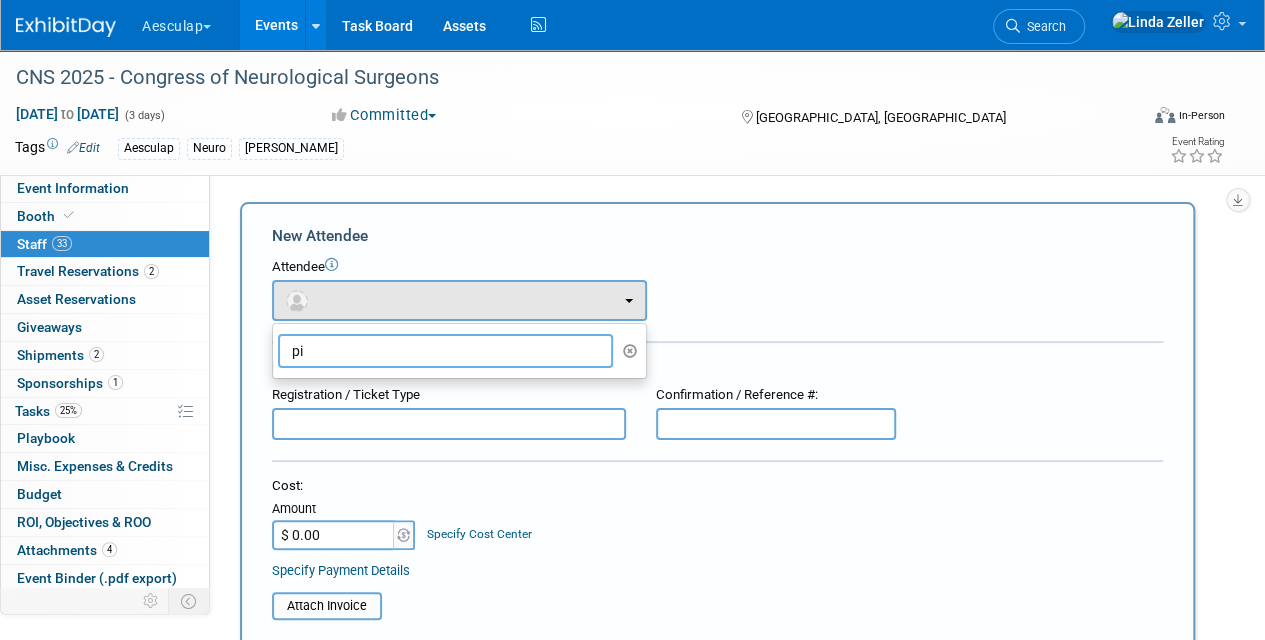 type on "p" 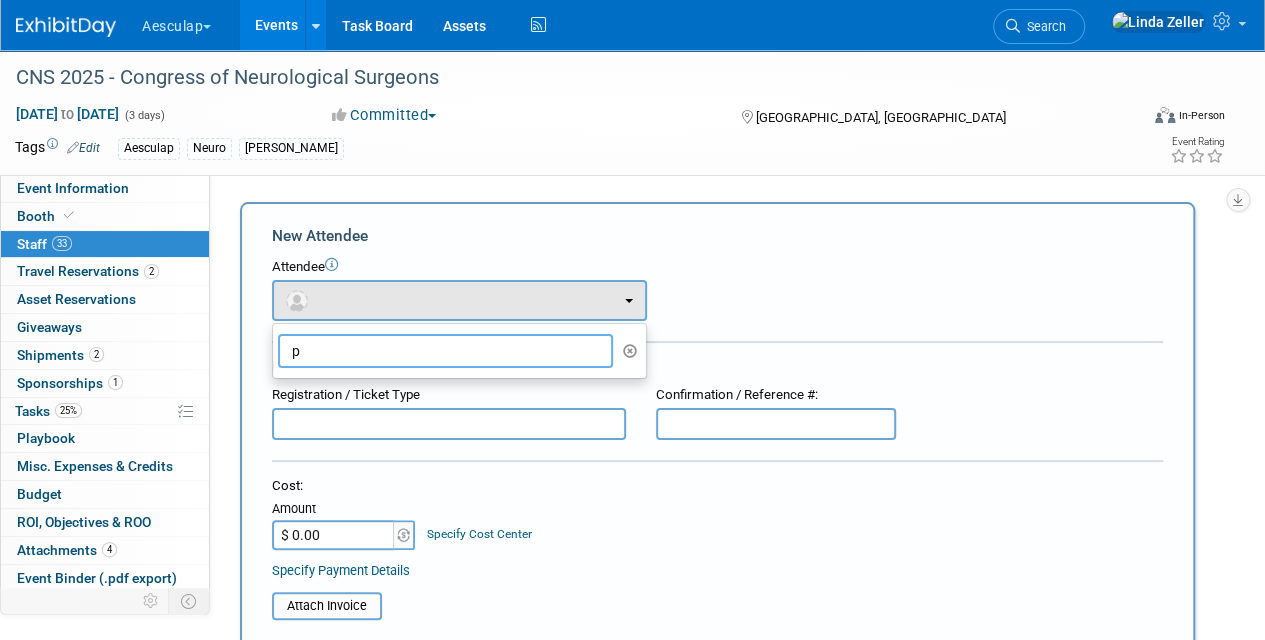 type 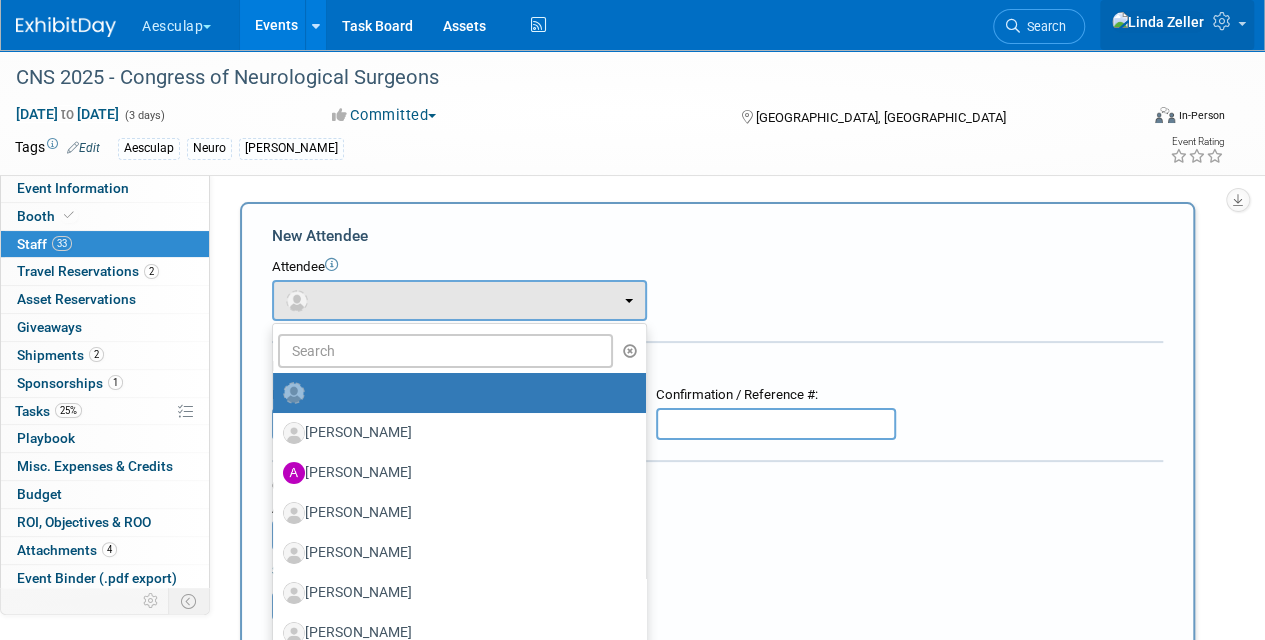 click at bounding box center [1224, 21] 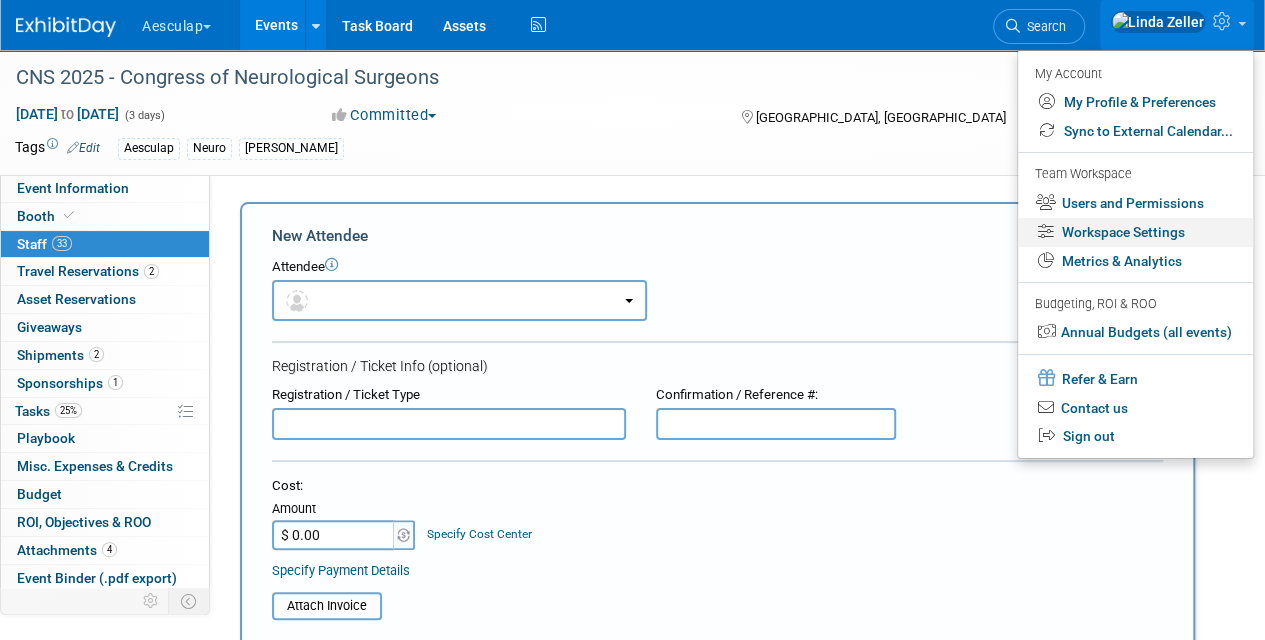 click on "Workspace Settings" at bounding box center [1135, 232] 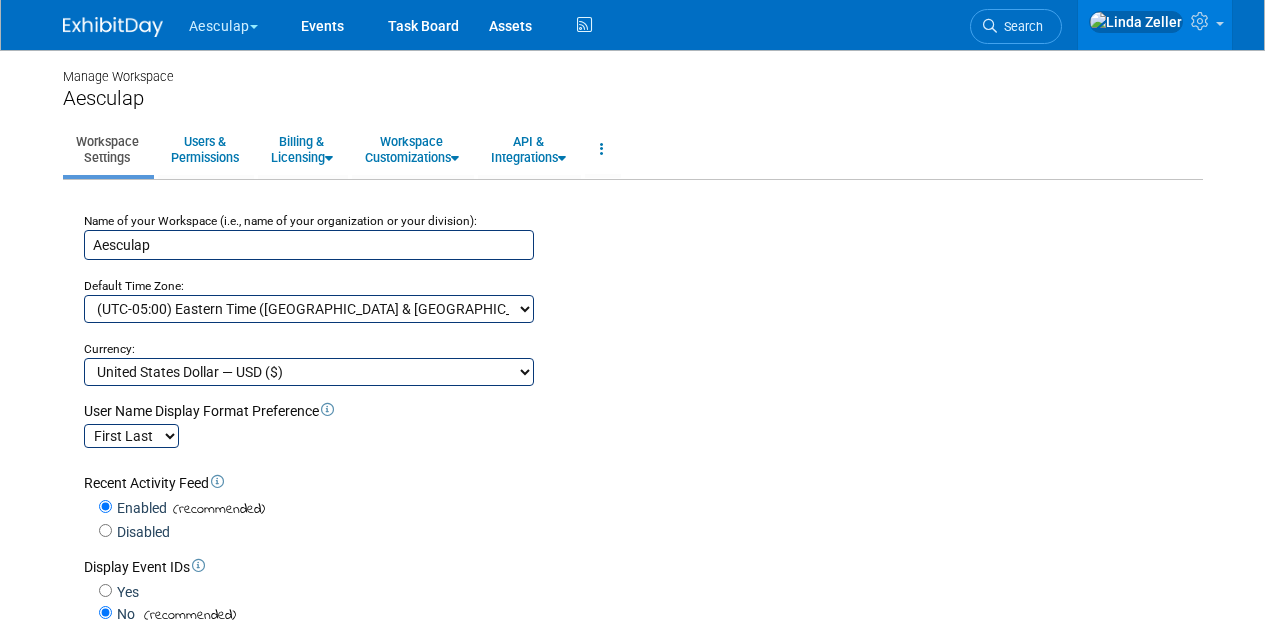 scroll, scrollTop: 0, scrollLeft: 0, axis: both 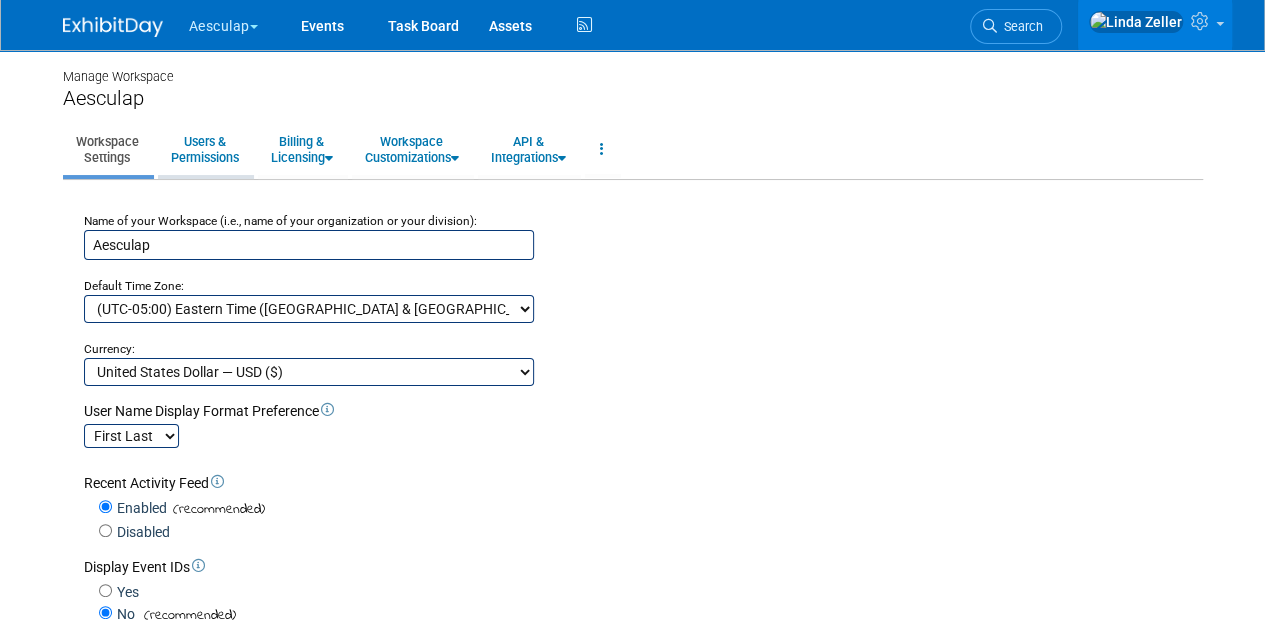 click on "Users & Permissions" at bounding box center [205, 149] 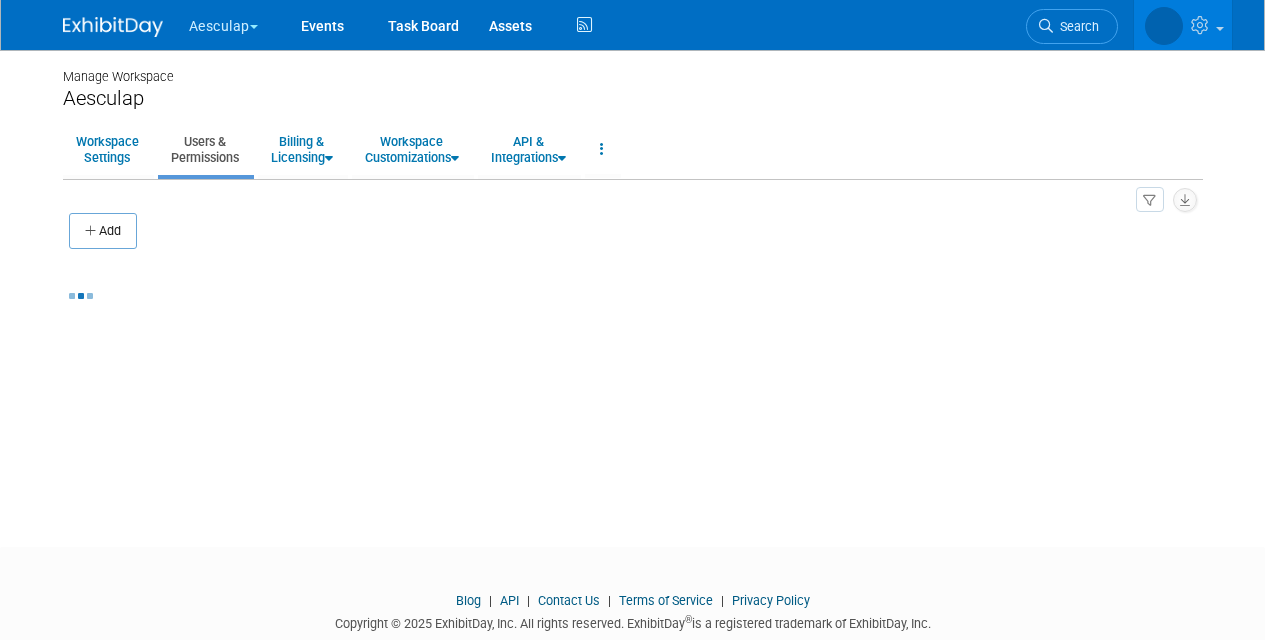 scroll, scrollTop: 0, scrollLeft: 0, axis: both 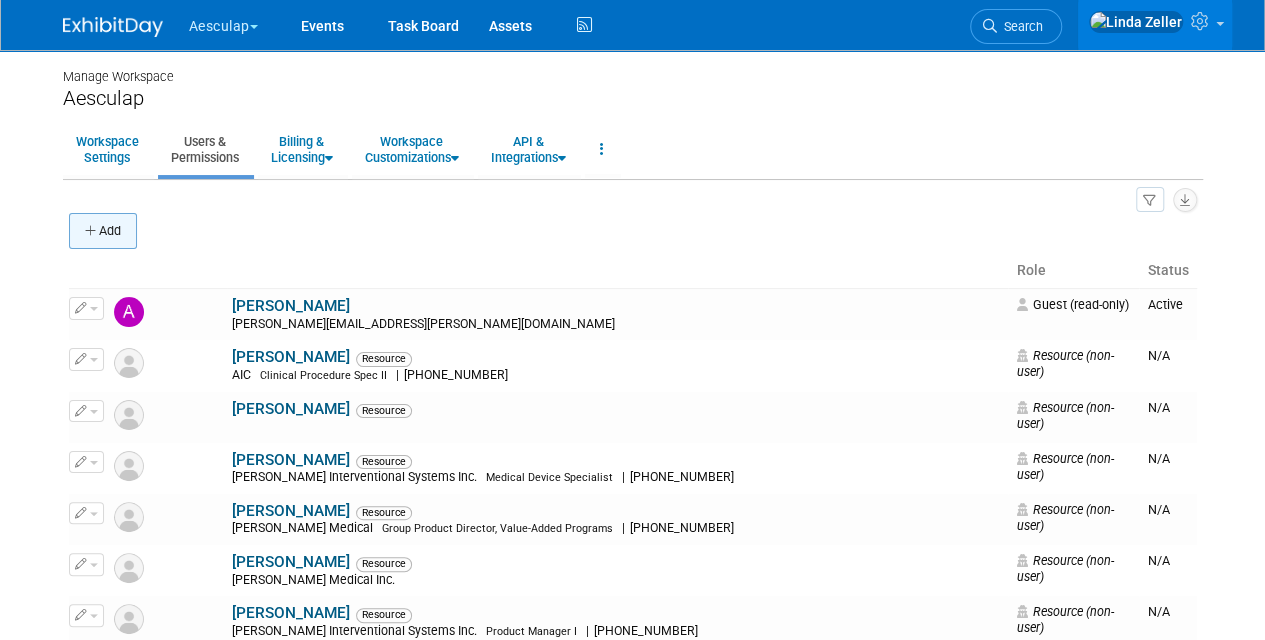 click on "Add" at bounding box center [103, 231] 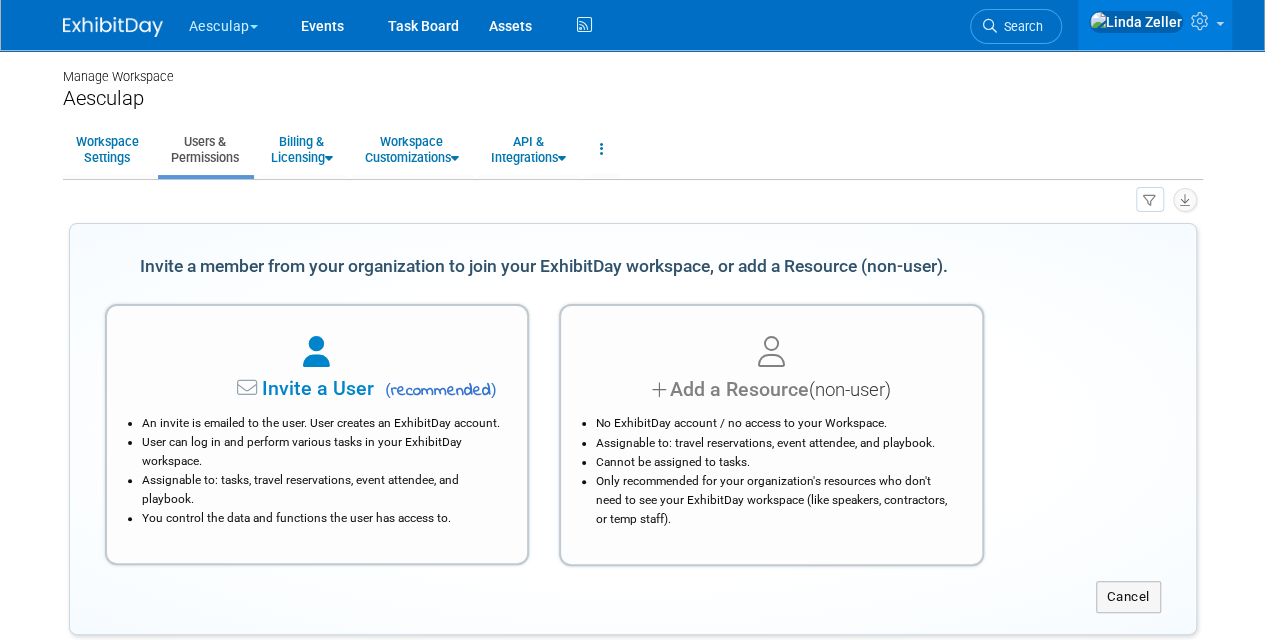 drag, startPoint x: 724, startPoint y: 397, endPoint x: 694, endPoint y: 404, distance: 30.805843 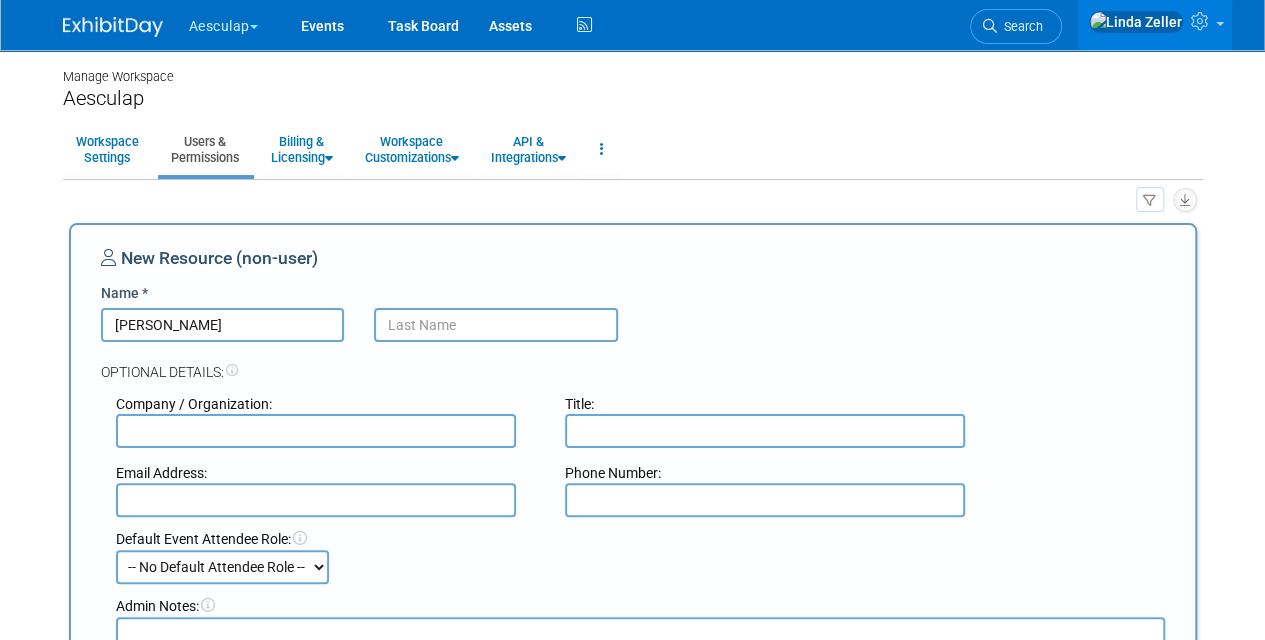type on "[PERSON_NAME]" 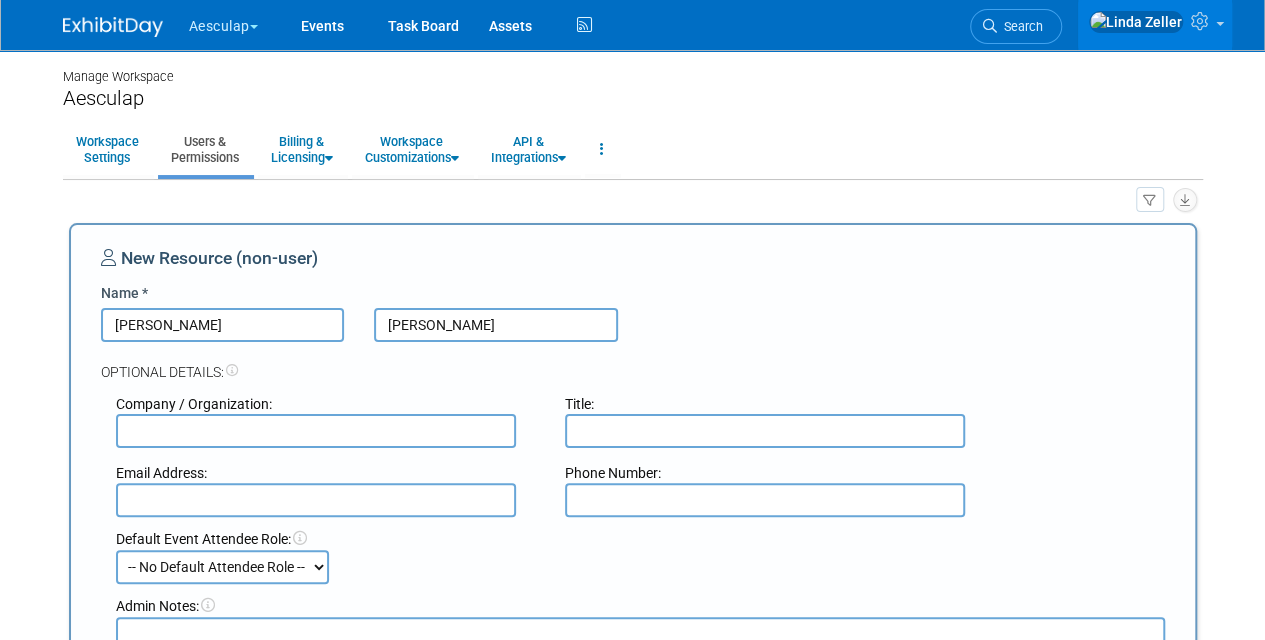 type on "[PERSON_NAME]" 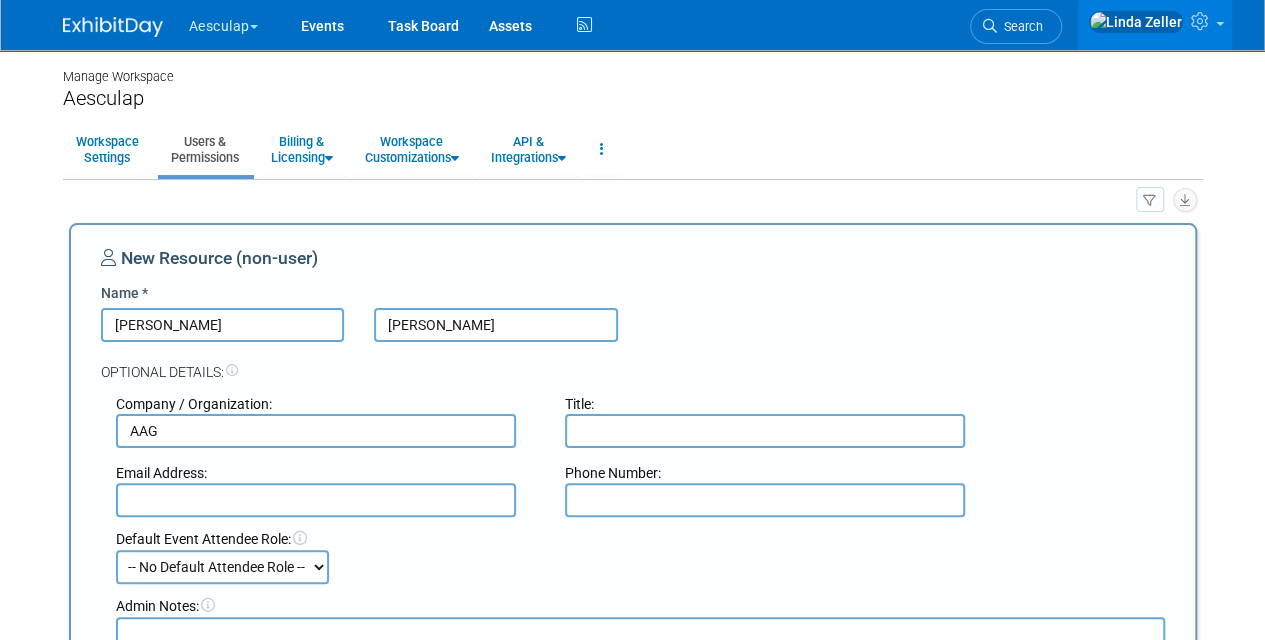 type on "AAG" 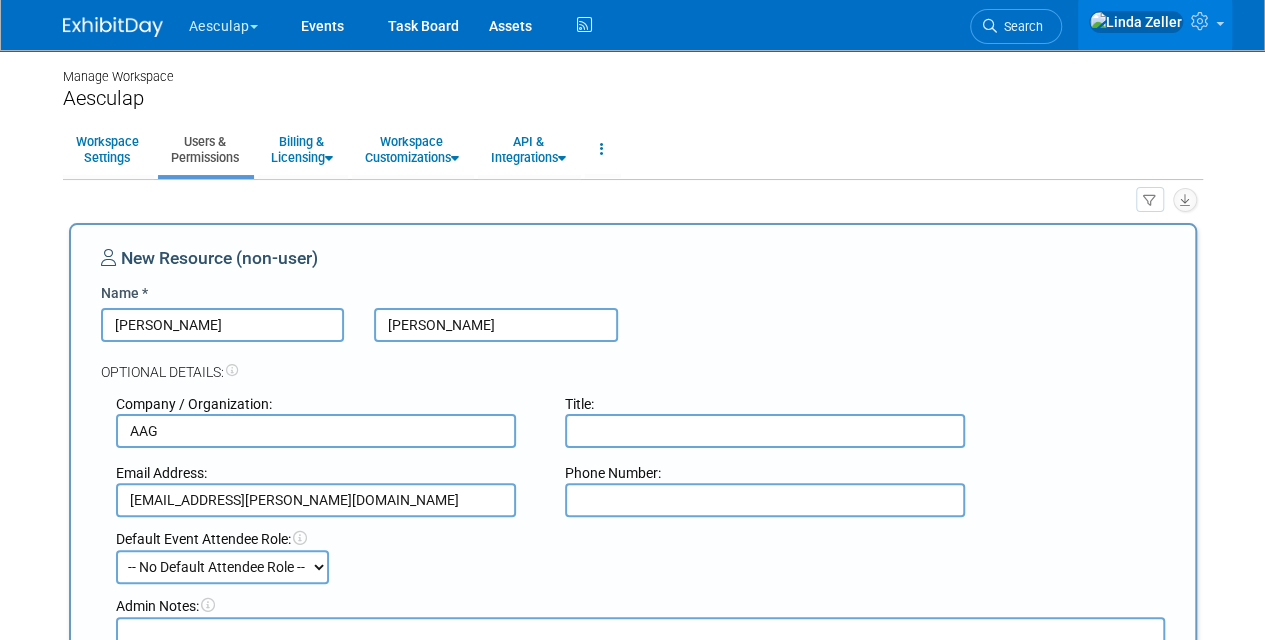 type on "pirmin.lutz@aesculap.de" 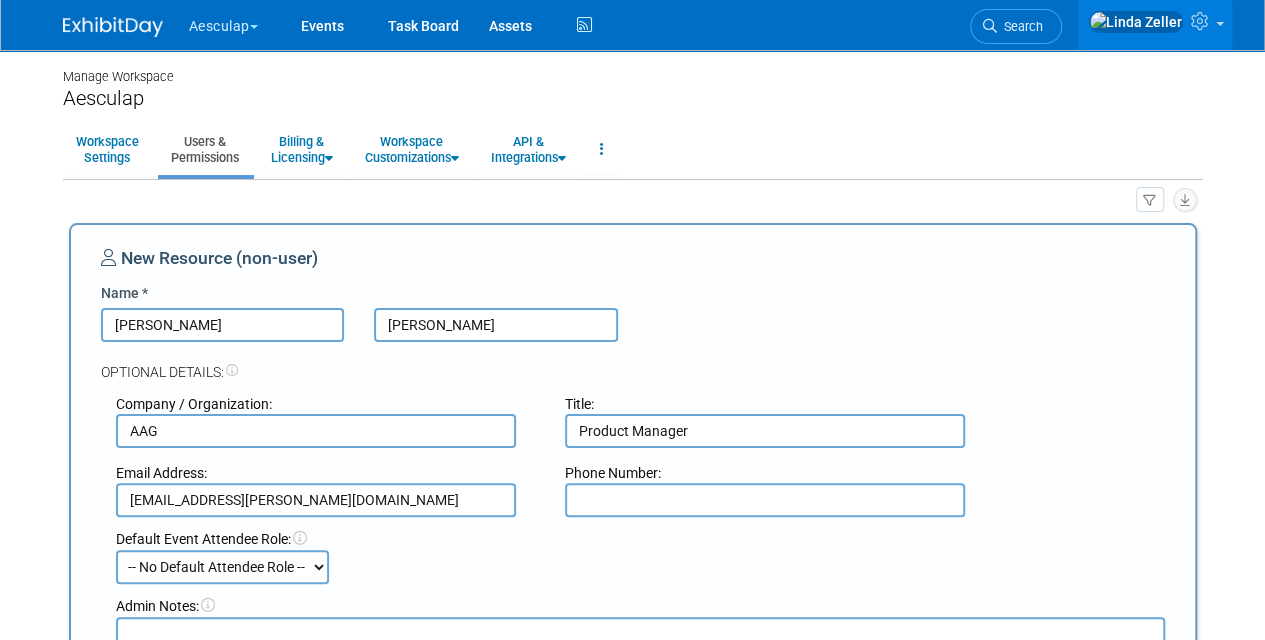 type on "Product Manager" 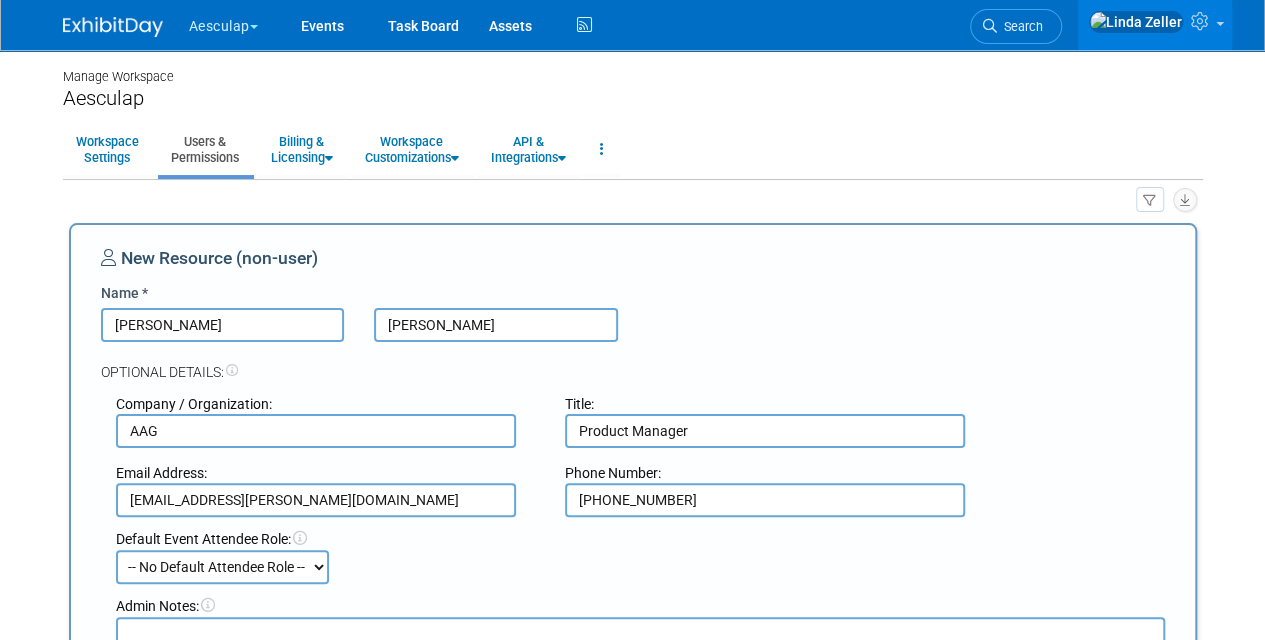 click on "+4974619531192" at bounding box center (765, 500) 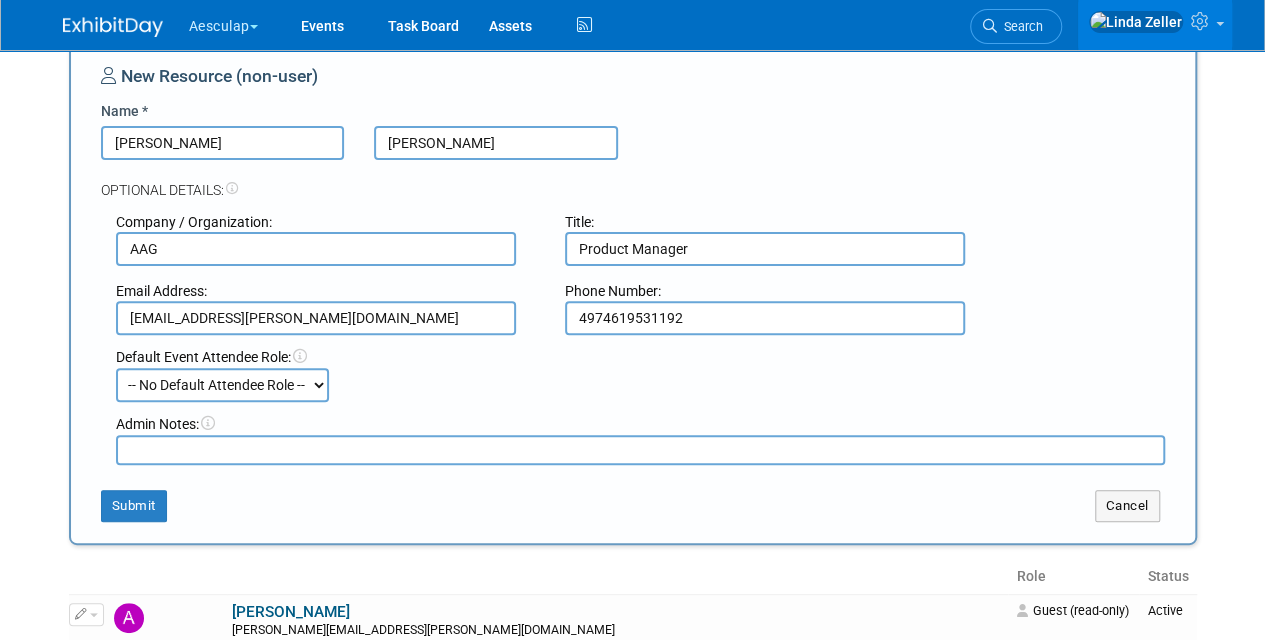 scroll, scrollTop: 200, scrollLeft: 0, axis: vertical 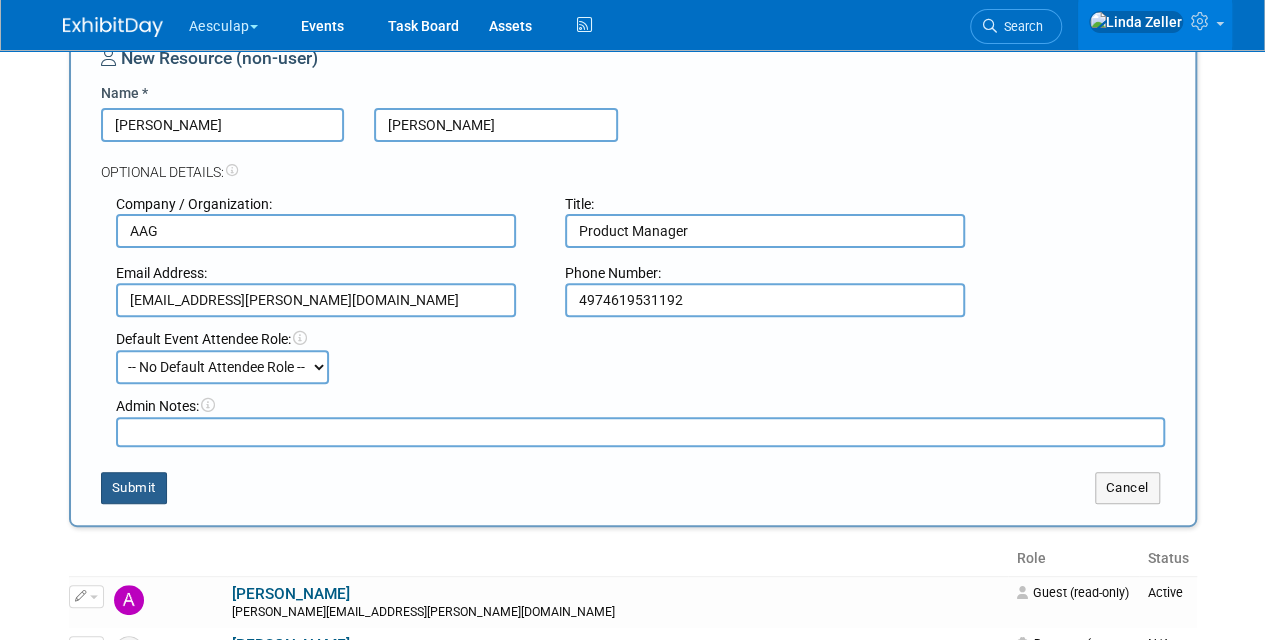 type on "4974619531192" 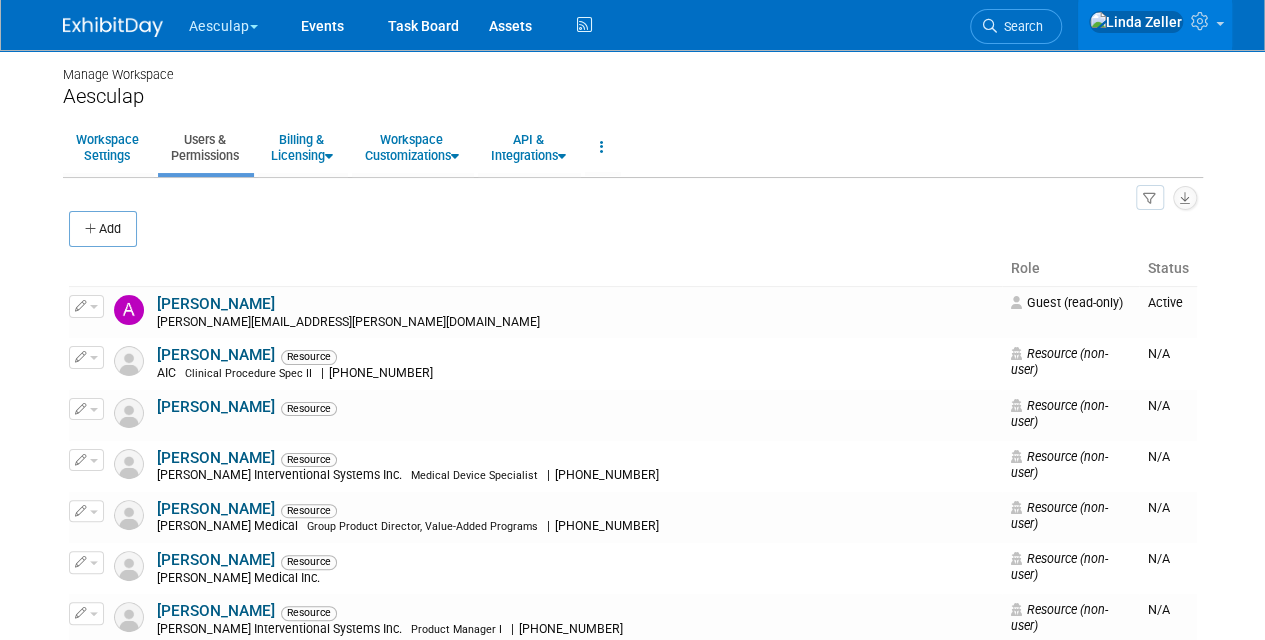 scroll, scrollTop: 0, scrollLeft: 0, axis: both 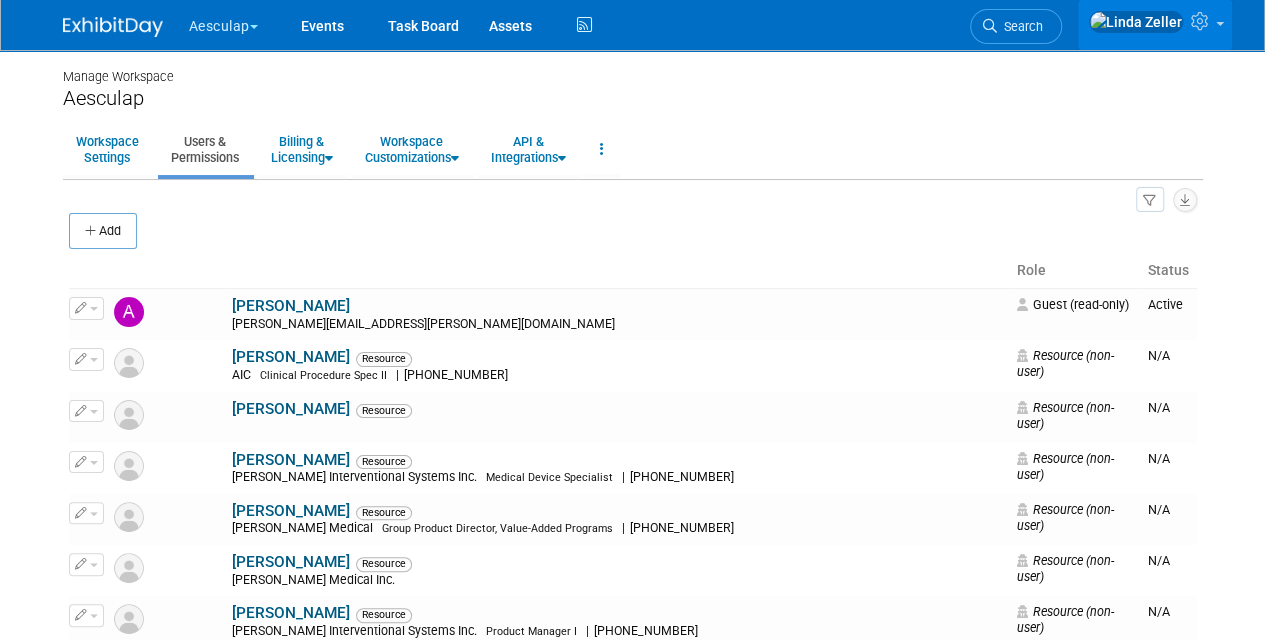 click at bounding box center (1202, 21) 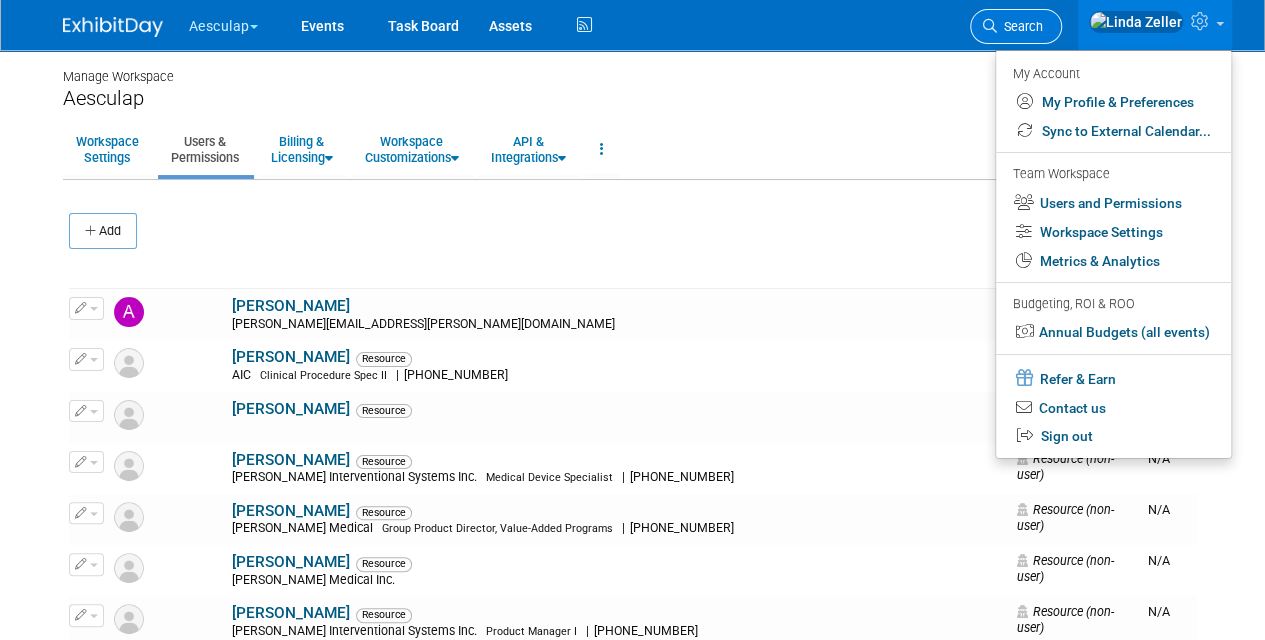 click on "Search" at bounding box center [1016, 26] 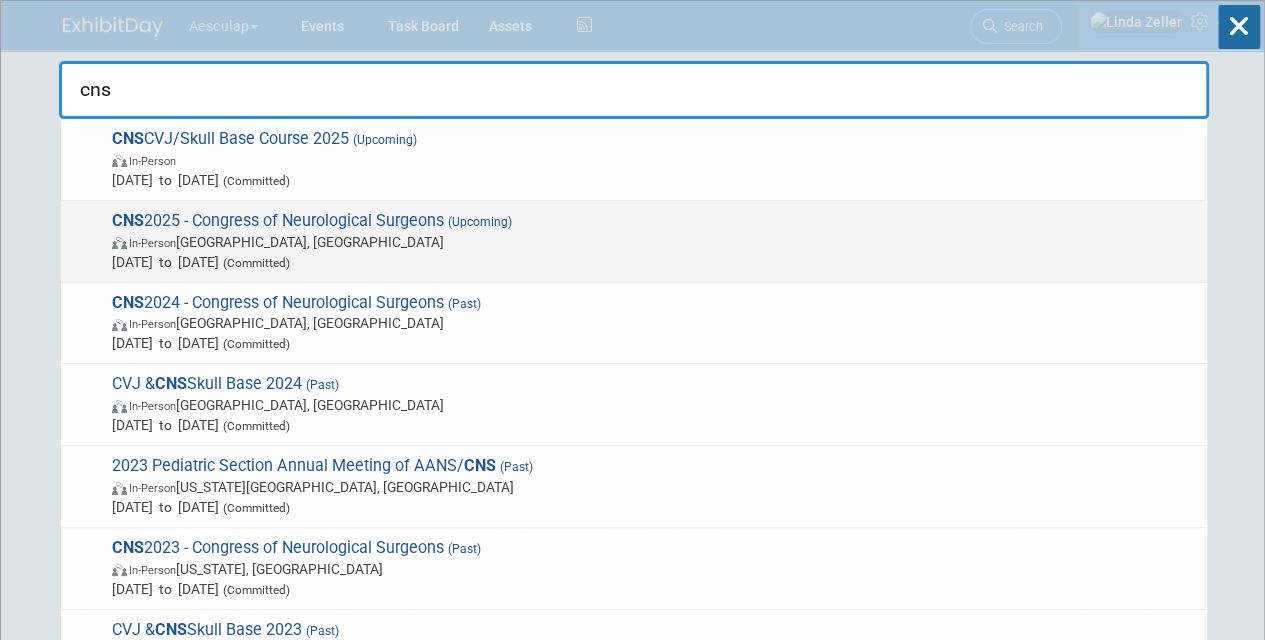type on "cns" 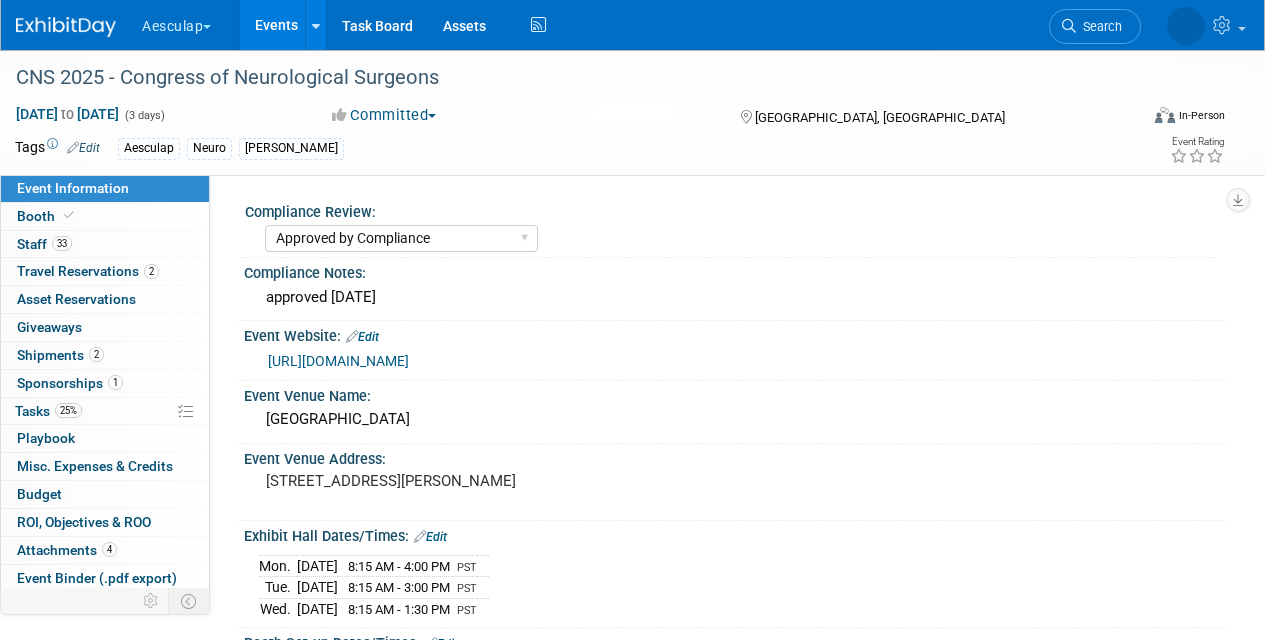 select on "Approved by Compliance" 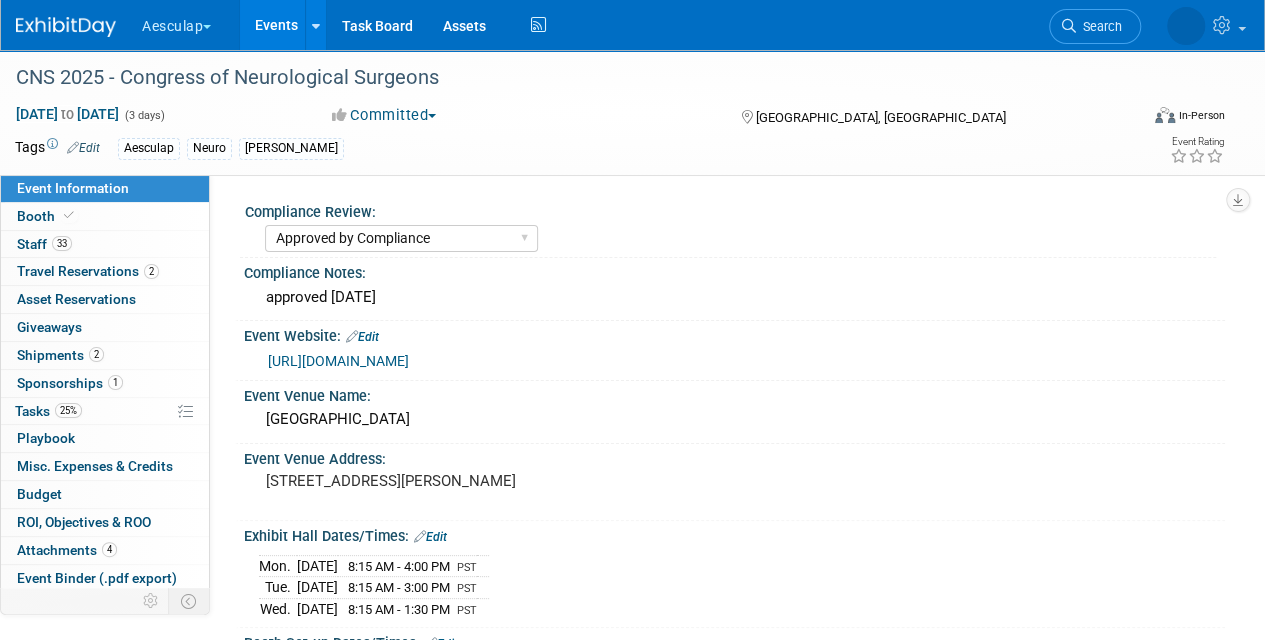 scroll, scrollTop: 0, scrollLeft: 0, axis: both 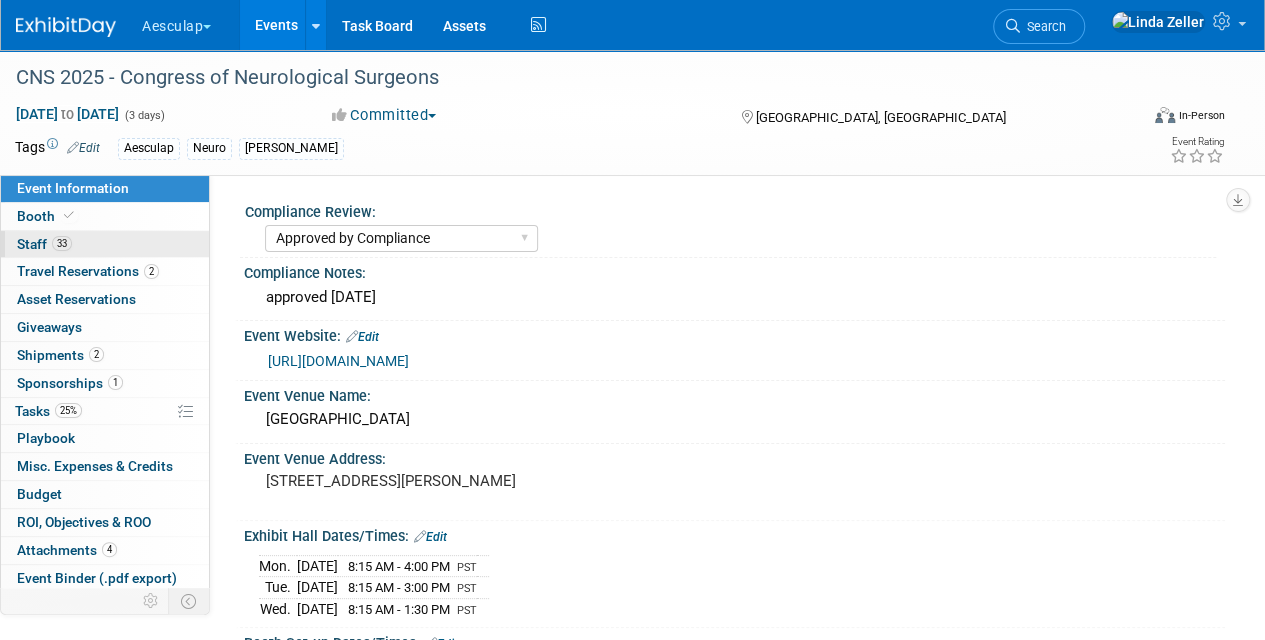 click on "Staff 33" at bounding box center [44, 244] 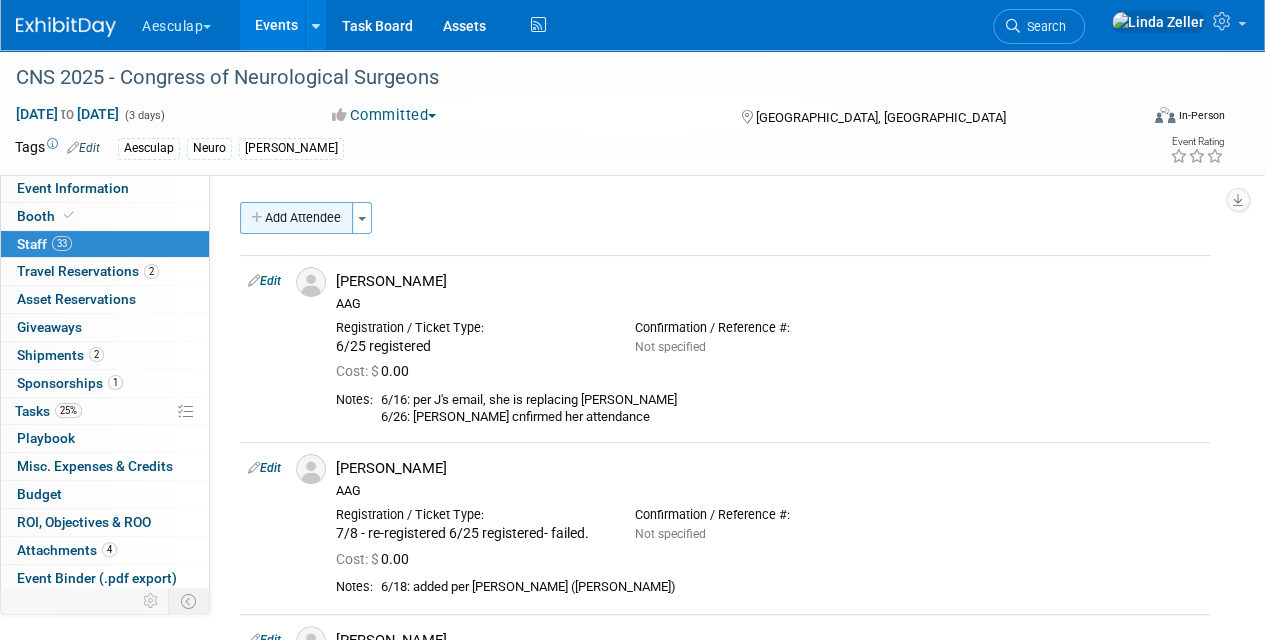 click on "Add Attendee" at bounding box center [296, 218] 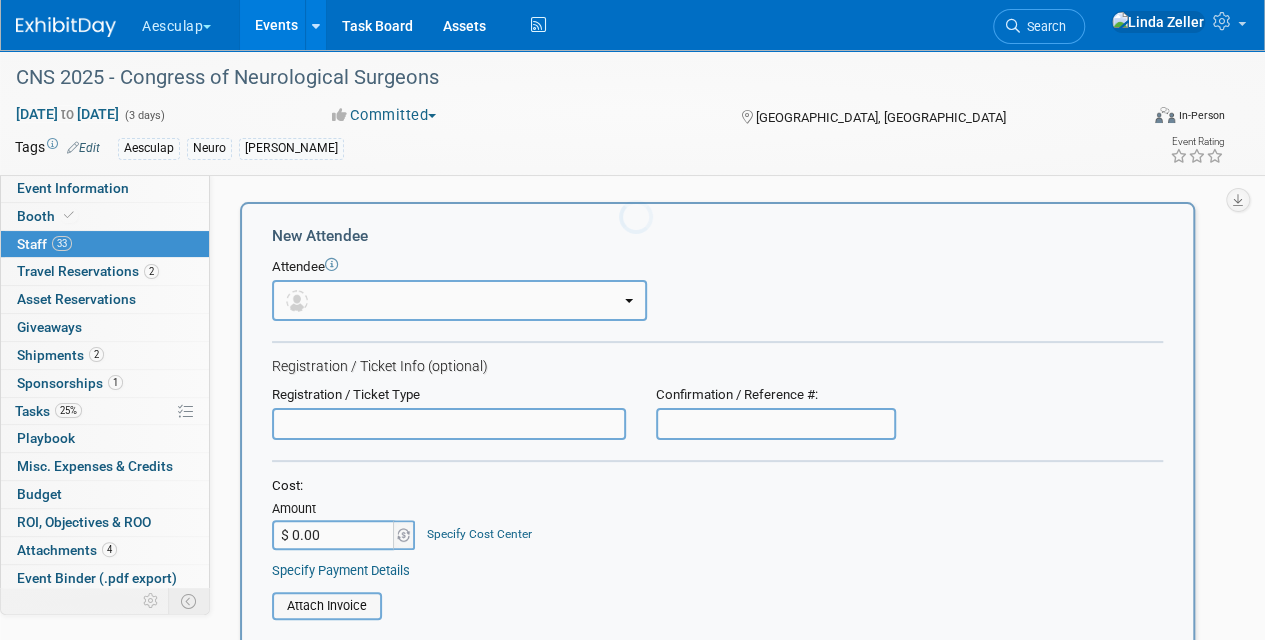 scroll, scrollTop: 0, scrollLeft: 0, axis: both 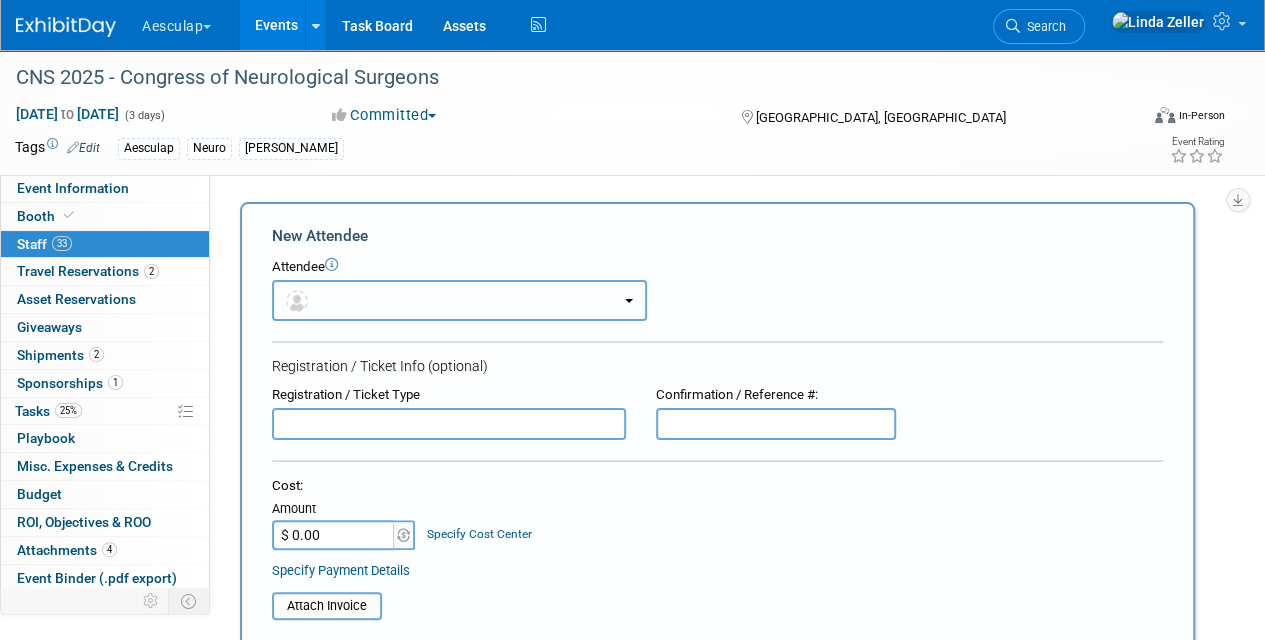 click at bounding box center [459, 300] 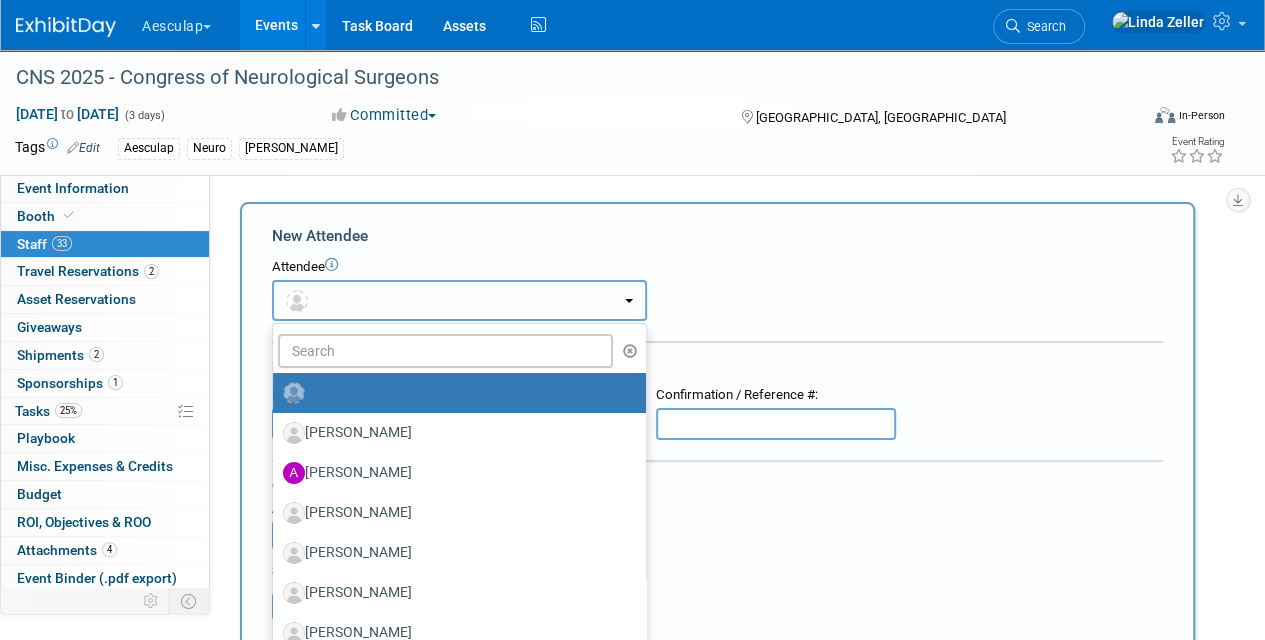 type 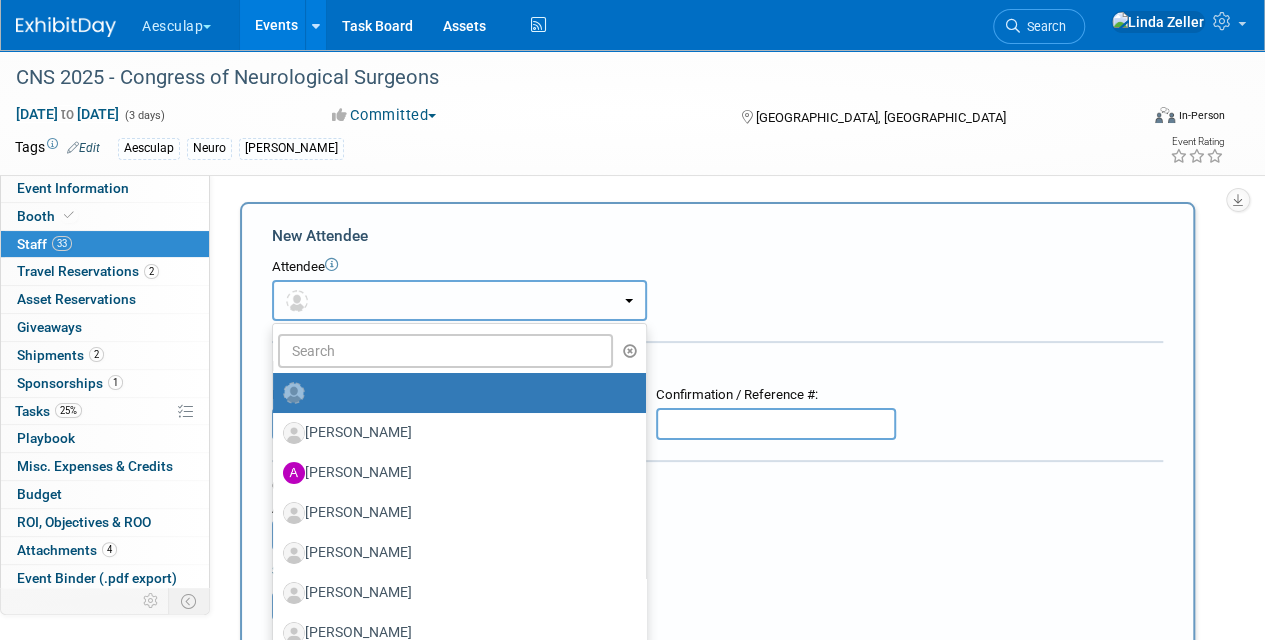click at bounding box center (459, 300) 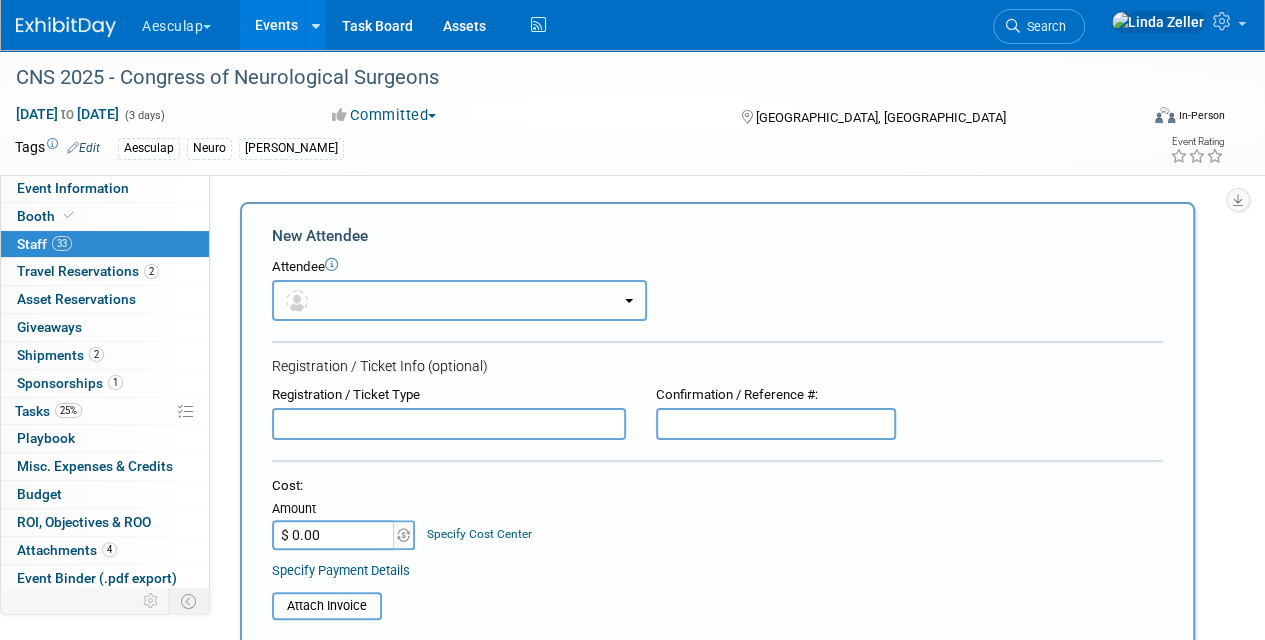 click at bounding box center [459, 300] 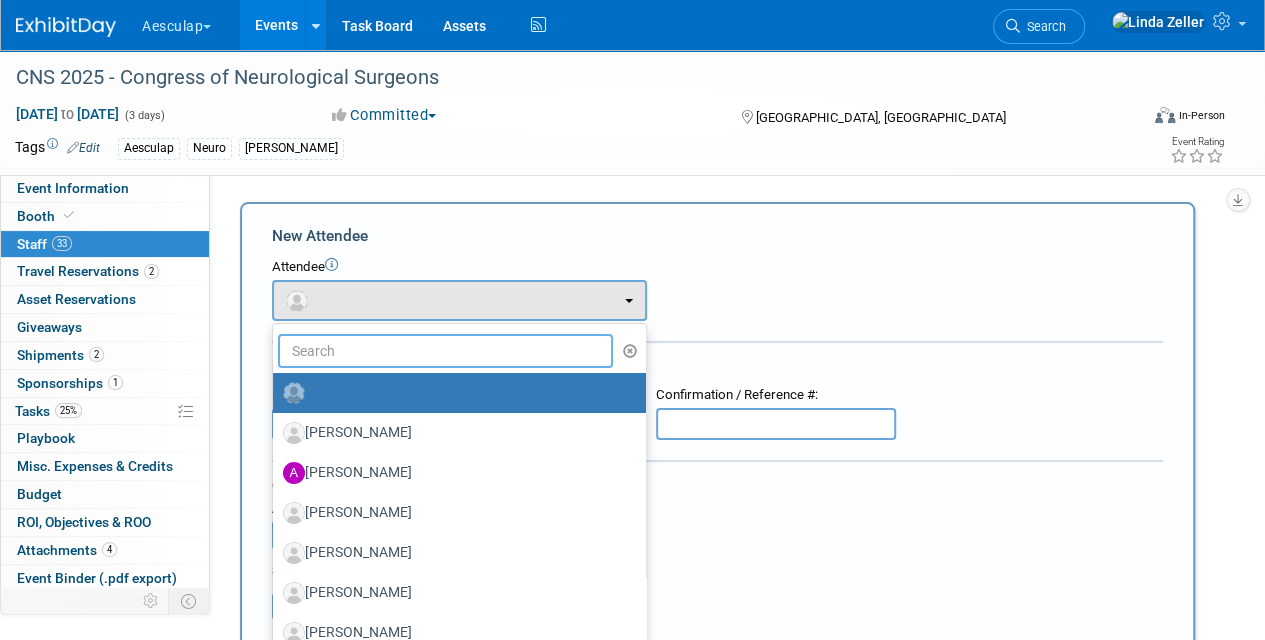 click at bounding box center (445, 351) 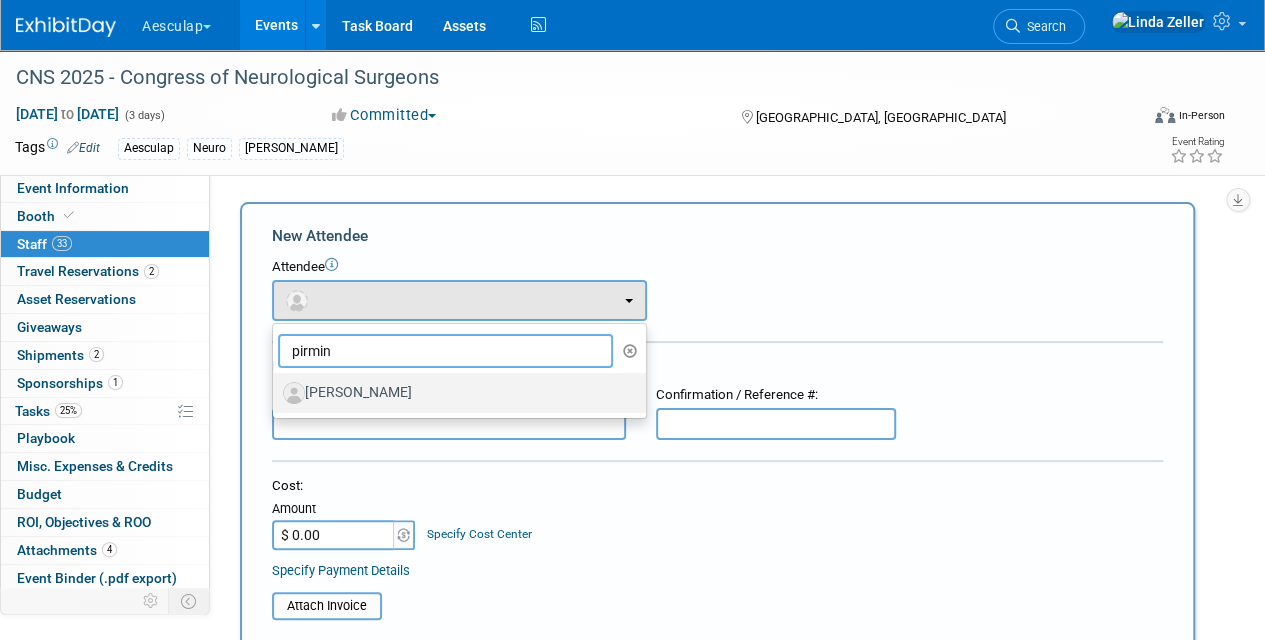 type on "pirmin" 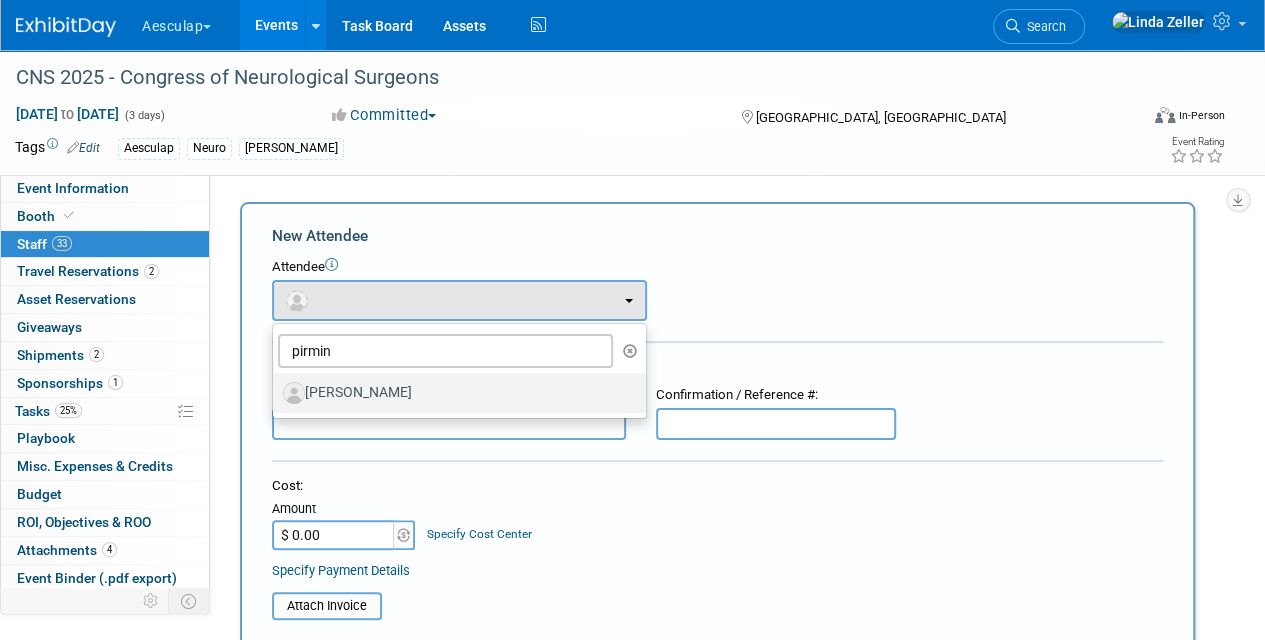 click on "[PERSON_NAME]" at bounding box center (454, 393) 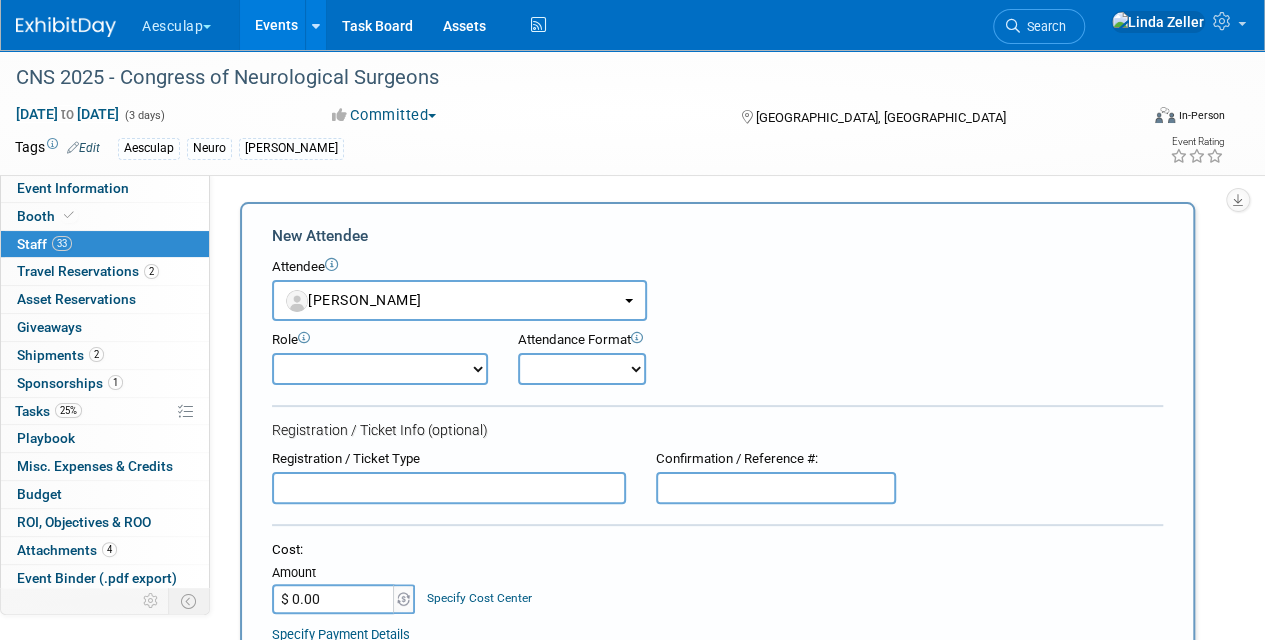 click at bounding box center (449, 488) 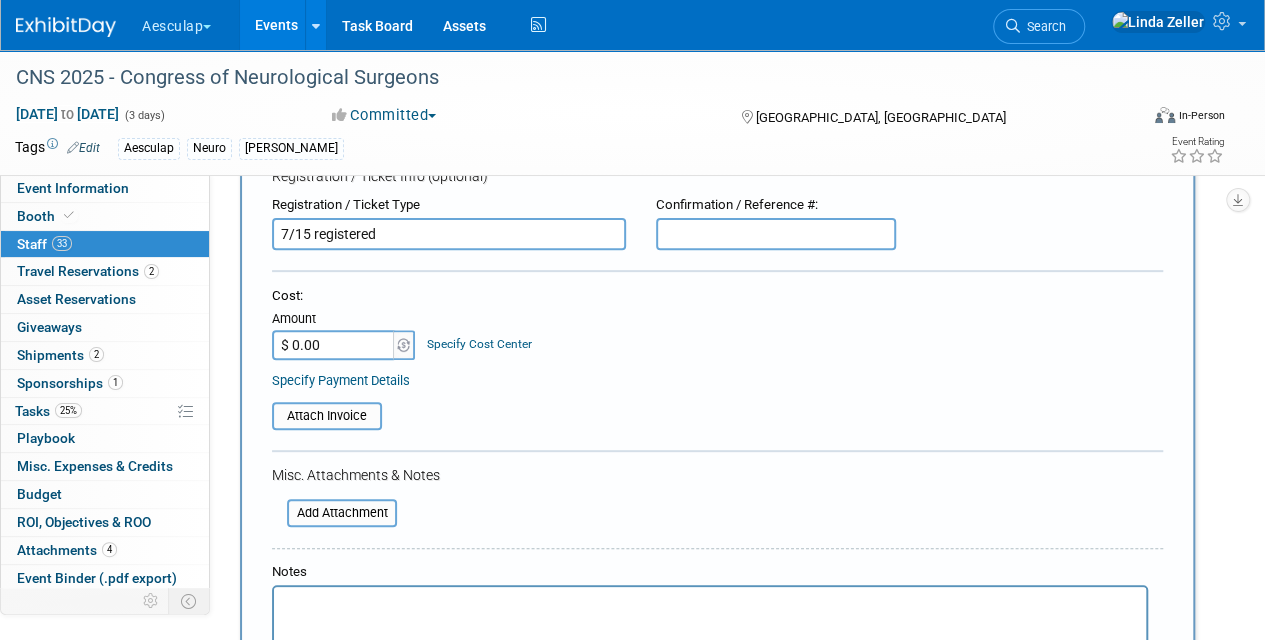 scroll, scrollTop: 400, scrollLeft: 0, axis: vertical 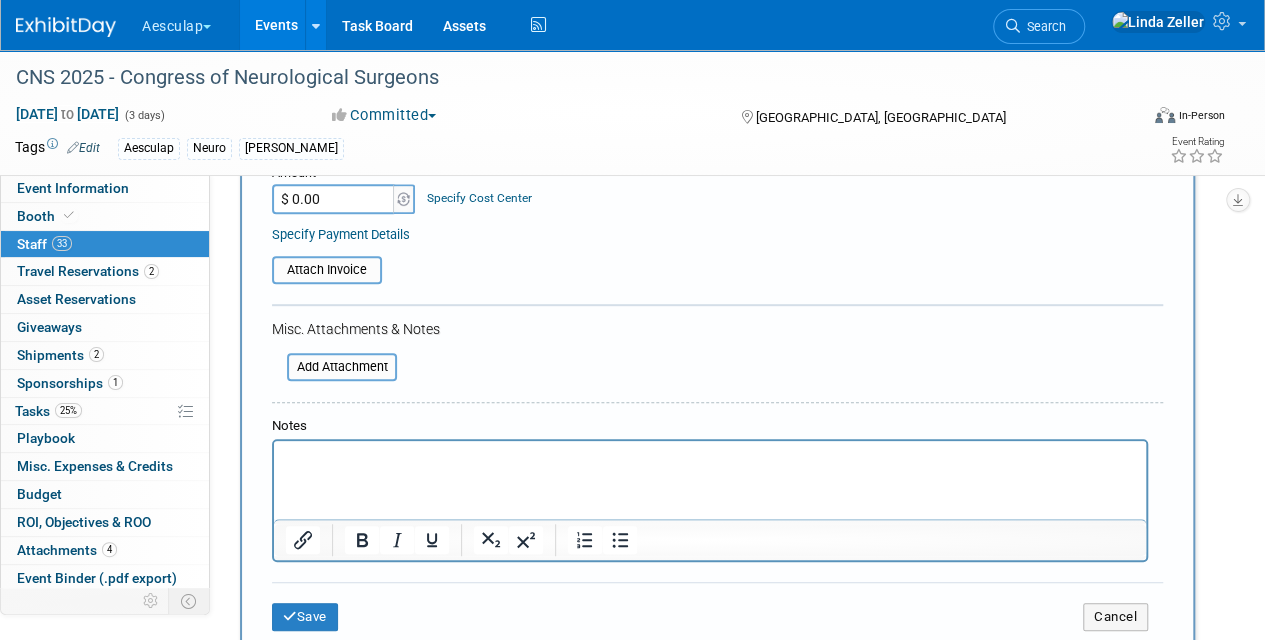 type on "7/15 registered" 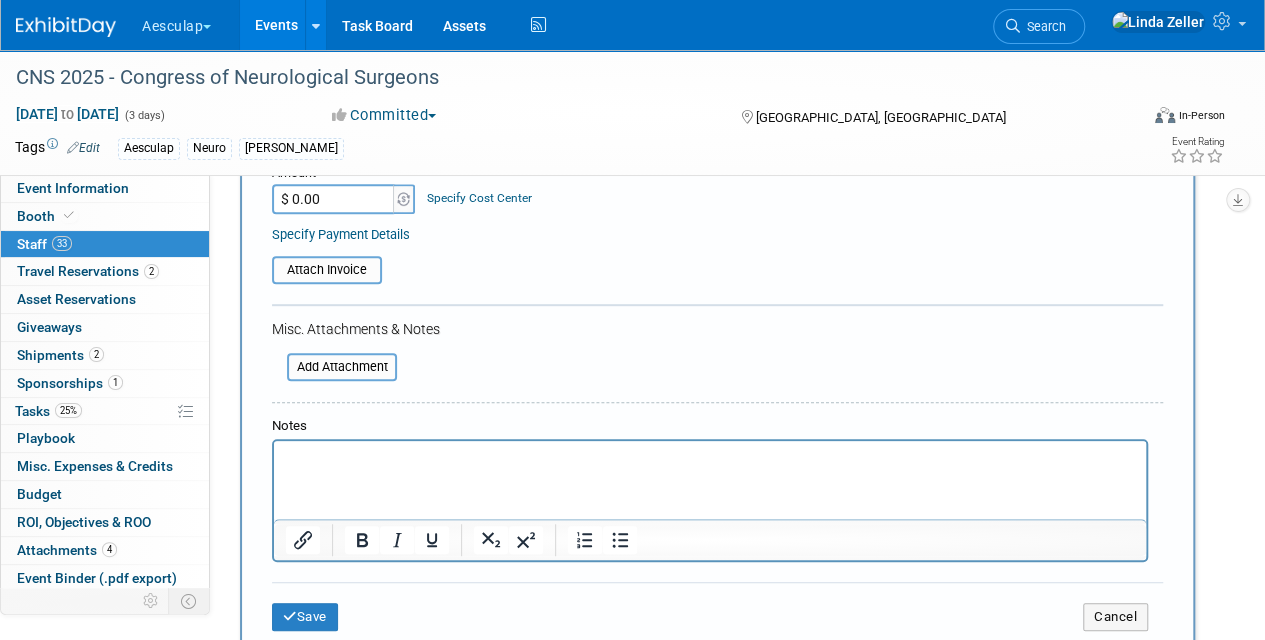type 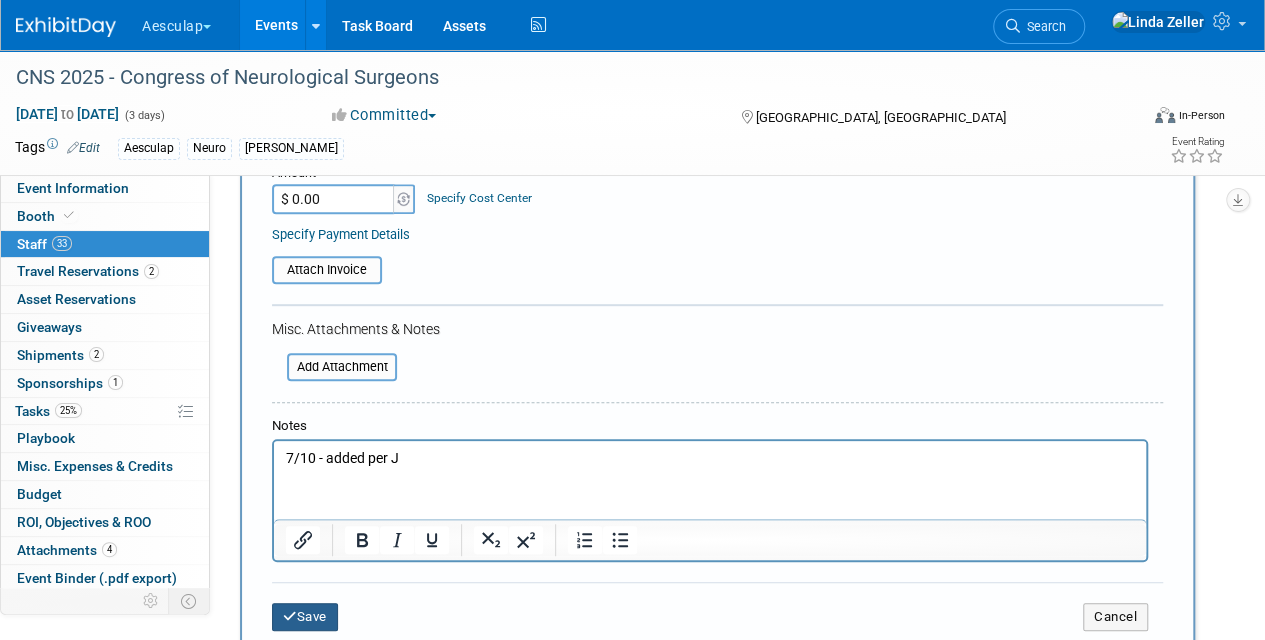 click on "Save" at bounding box center [305, 617] 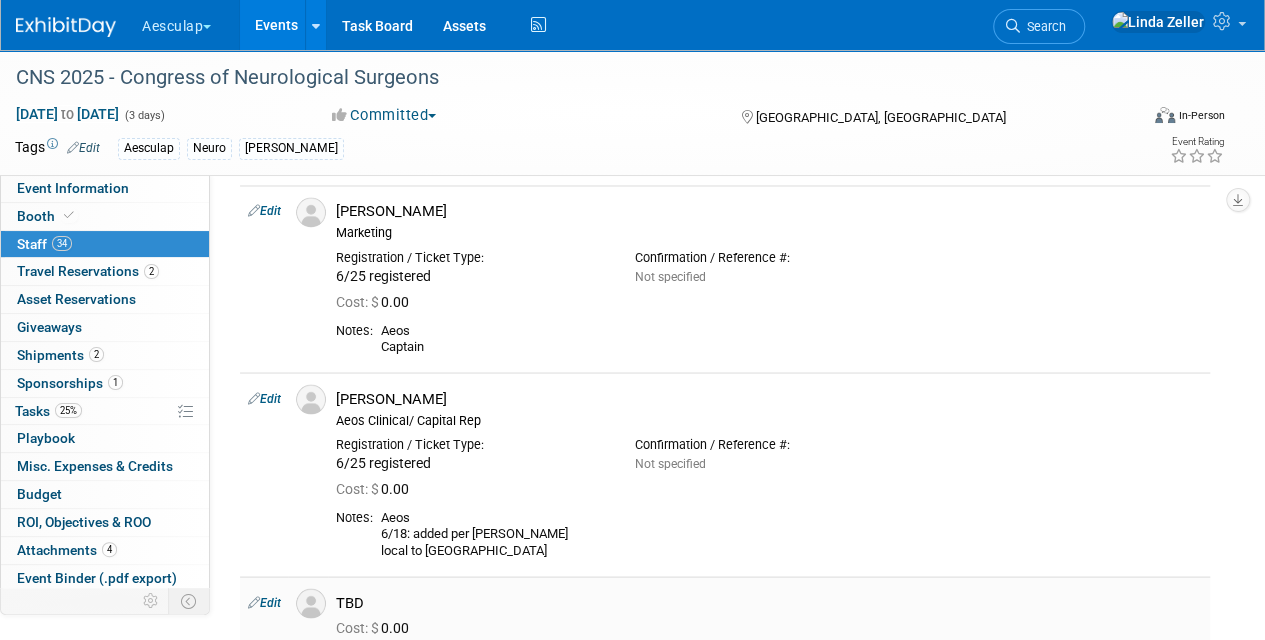 scroll, scrollTop: 5800, scrollLeft: 0, axis: vertical 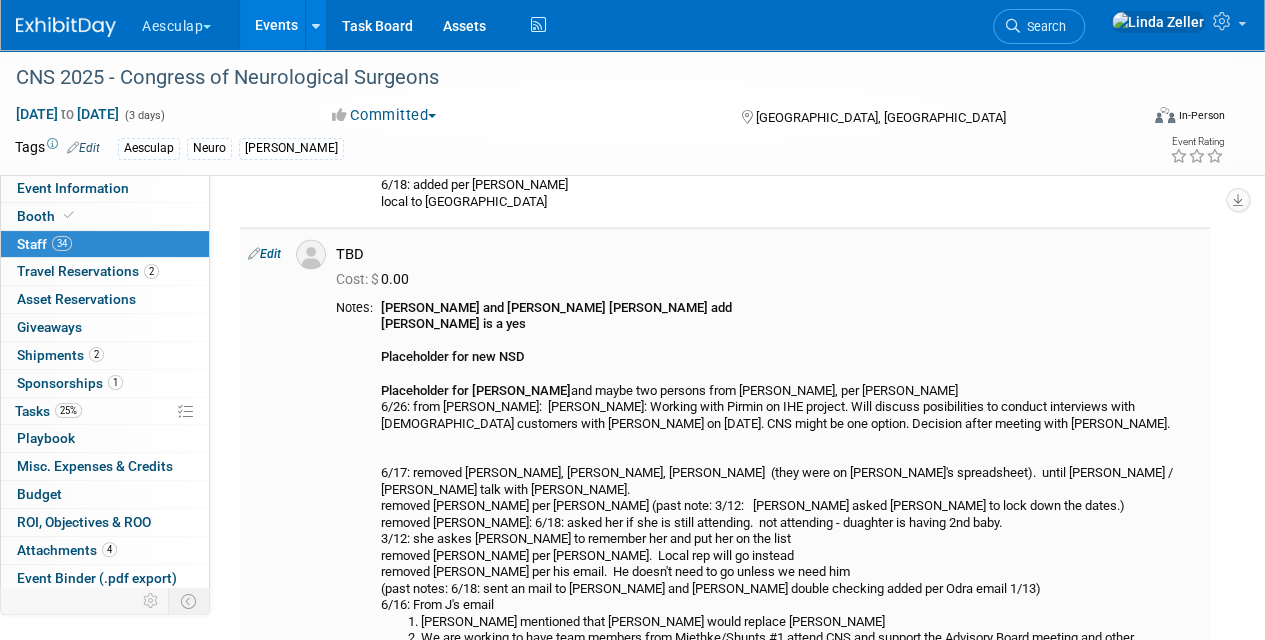 click on "Edit" at bounding box center (264, 566) 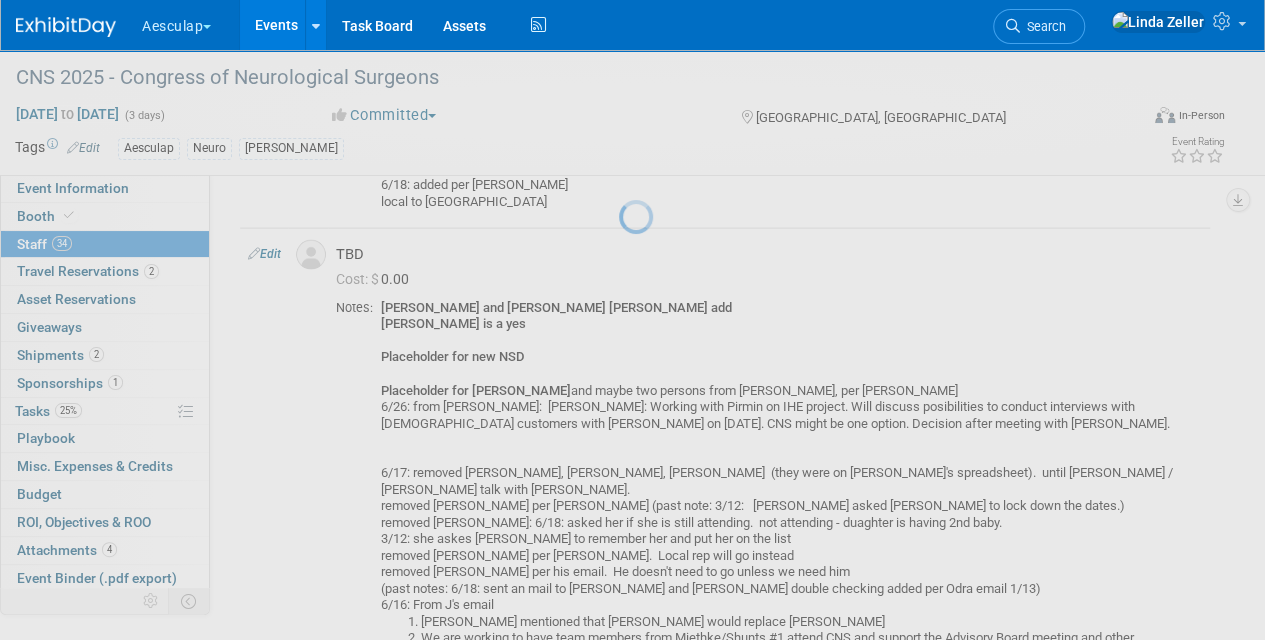 select on "00150ee3-2016-4d98-ba55-31f8690fcacb" 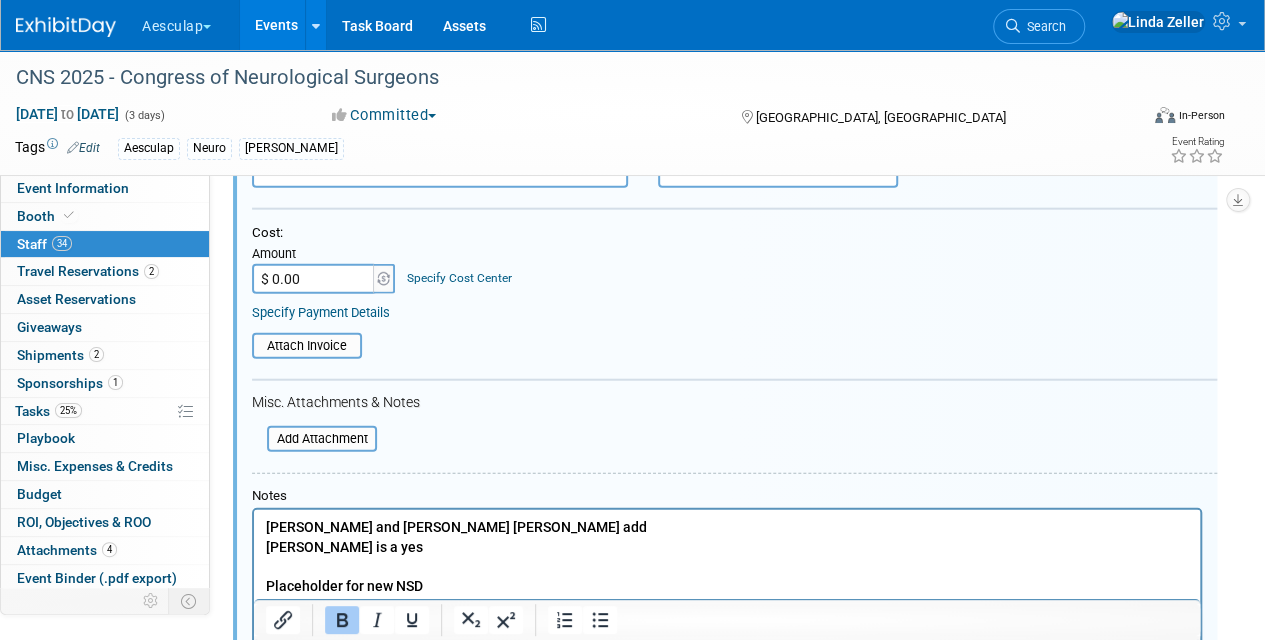 scroll, scrollTop: 6190, scrollLeft: 0, axis: vertical 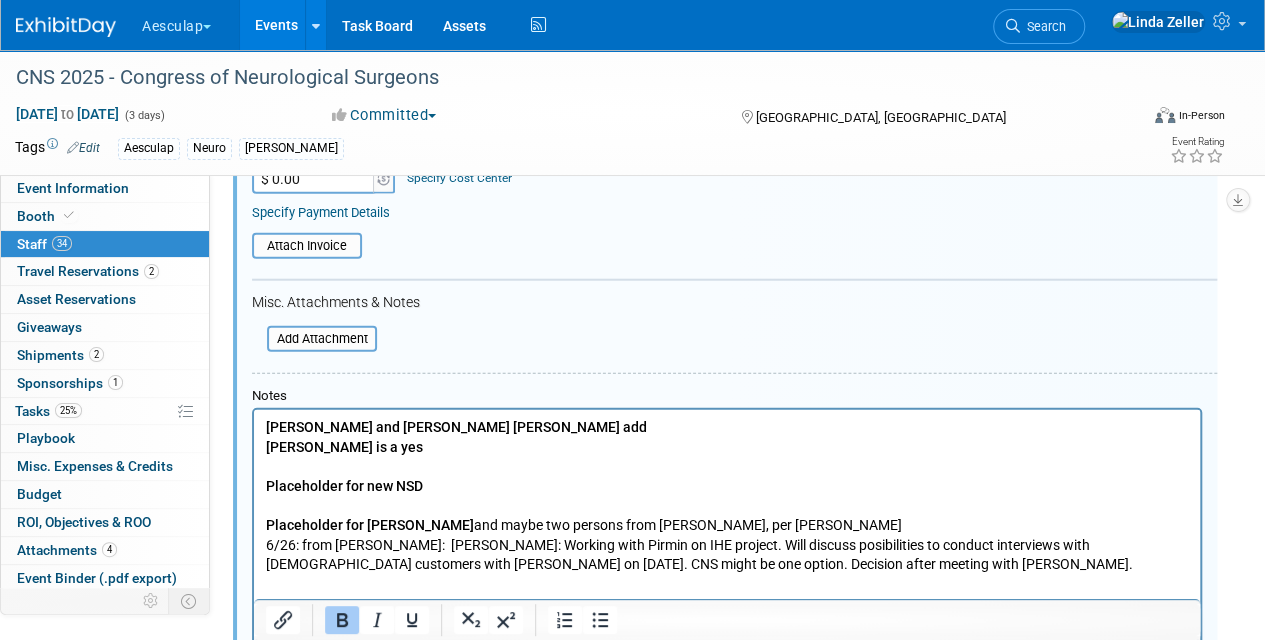 click on "[PERSON_NAME] and [PERSON_NAME] [PERSON_NAME] add" at bounding box center (456, 426) 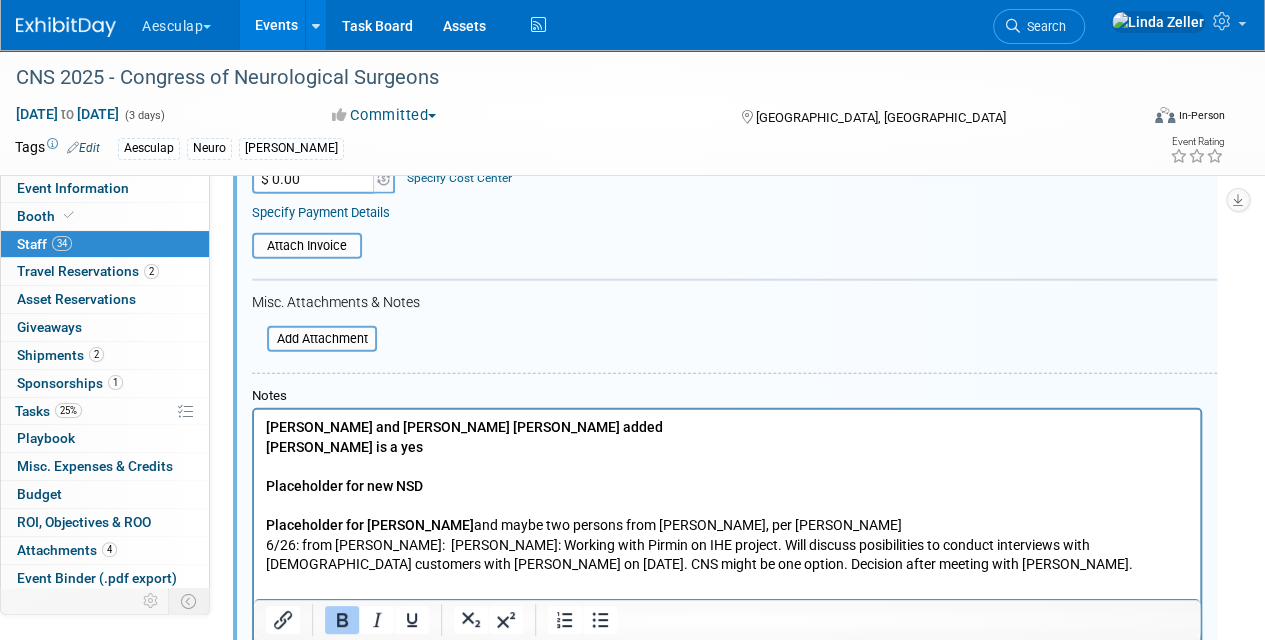 drag, startPoint x: 266, startPoint y: 425, endPoint x: 256, endPoint y: 422, distance: 10.440307 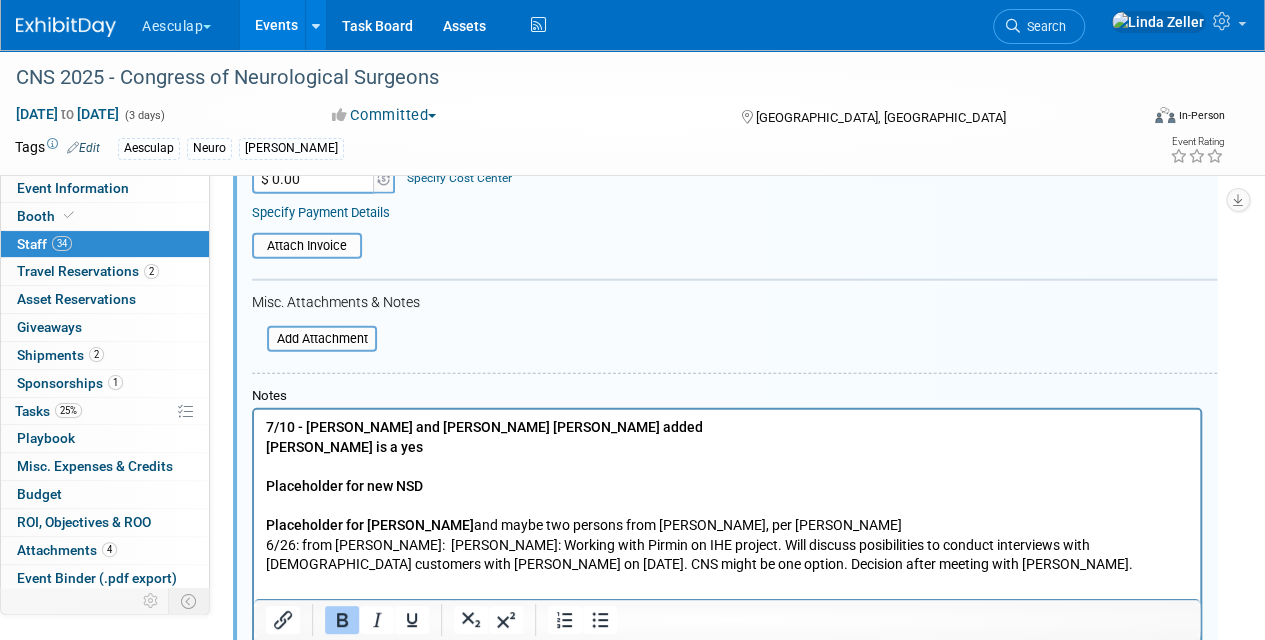 click on "7/10 - [PERSON_NAME] and [PERSON_NAME] [PERSON_NAME] added  [PERSON_NAME] is a yes Placeholder for new NSD Placeholder for [PERSON_NAME]  and maybe two persons from [PERSON_NAME], per [PERSON_NAME] 6/26: from [PERSON_NAME]:  [PERSON_NAME]: Working with Pirmin on IHE project. Will discuss posibilities to conduct interviews with [DEMOGRAPHIC_DATA] customers with [PERSON_NAME] on [DATE]. CNS might be one option. Decision after meeting with [PERSON_NAME].  6/17: removed [PERSON_NAME], [PERSON_NAME], [PERSON_NAME]  (they were on [PERSON_NAME]'s spreadsheet).  until [PERSON_NAME] / [PERSON_NAME] talk with [PERSON_NAME].            removed [PERSON_NAME] per [PERSON_NAME] (past note: 3/12:   [PERSON_NAME] asked [PERSON_NAME] to lock down the dates.)              removed [PERSON_NAME]: 6/18: asked her if she is still attending.  not attending - duaghter is having 2nd baby.                                                          3/12: she askes [PERSON_NAME] to remember her and put her on the list            removed [PERSON_NAME] per [PERSON_NAME].  Local rep will go instead 6/16: From J's email" at bounding box center [727, 603] 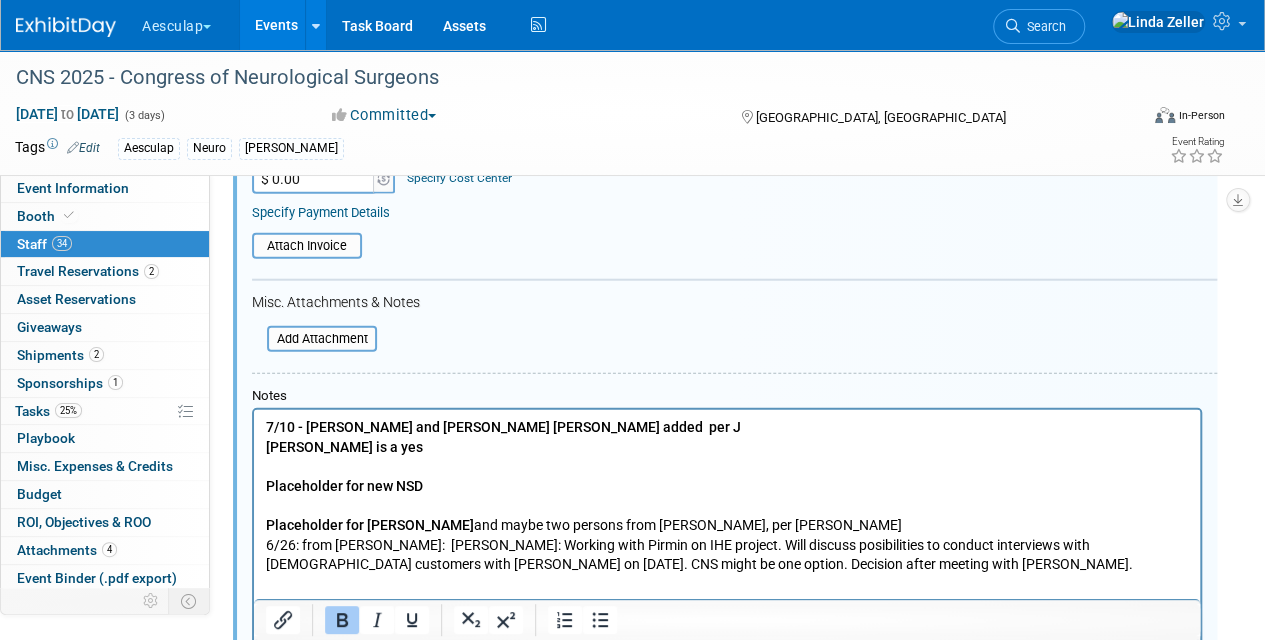 click on "7/10 - [PERSON_NAME] and [PERSON_NAME] [PERSON_NAME] added  per J [PERSON_NAME] is a yes Placeholder for new NSD Placeholder for [PERSON_NAME]  and maybe two persons from [PERSON_NAME], per [PERSON_NAME] 6/26: from [PERSON_NAME]:  [PERSON_NAME]: Working with Pirmin on IHE project. Will discuss posibilities to conduct interviews with [DEMOGRAPHIC_DATA] customers with [PERSON_NAME] on [DATE]. CNS might be one option. Decision after meeting with [PERSON_NAME].  6/17: removed [PERSON_NAME], [PERSON_NAME], [PERSON_NAME]  (they were on [PERSON_NAME]'s spreadsheet).  until [PERSON_NAME] / [PERSON_NAME] talk with [PERSON_NAME].            removed [PERSON_NAME] per [PERSON_NAME] (past note: 3/12:   [PERSON_NAME] asked [PERSON_NAME] to lock down the dates.)              removed [PERSON_NAME]: 6/18: asked her if she is still attending.  not attending - duaghter is having 2nd baby.                                                          3/12: she askes [PERSON_NAME] to remember her and put her on the list            removed [PERSON_NAME] per [PERSON_NAME].  Local rep will go instead 6/16: From J's email" at bounding box center (727, 603) 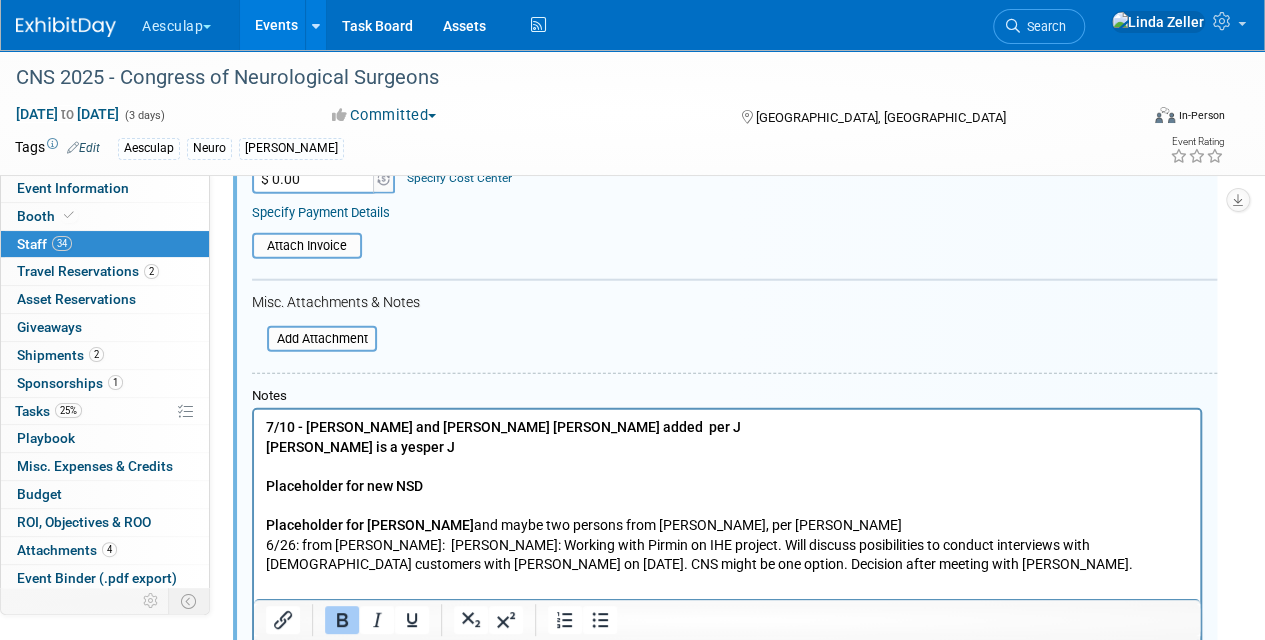 click on "[PERSON_NAME] is a yesper J" at bounding box center (360, 446) 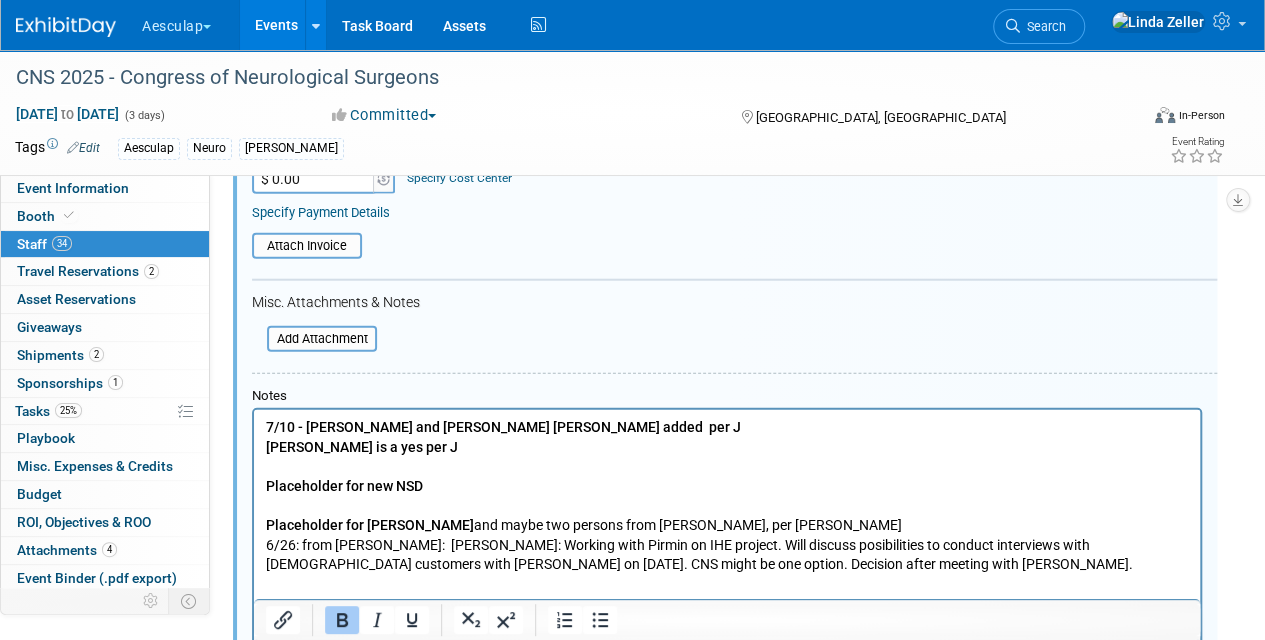 click on "[PERSON_NAME] is a yes per J" at bounding box center (362, 446) 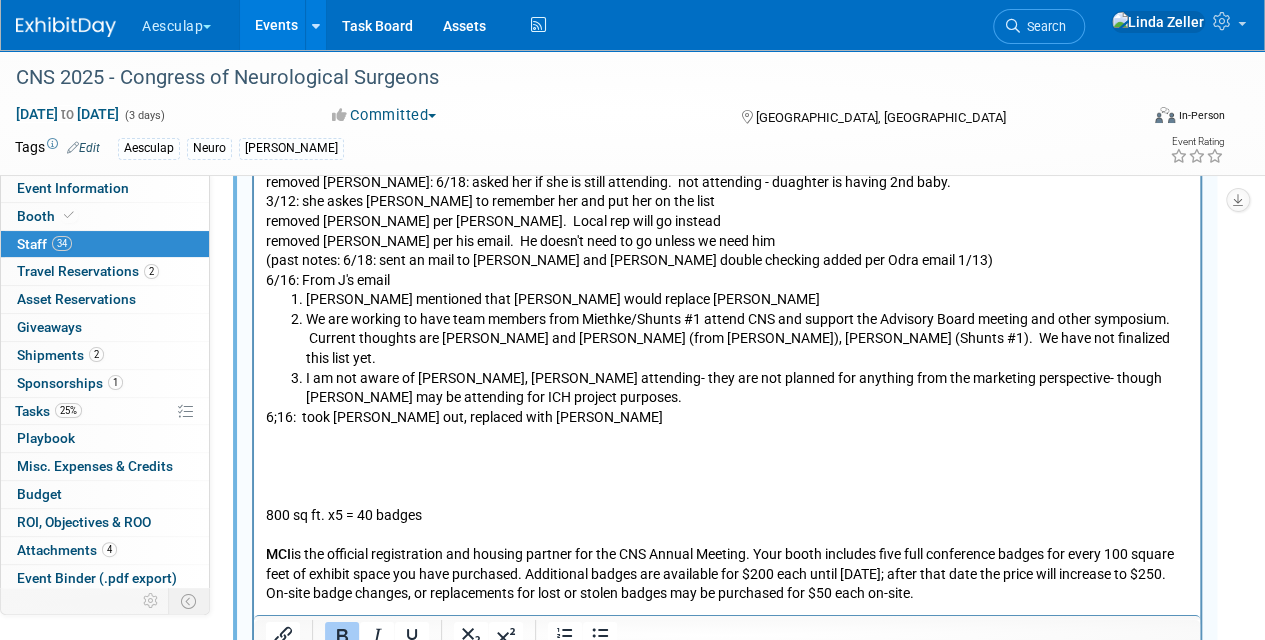 scroll, scrollTop: 6890, scrollLeft: 0, axis: vertical 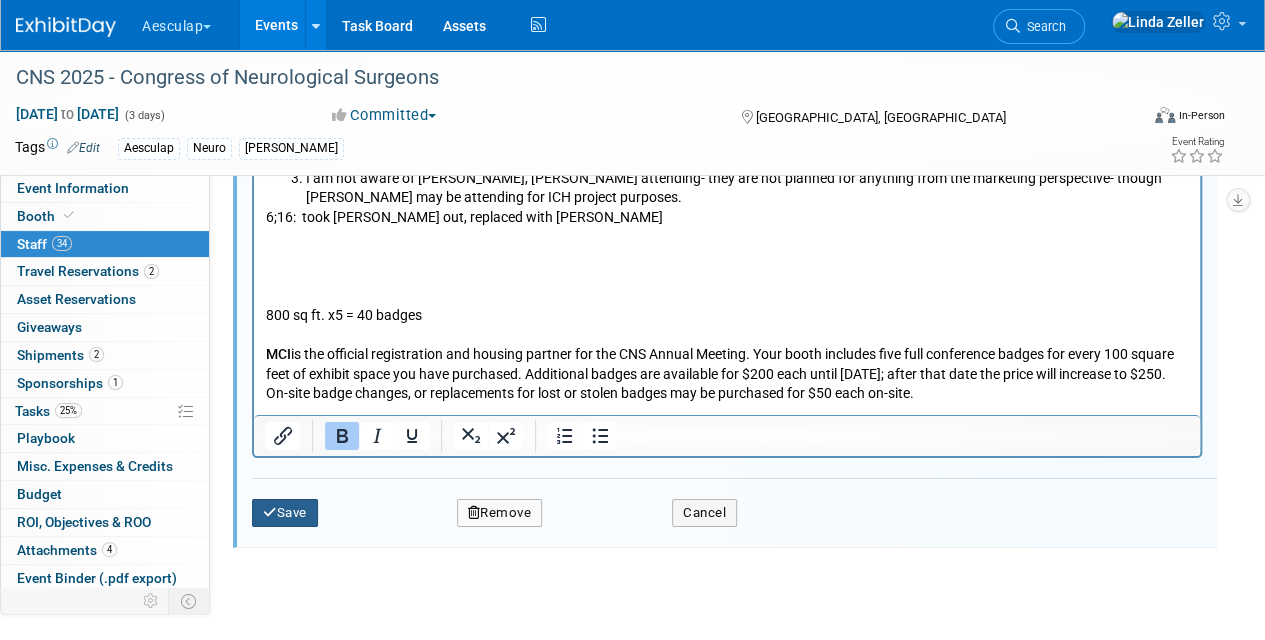 click on "Save" at bounding box center (285, 513) 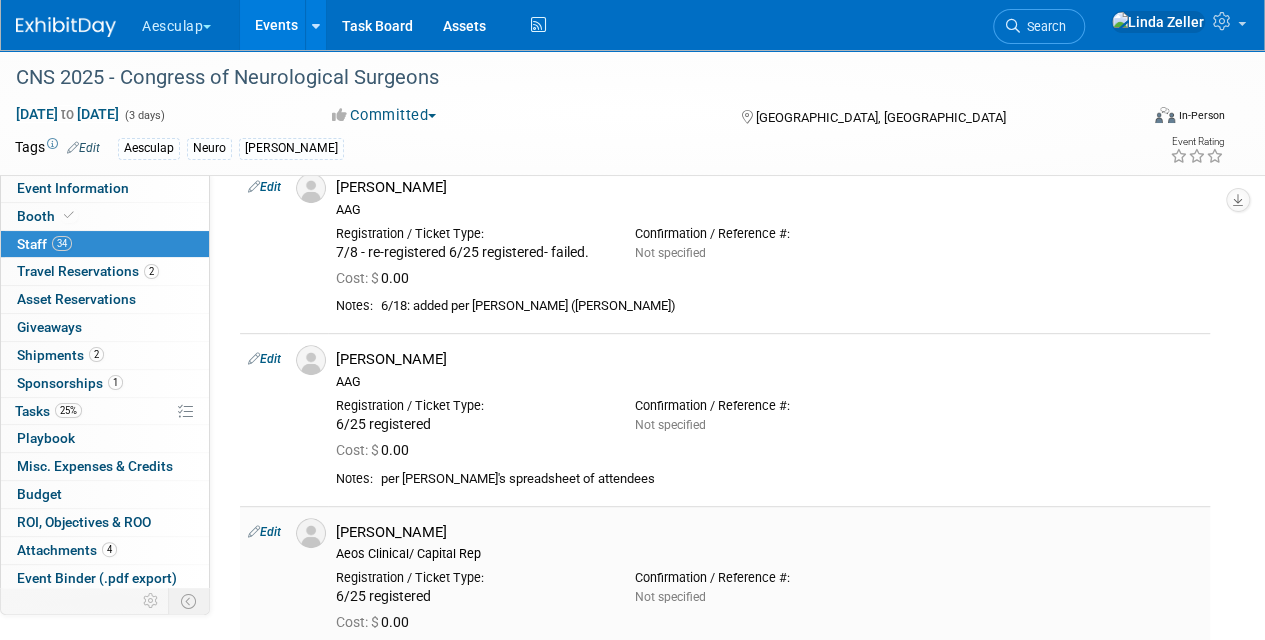 scroll, scrollTop: 0, scrollLeft: 0, axis: both 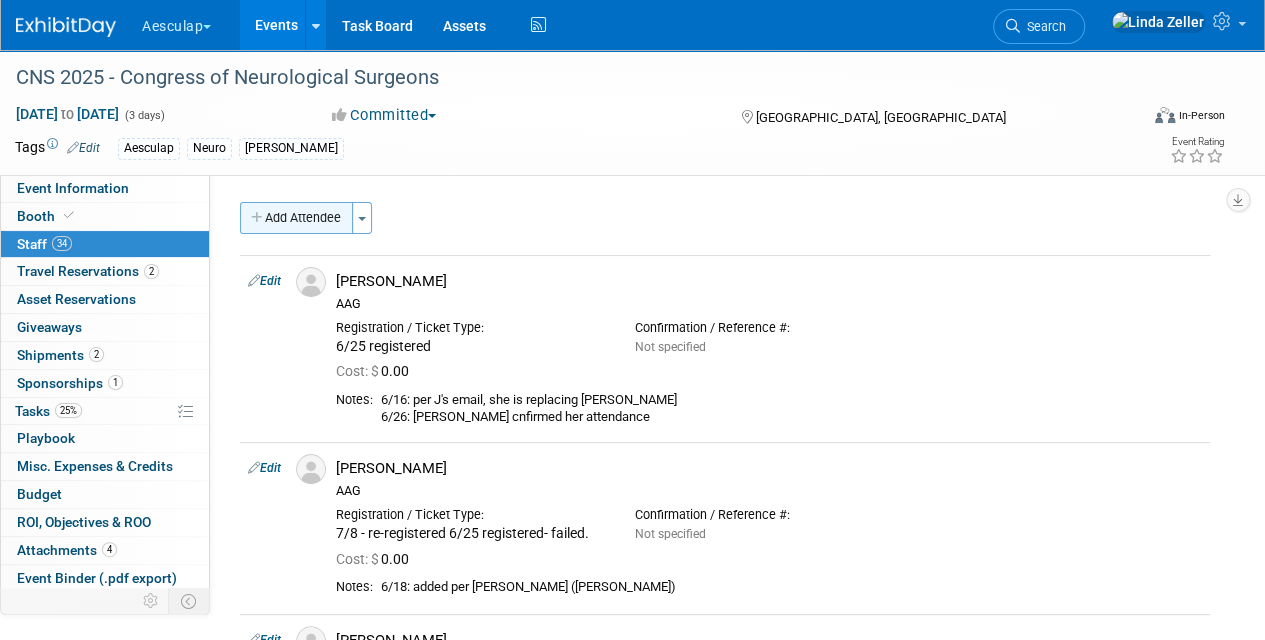 click on "Add Attendee" at bounding box center (296, 218) 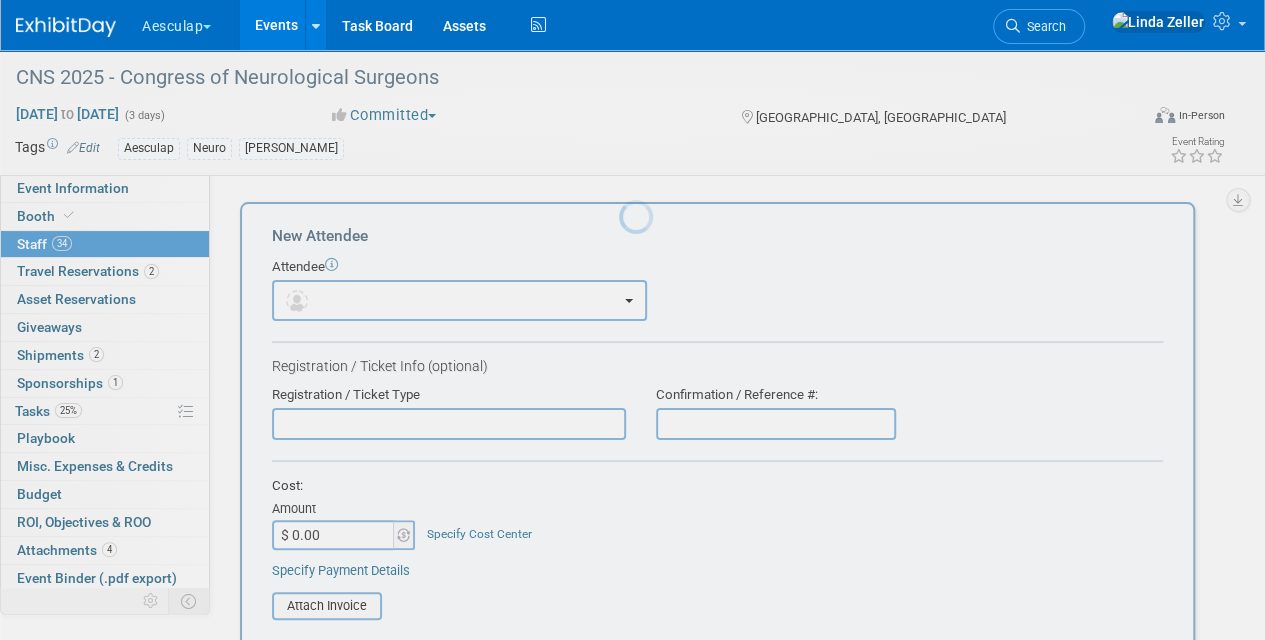 scroll, scrollTop: 0, scrollLeft: 0, axis: both 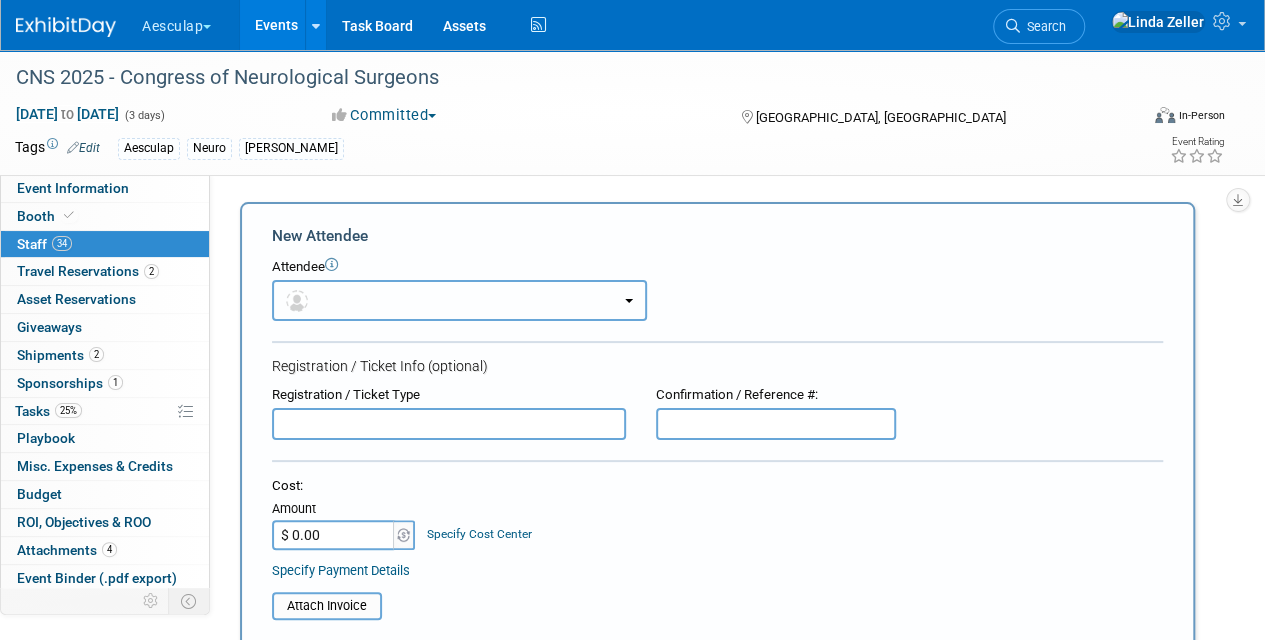 click at bounding box center [459, 300] 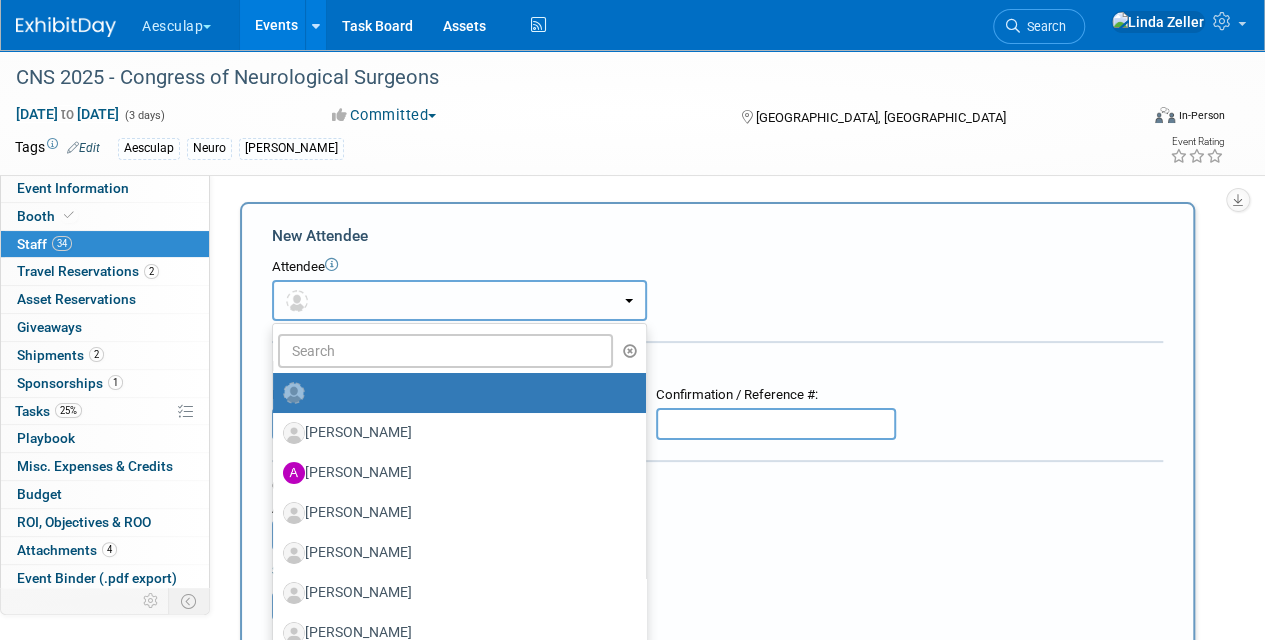 type 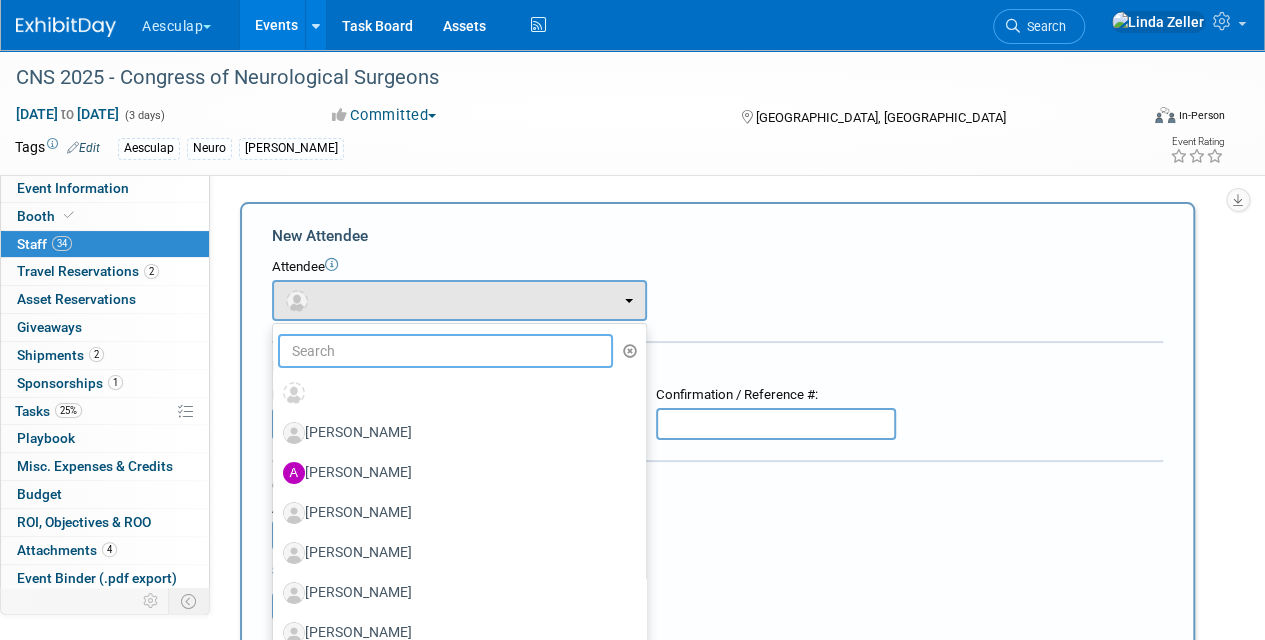 click at bounding box center [445, 351] 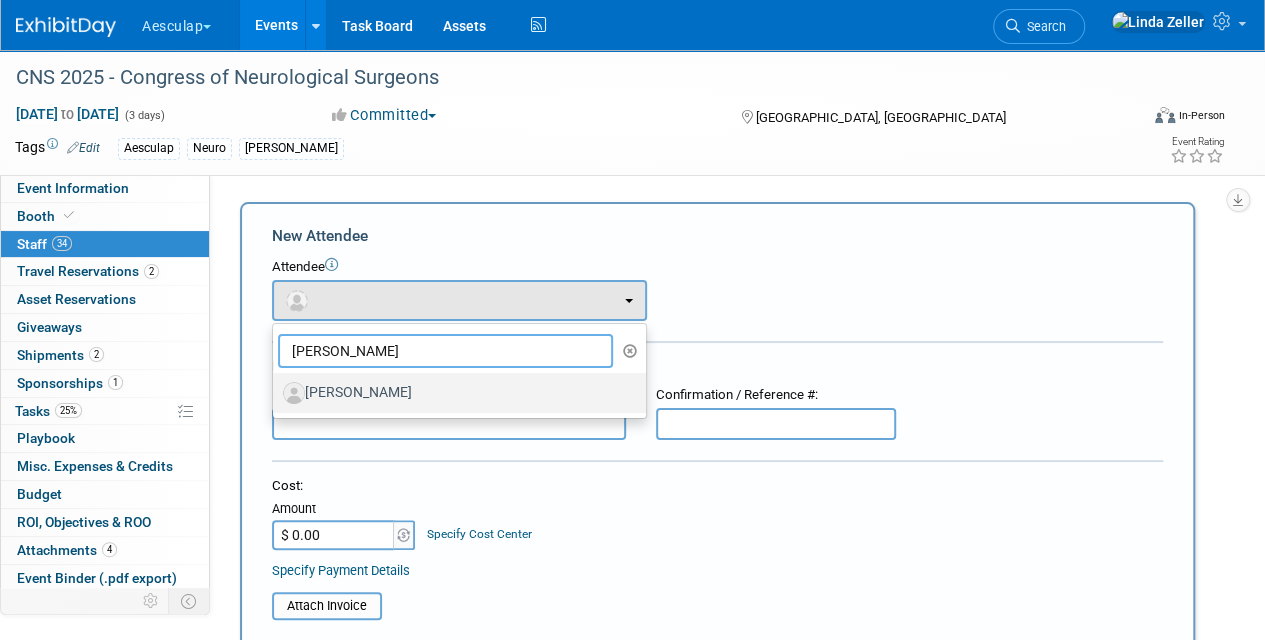 type on "[PERSON_NAME]" 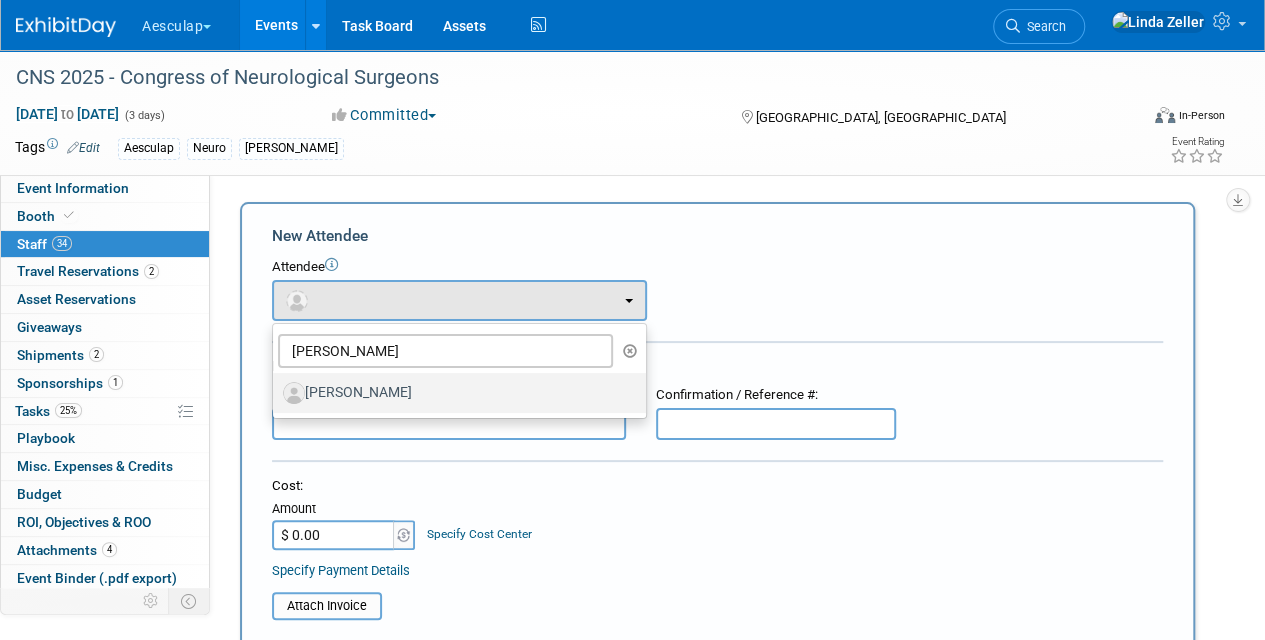click on "[PERSON_NAME]" at bounding box center (454, 393) 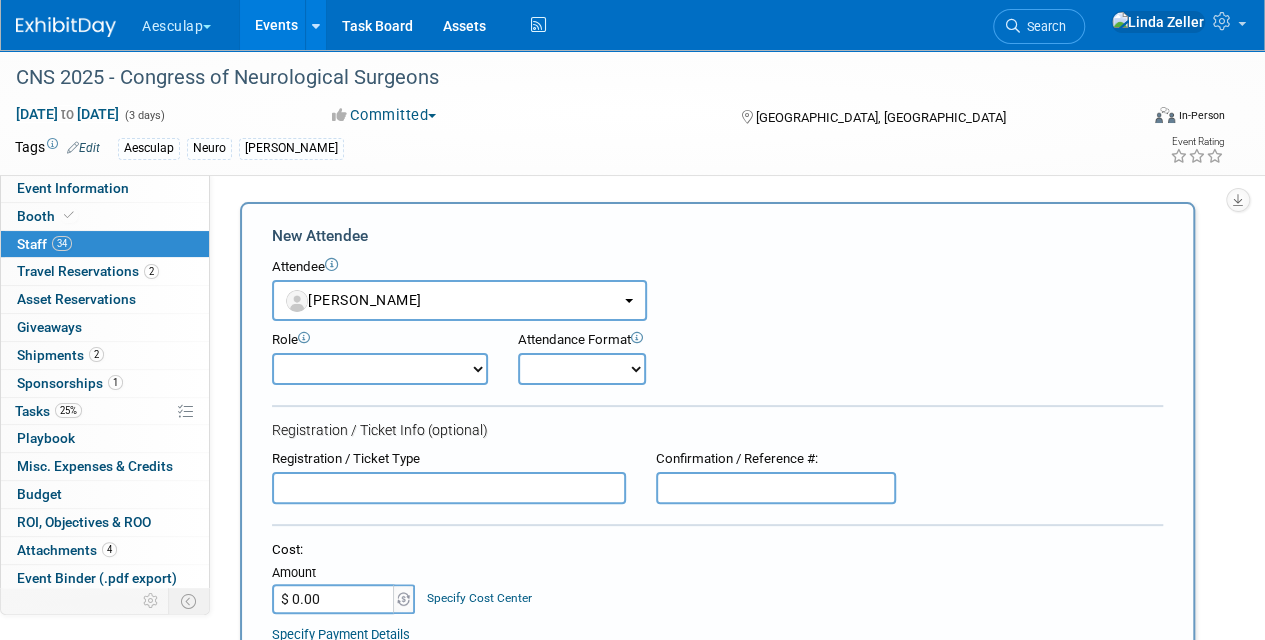 click at bounding box center (449, 488) 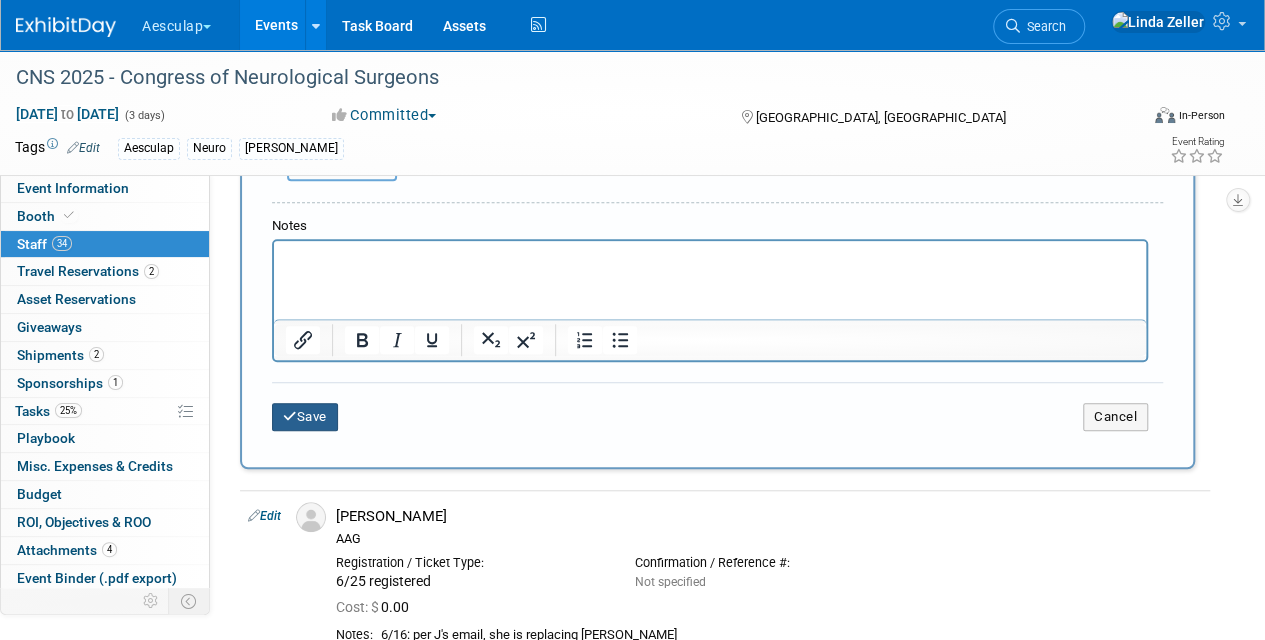 type on "7/15 registered" 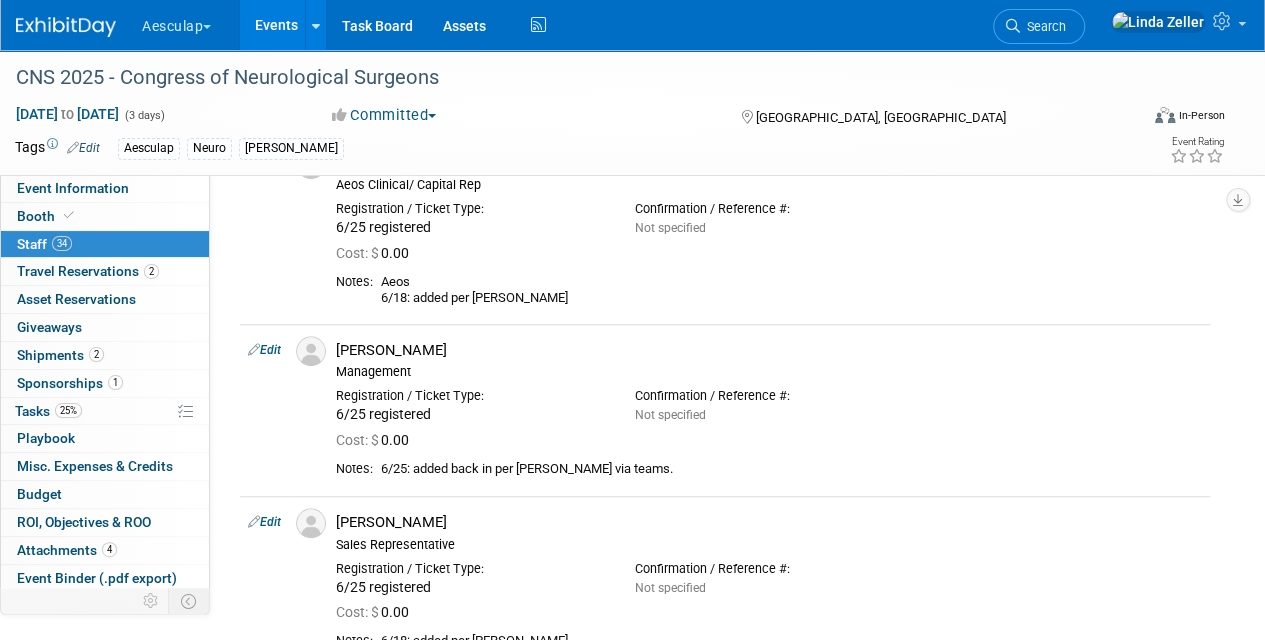 scroll, scrollTop: 600, scrollLeft: 0, axis: vertical 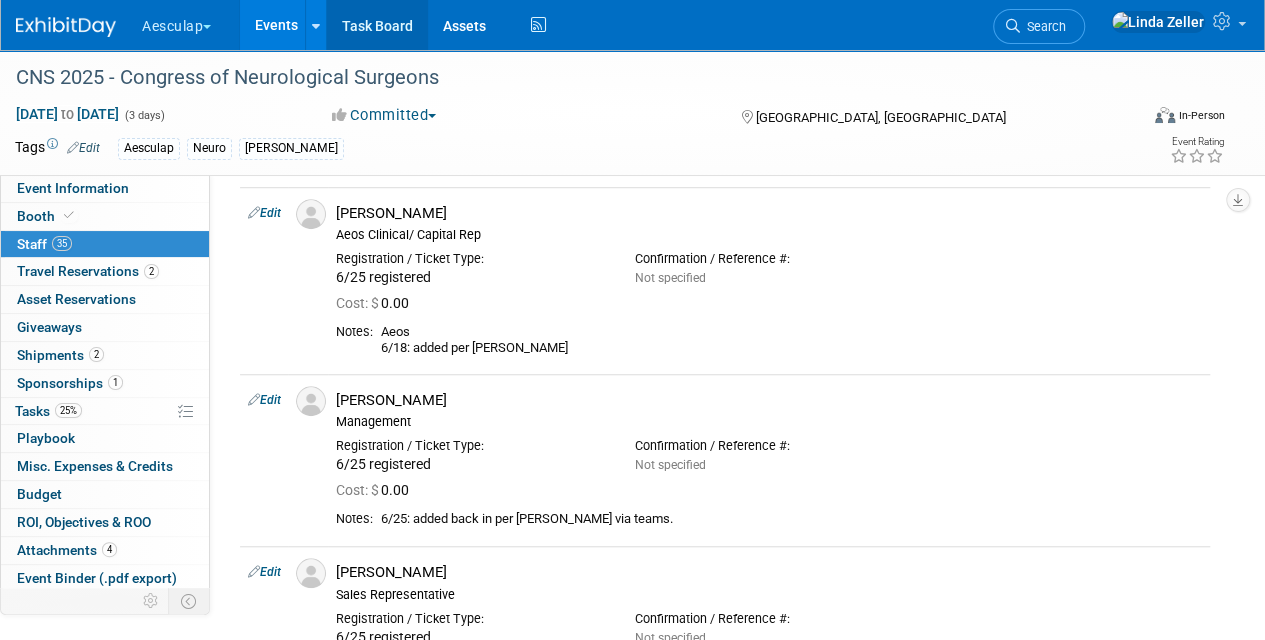 click on "Task Board" at bounding box center (377, 25) 